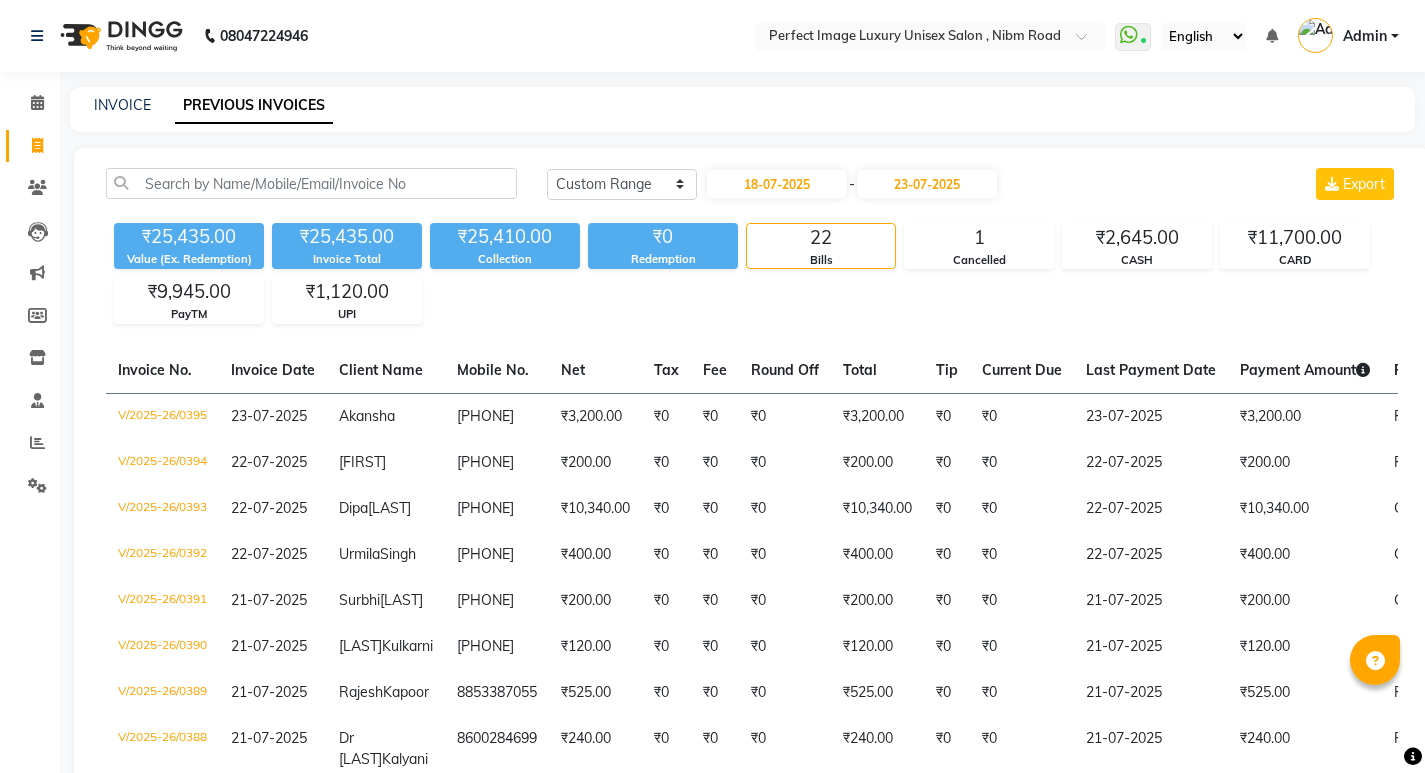 select on "range" 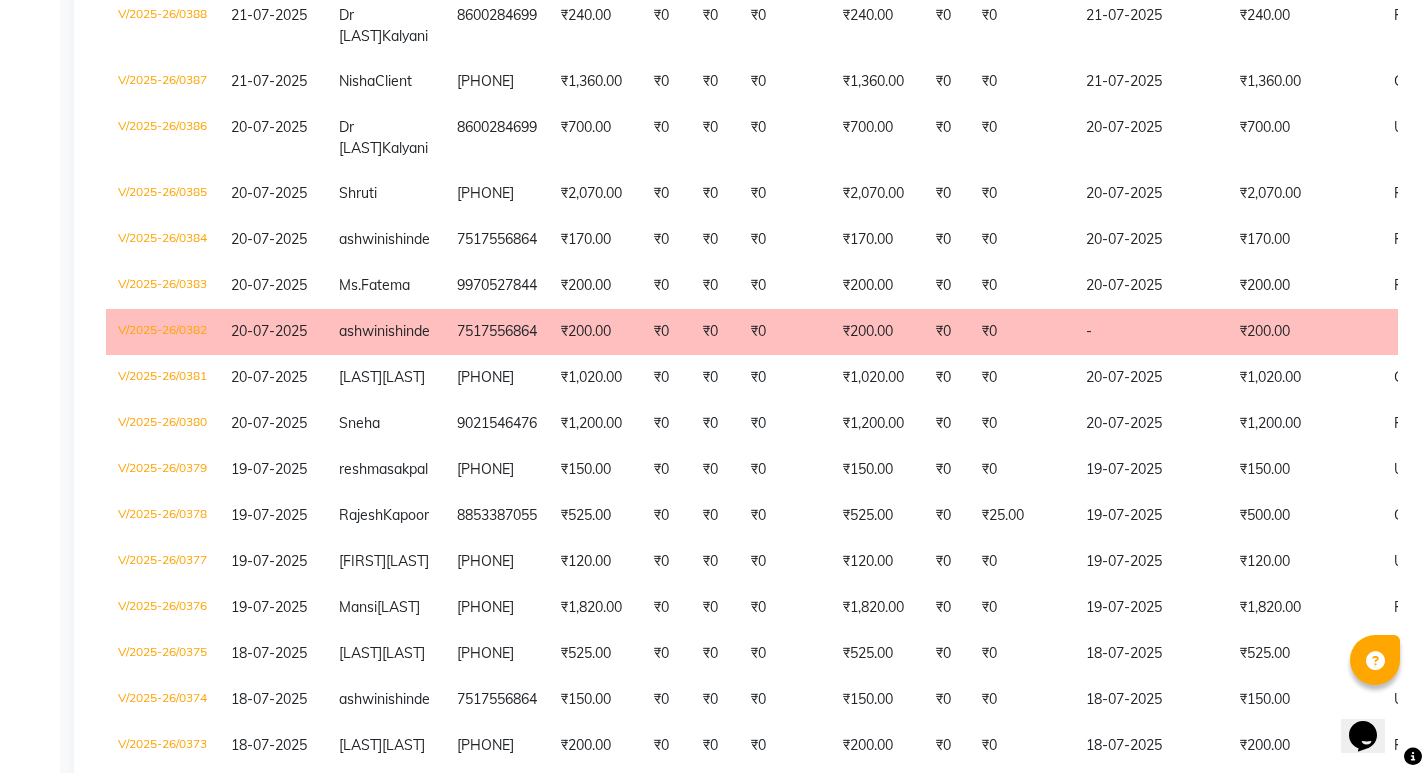 scroll, scrollTop: 0, scrollLeft: 0, axis: both 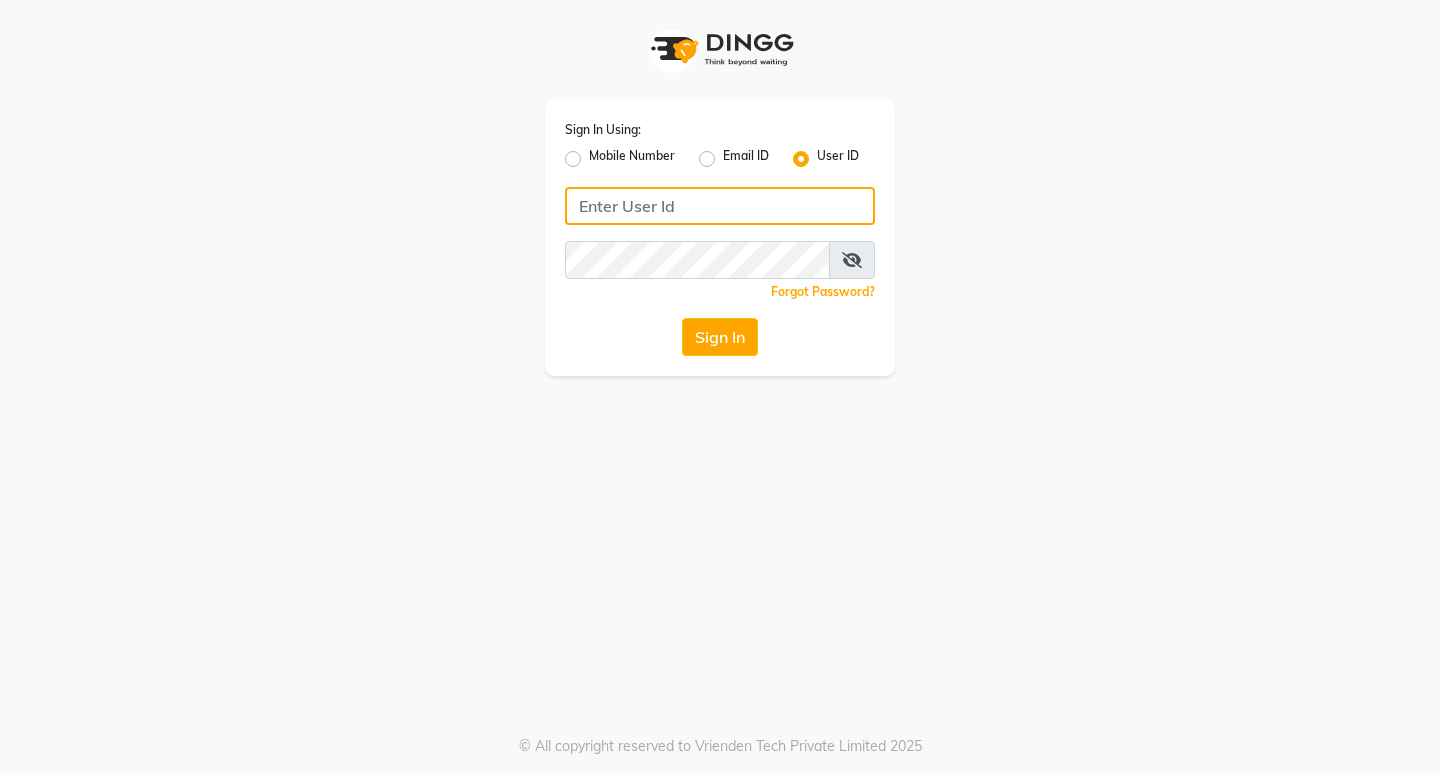click 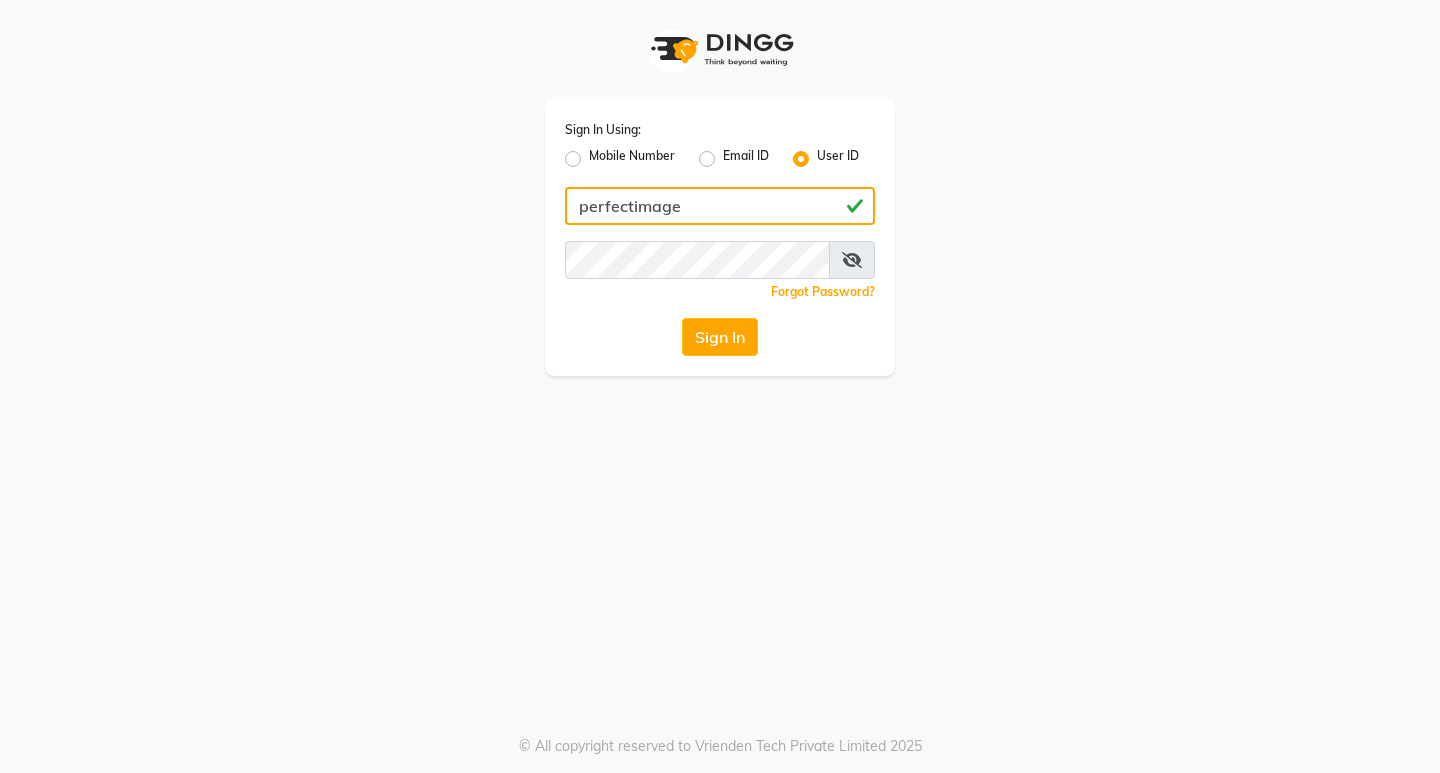 type on "perfectimage" 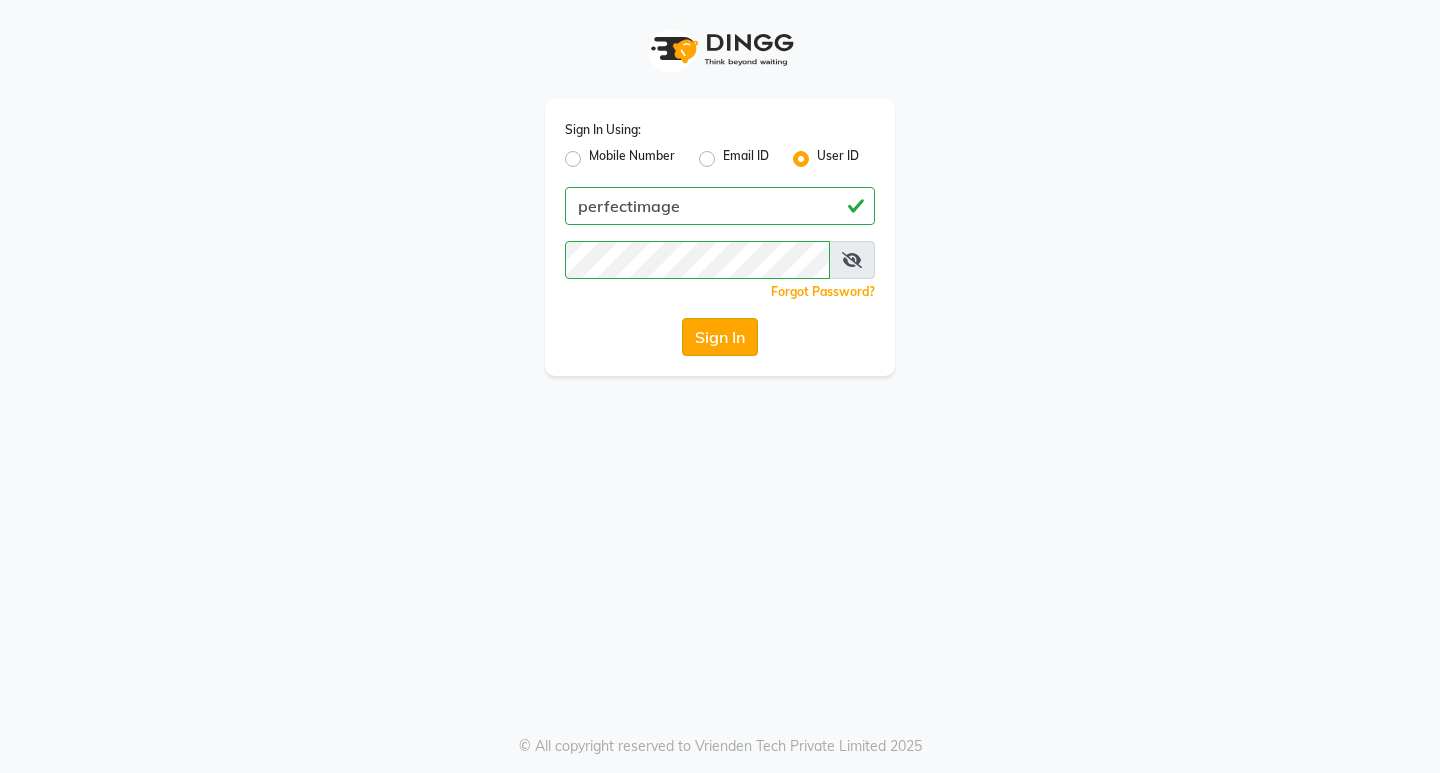 click on "Sign In" 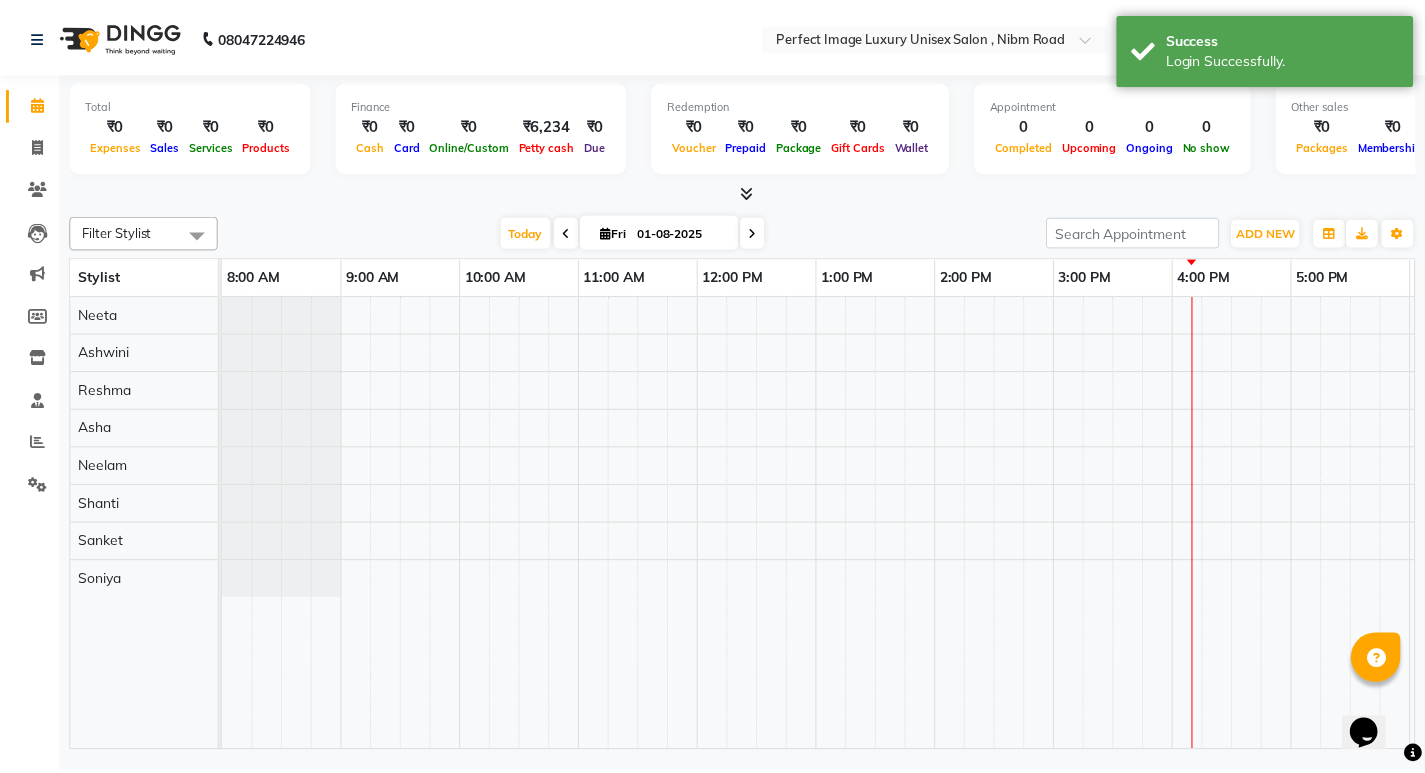 scroll, scrollTop: 0, scrollLeft: 0, axis: both 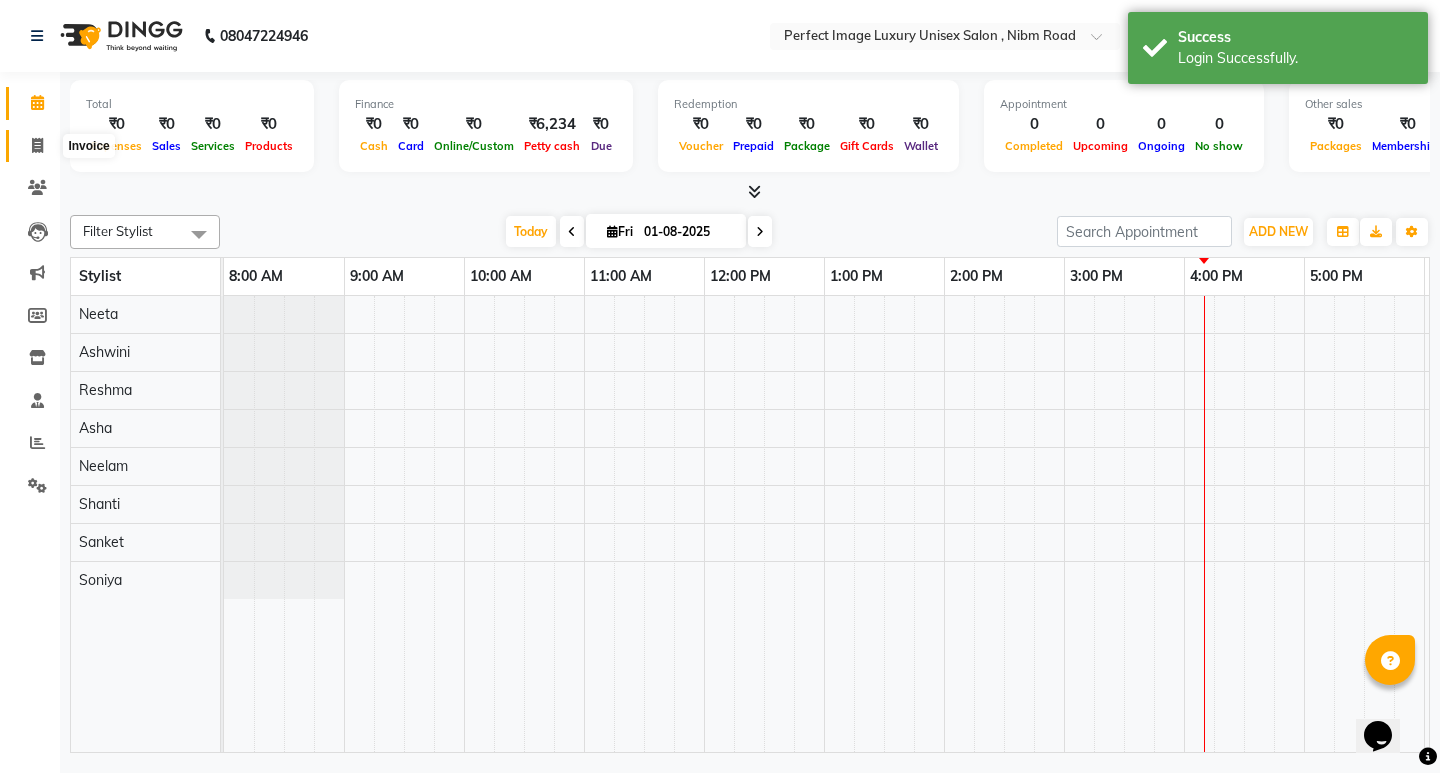 click 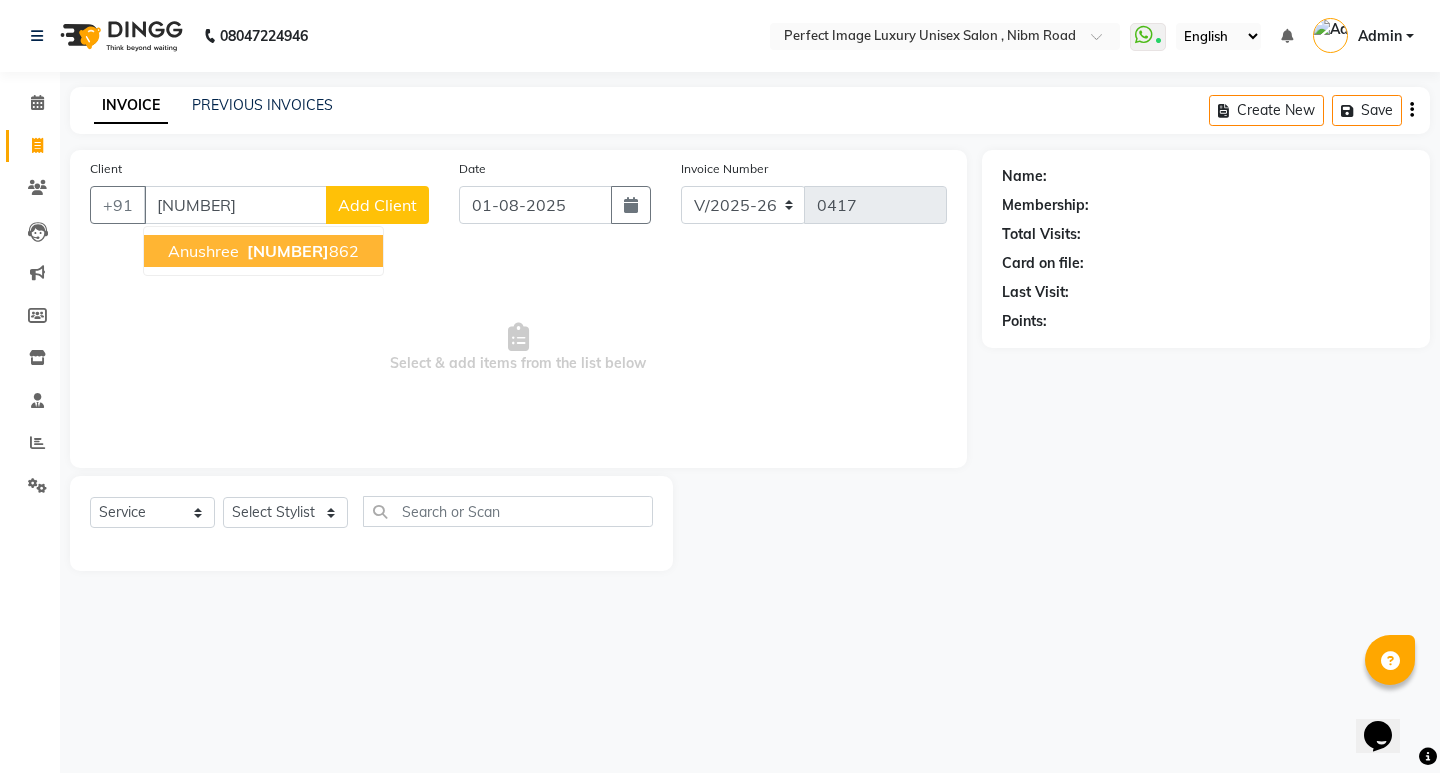 click on "[NUMBER]" at bounding box center [288, 251] 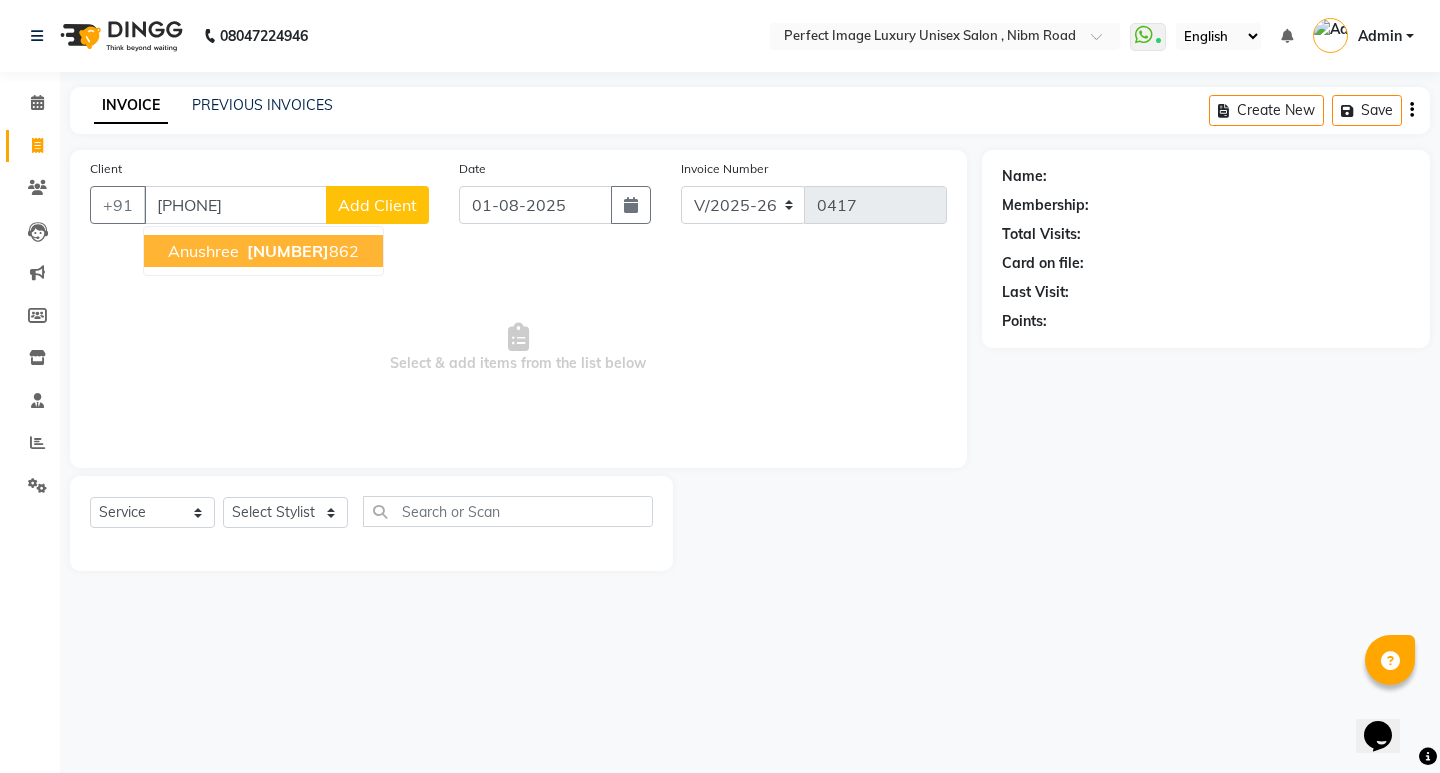 type on "[PHONE]" 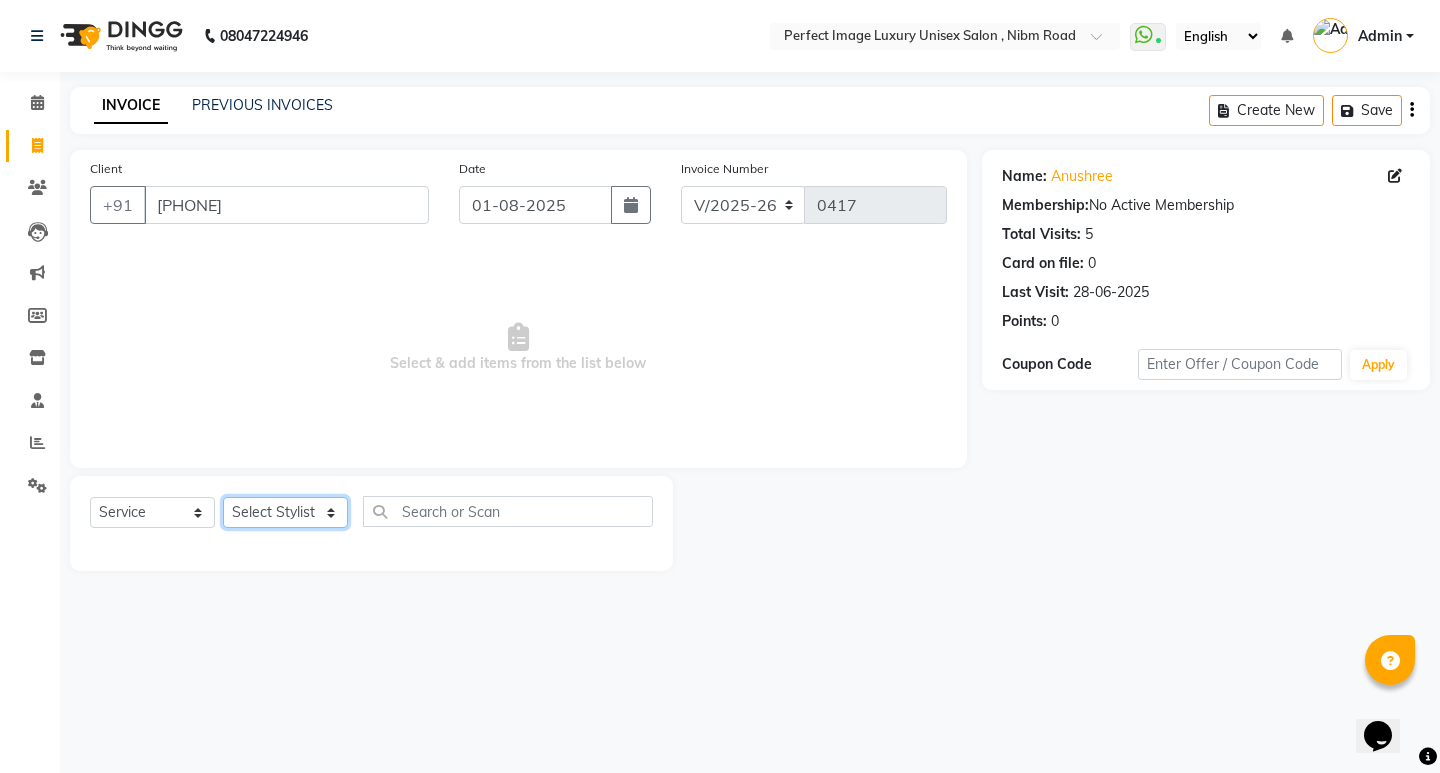click on "Select Stylist Asha Ashwini Manager  Neelam Neeta Reshma Sanket Shanti Soniya" 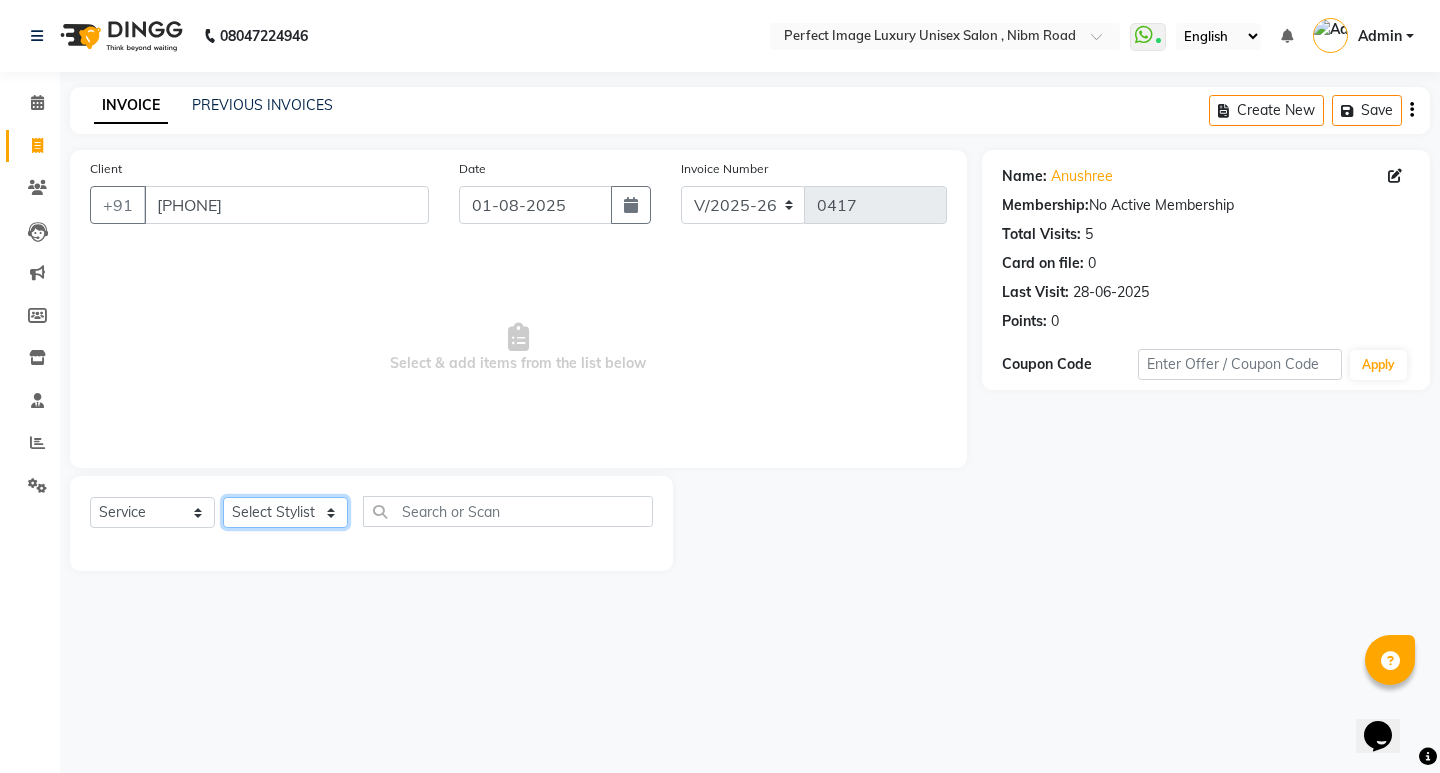 select on "32014" 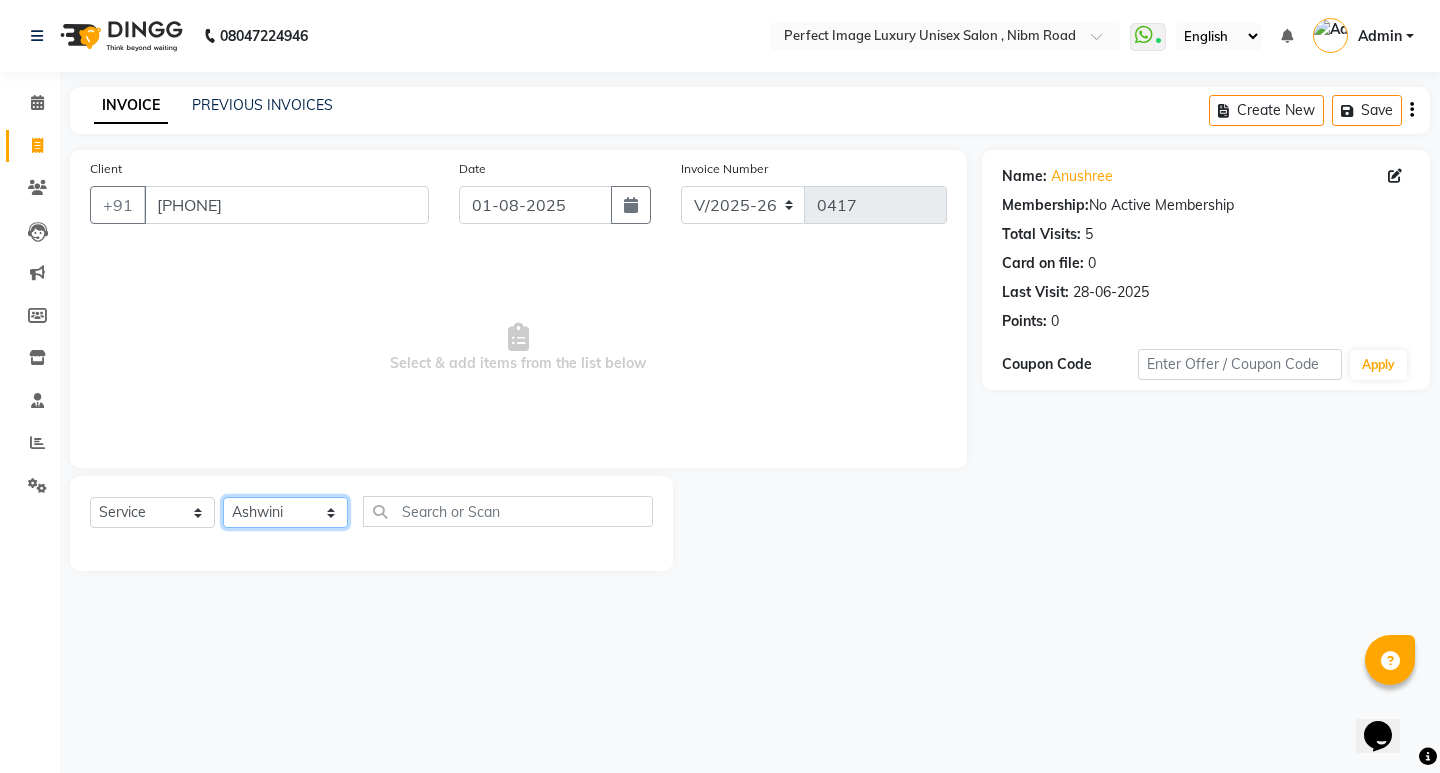 click on "Select Stylist Asha Ashwini Manager  Neelam Neeta Reshma Sanket Shanti Soniya" 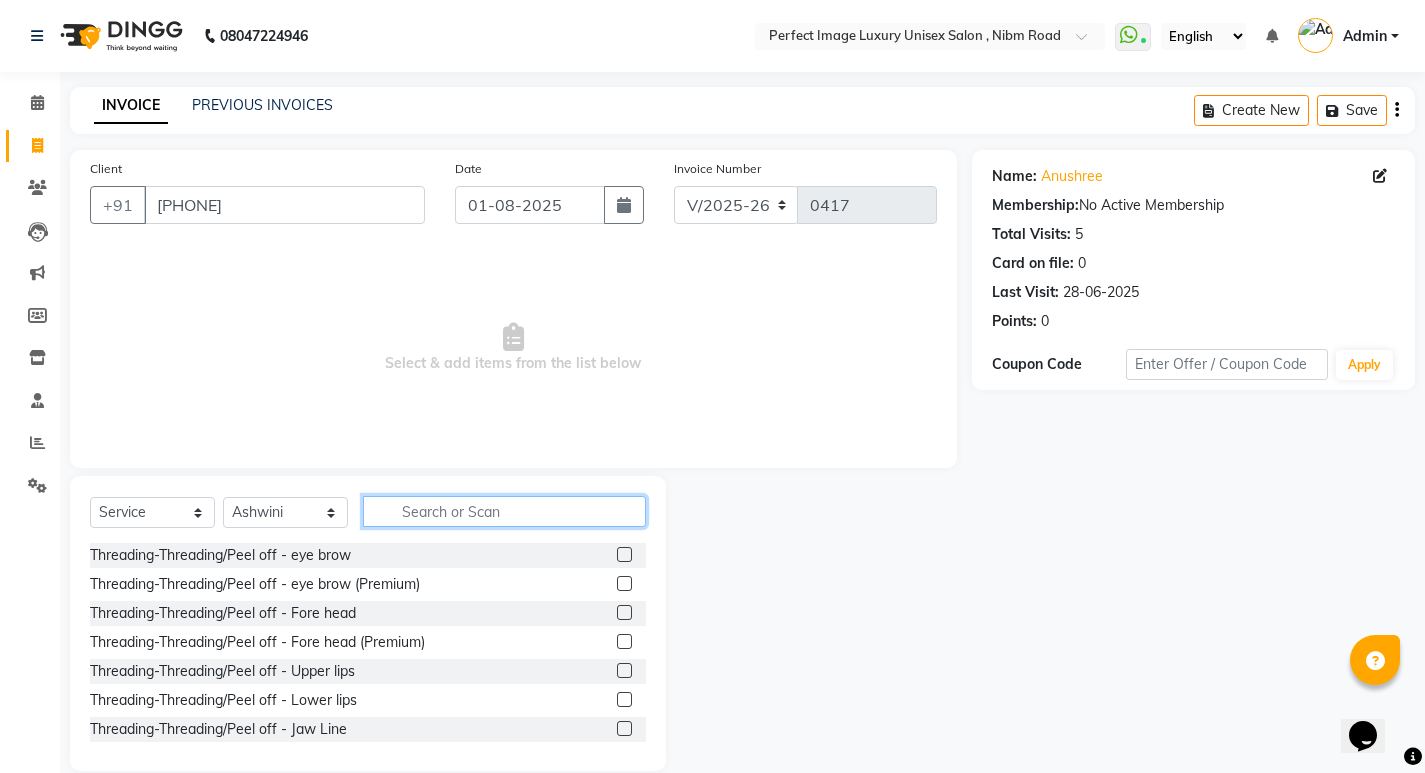 click 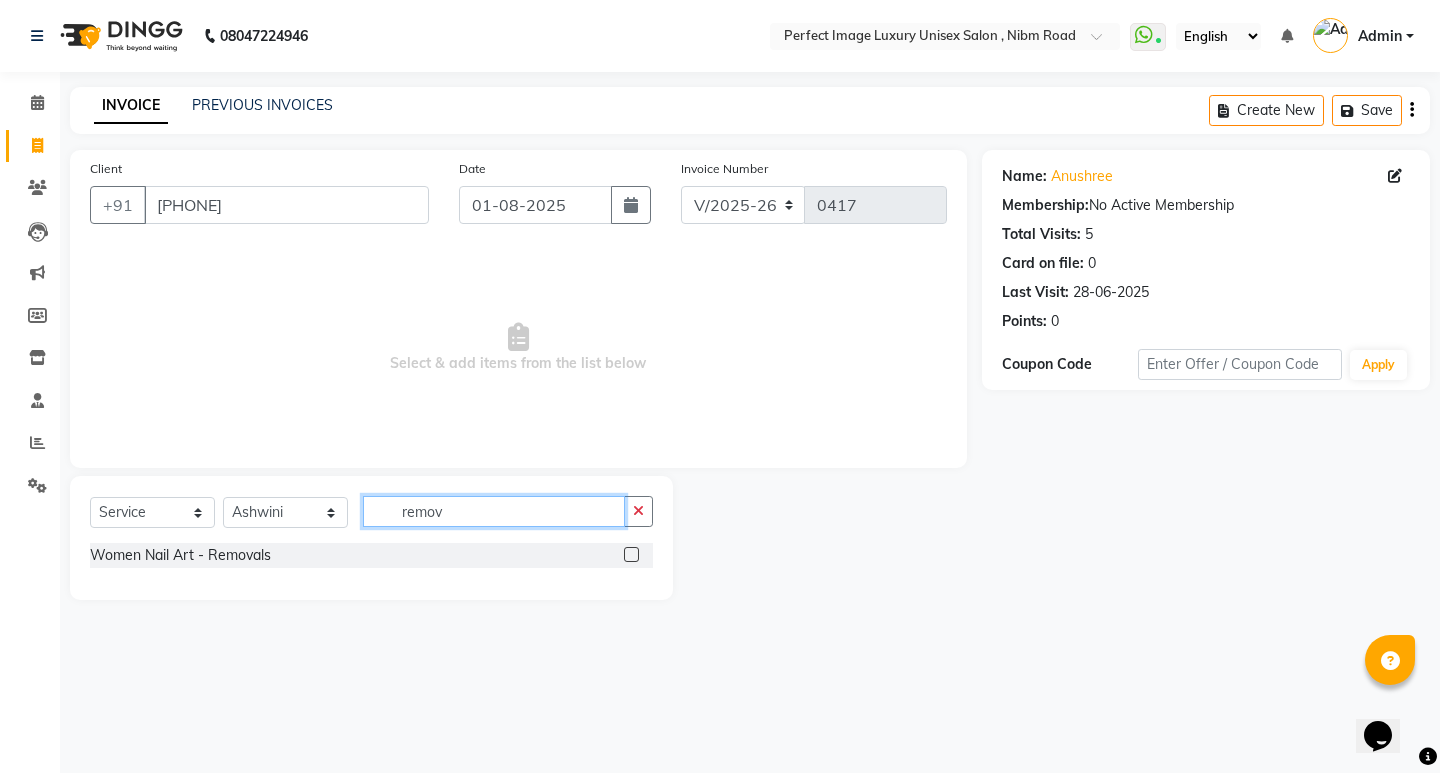 type on "remov" 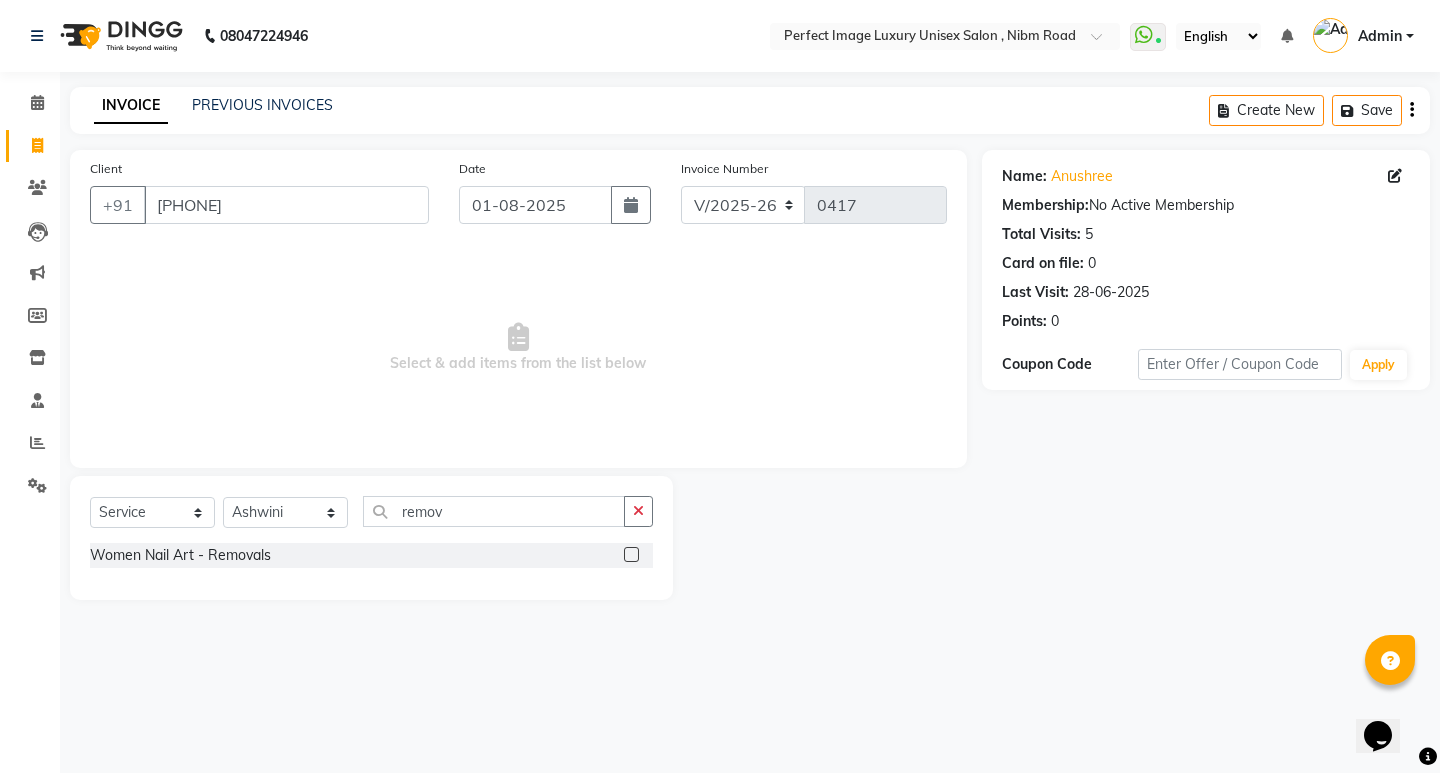 click 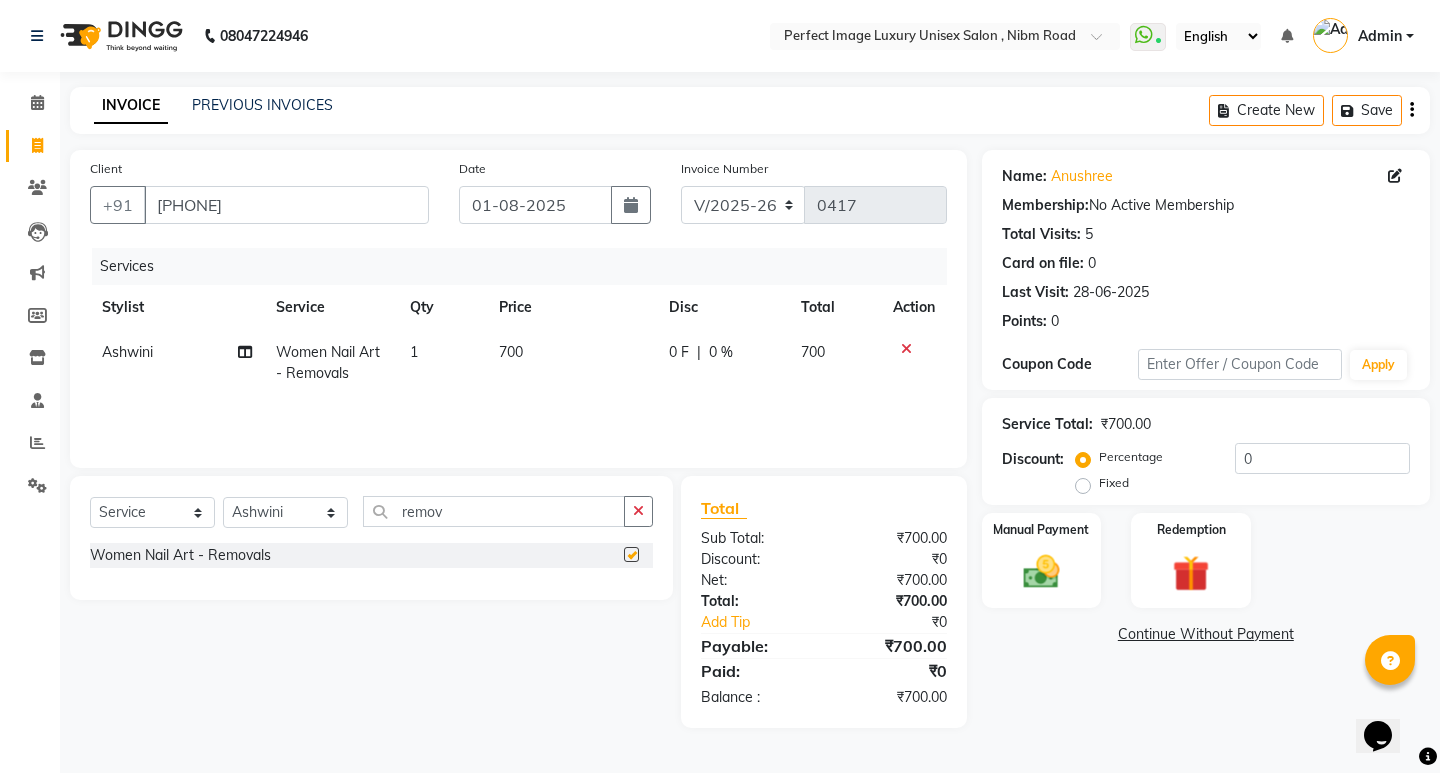 checkbox on "false" 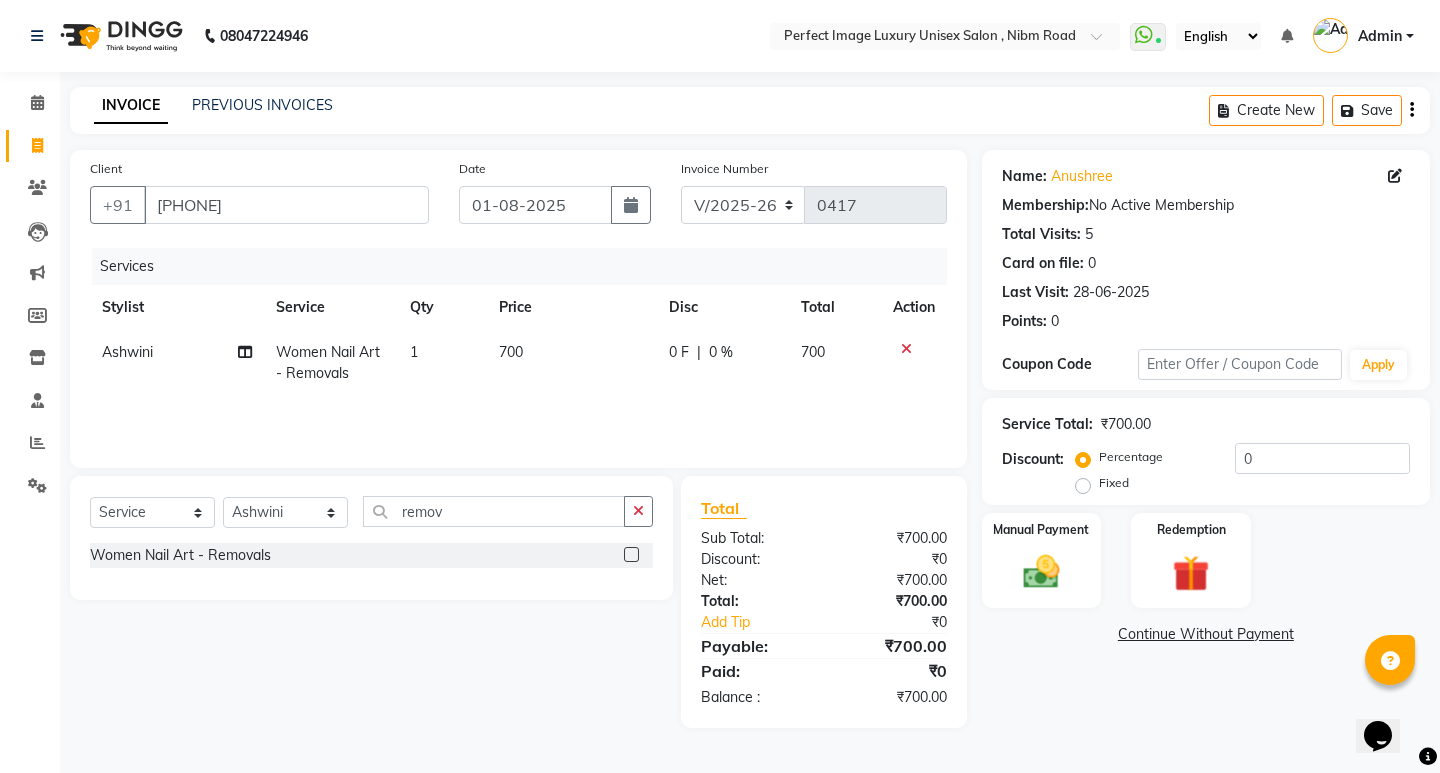 drag, startPoint x: 495, startPoint y: 348, endPoint x: 511, endPoint y: 345, distance: 16.27882 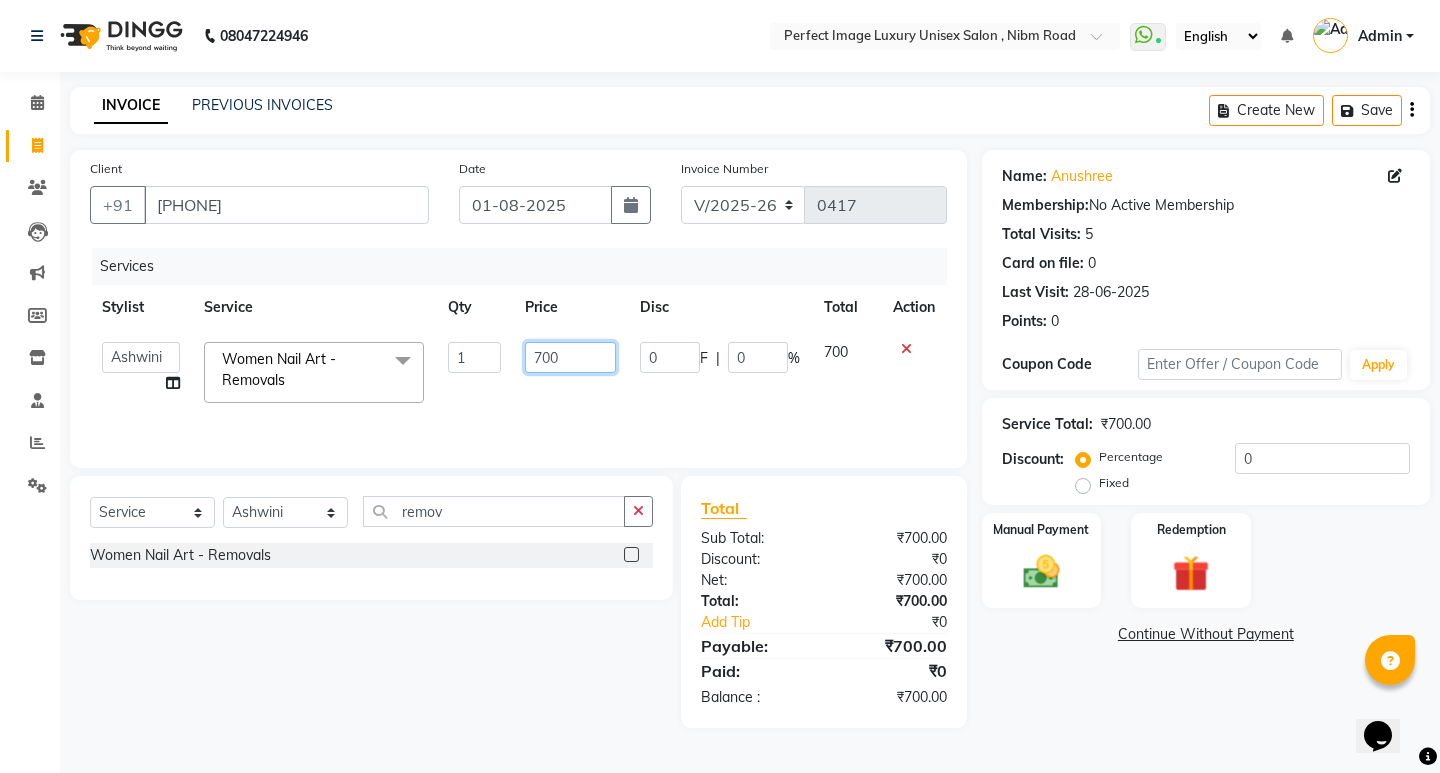 click on "700" 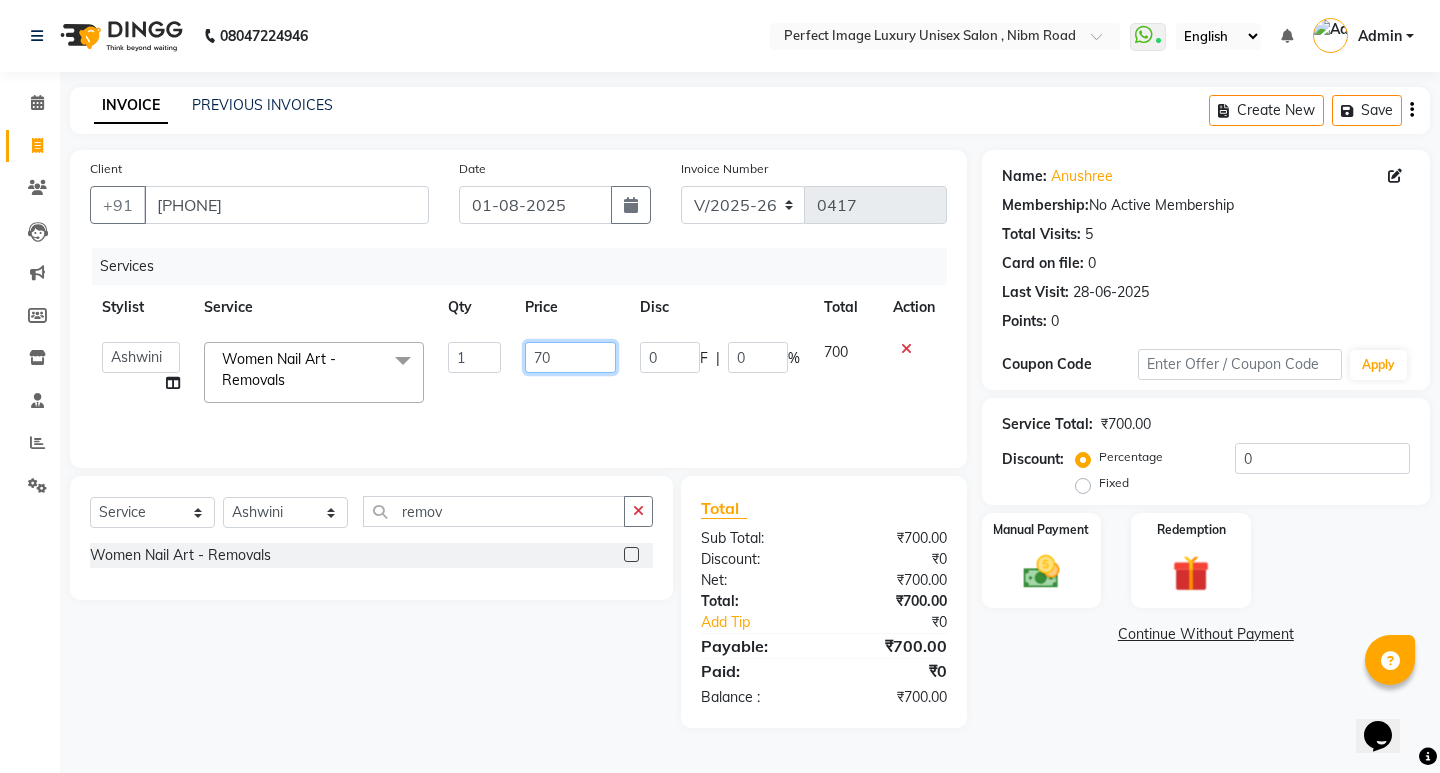 type on "7" 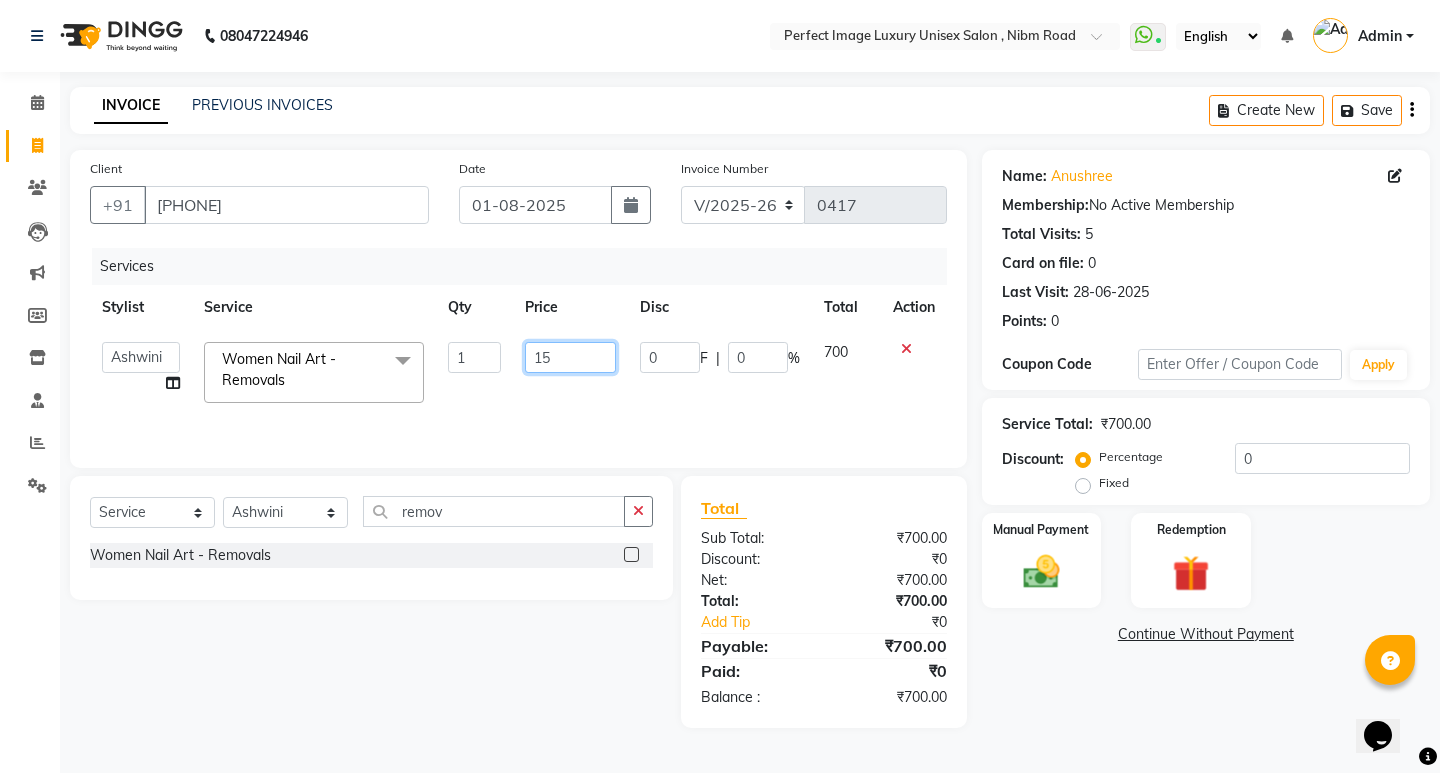 type on "150" 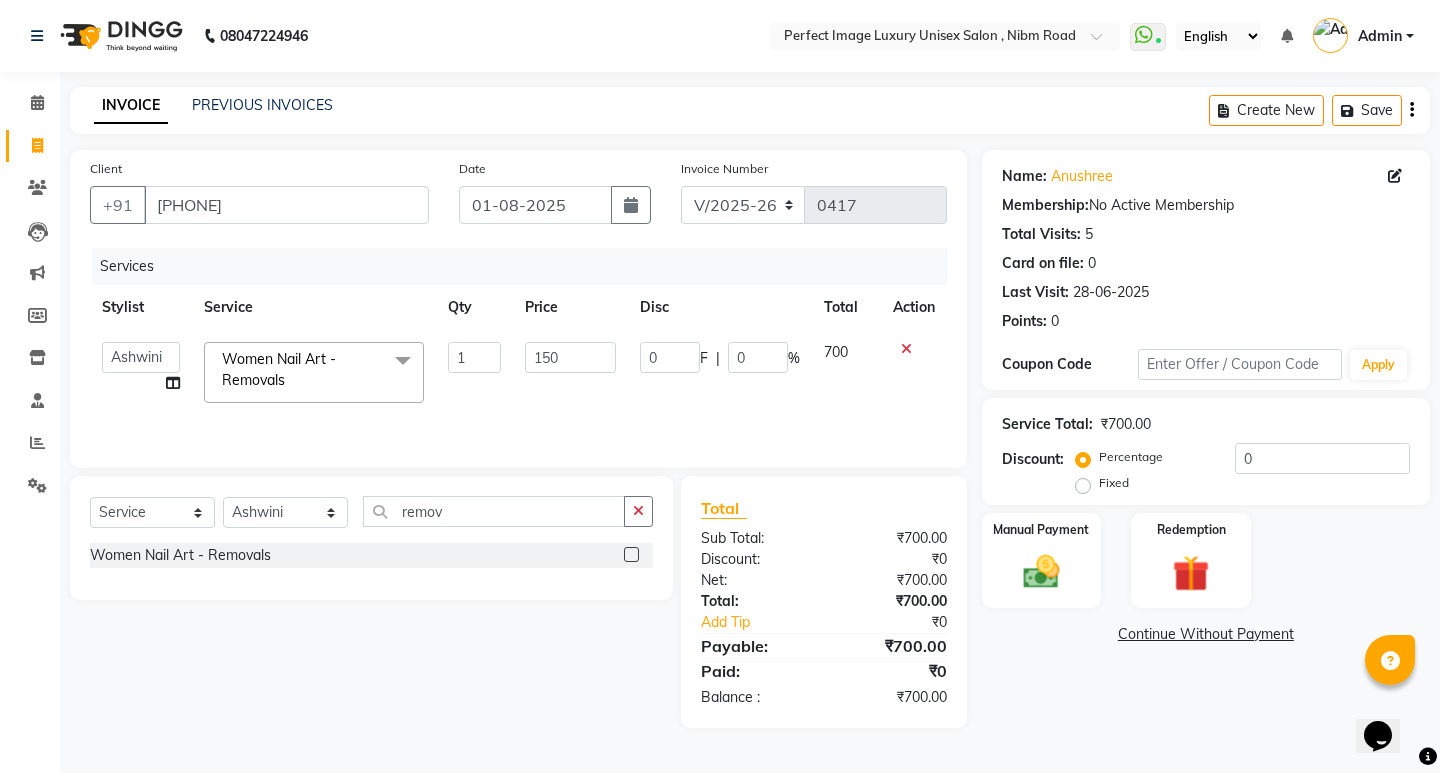 click on "Services Stylist Service Qty Price Disc Total Action  Asha   Ashwini   Manager    Neelam   Neeta   Reshma   Sanket   Shanti   Soniya  Women Nail Art - Removals  x Threading-Threading/Peel off - eye brow Threading-Threading/Peel off - eye brow (Premium) Threading-Threading/Peel off - Fore head Threading-Threading/Peel off - Fore head (Premium) Threading-Threading/Peel off - Upper lips Threading-Threading/Peel off - Lower lips Threading-Threading/Peel off - Jaw Line Threading-Threading/Peel off - Jaw Line (Premium) Threading-Threading/Peel off - Neck Threading-Threading/Peel off - Neck (Premium) Threading-Threading/Peel off - face Threading-Threading/Peel off - face (Premium) Threading-Threading/Peel off - chin Threading-Threading/Peel off - chin (Premium) Threading-Threading/Peel off - side locks Threading-Threading/Peel off - side locks (Premium) Basic Makeup Nail Gel Overlay Women Hair Color- Amonia Free Root Touchup Basic Hairstyle Advance Hairstyle Men Haircut with wash Nose wax Head Massage with wash 1 0" 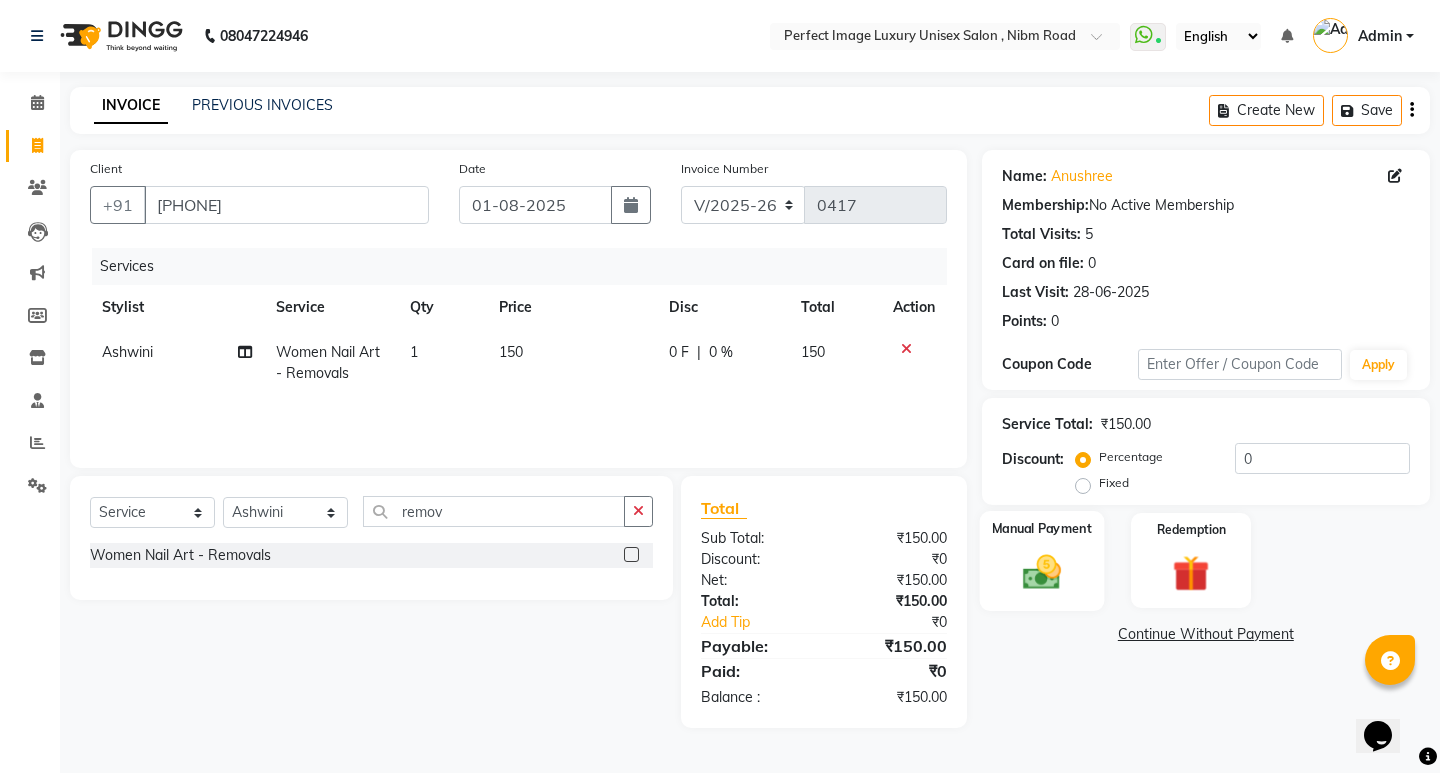 click on "Manual Payment" 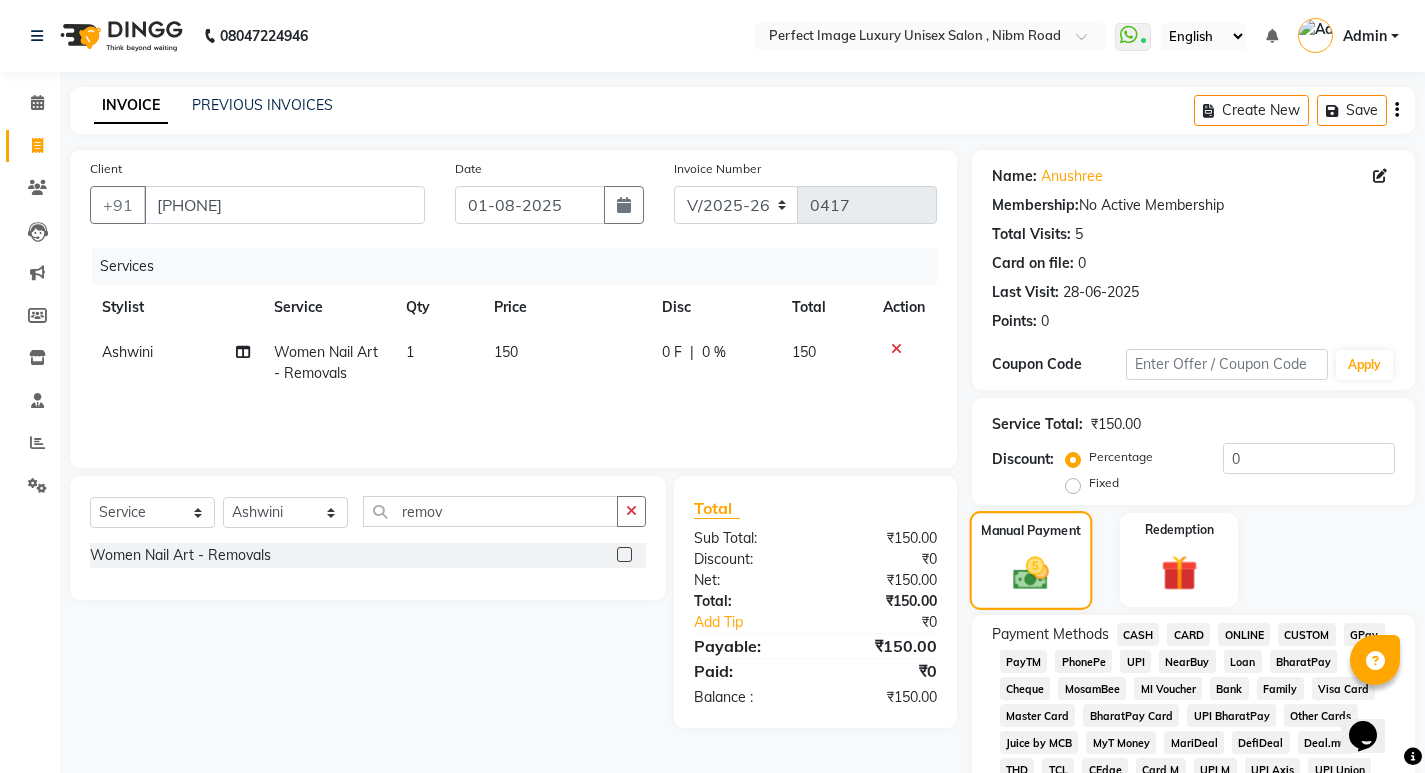 scroll, scrollTop: 400, scrollLeft: 0, axis: vertical 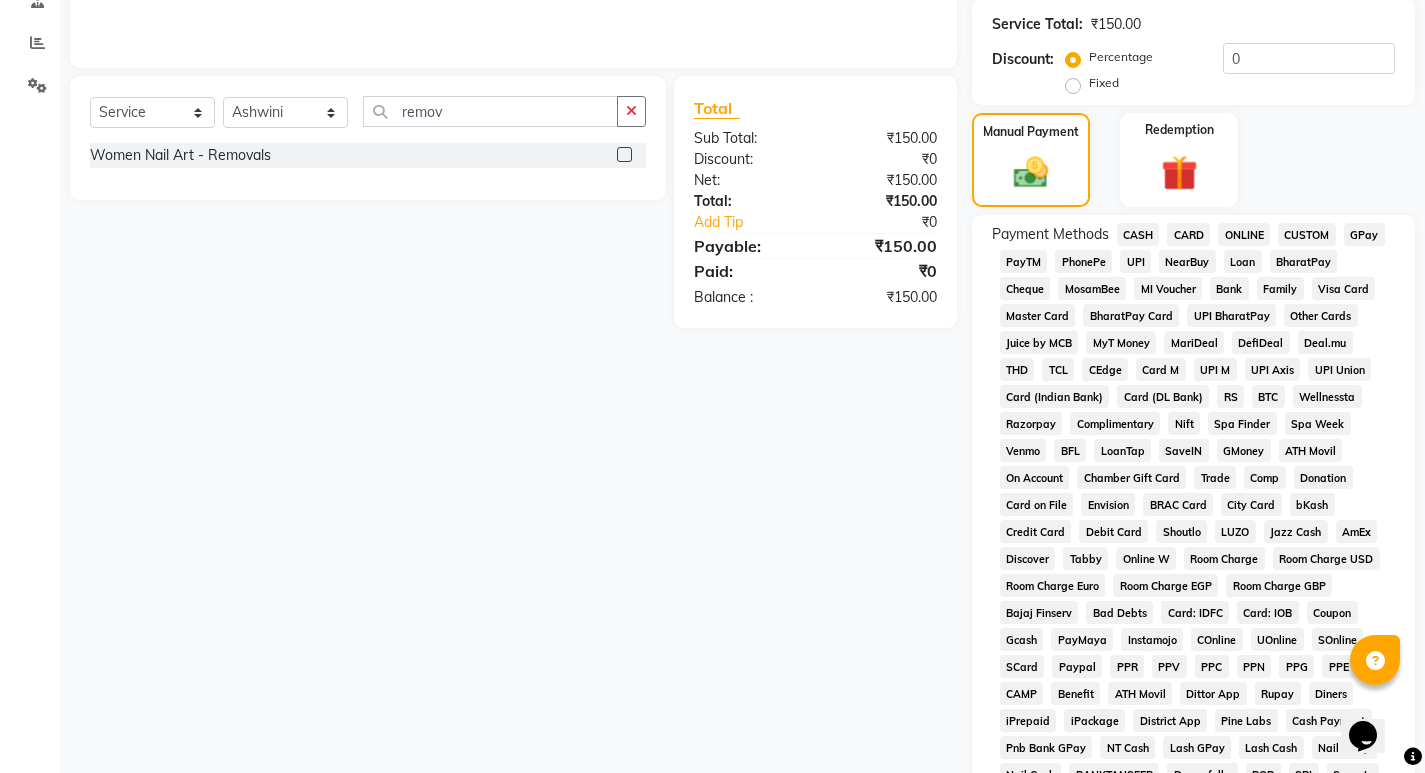click on "PayTM" 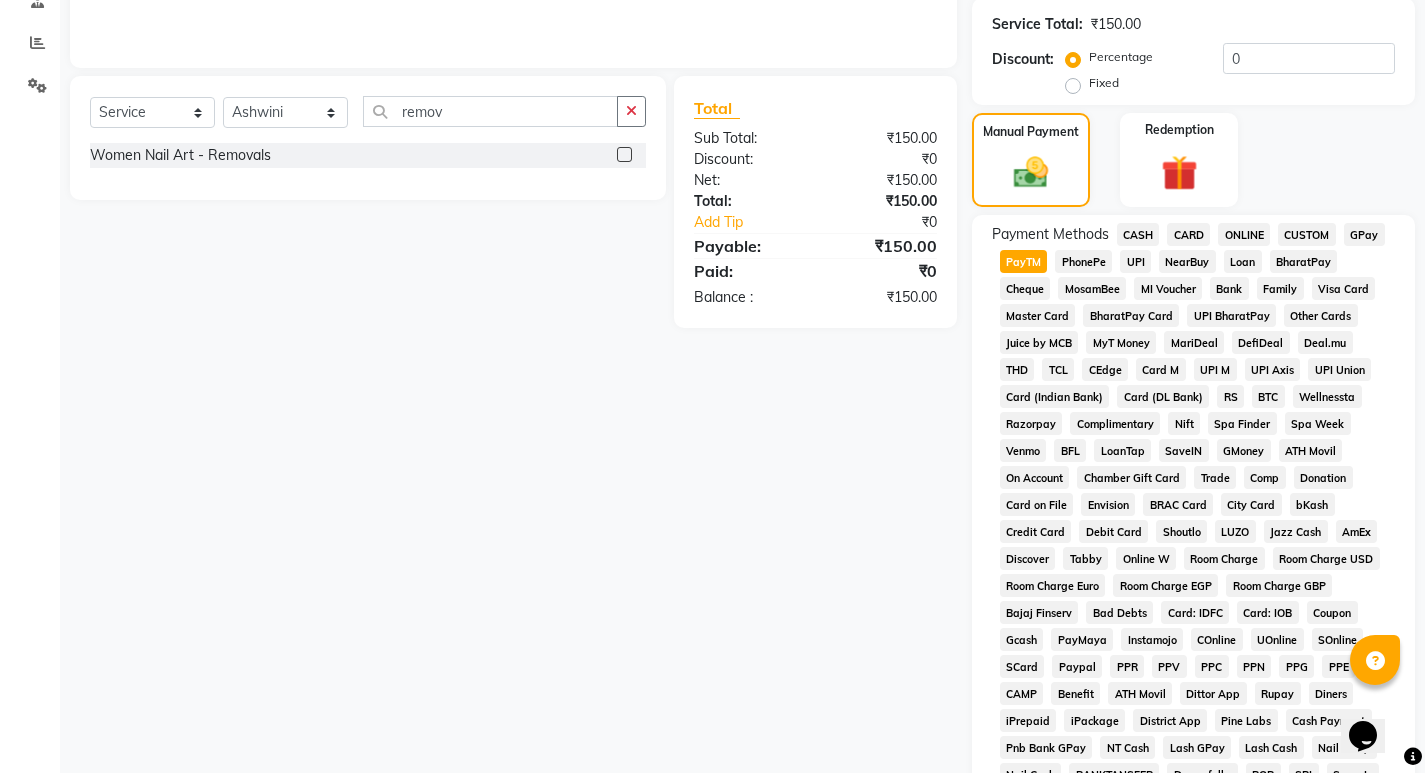scroll, scrollTop: 705, scrollLeft: 0, axis: vertical 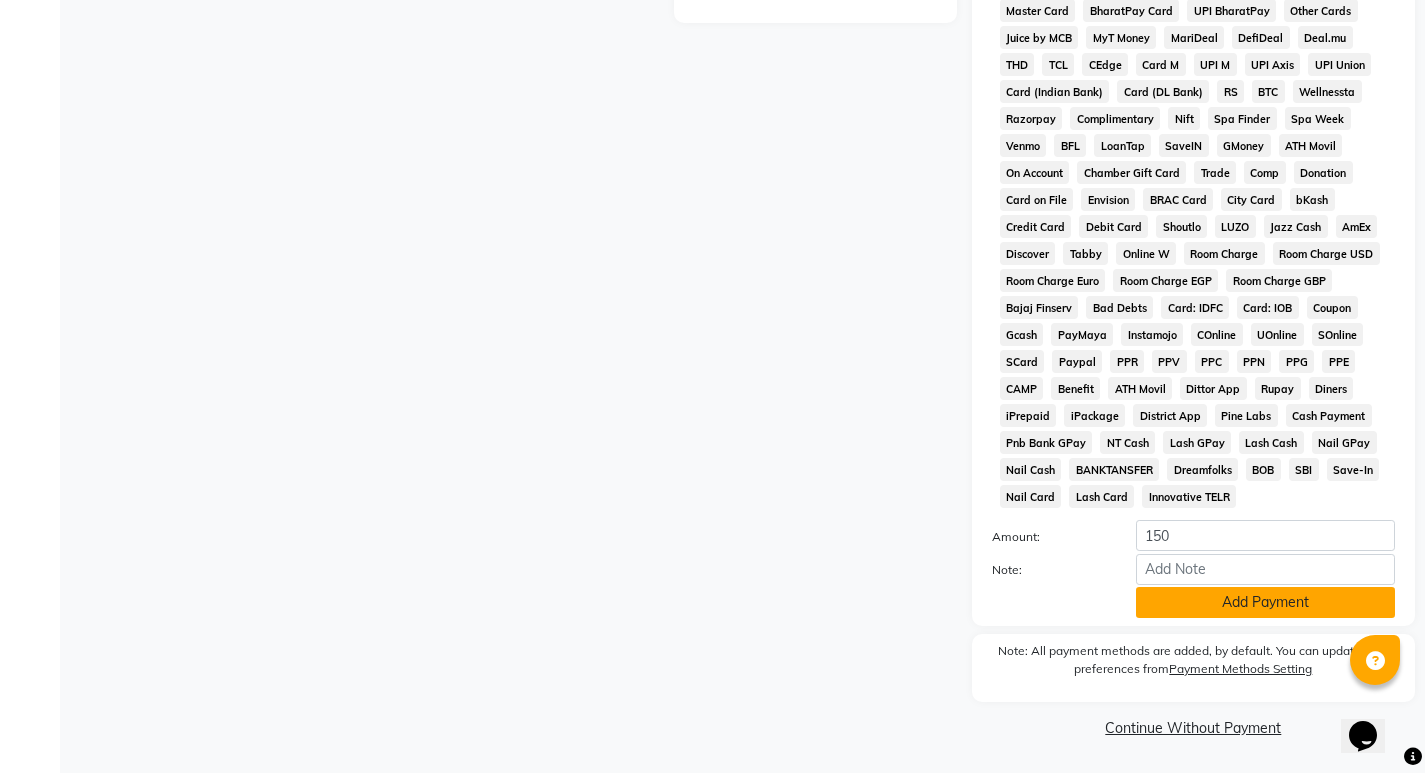 click on "Add Payment" 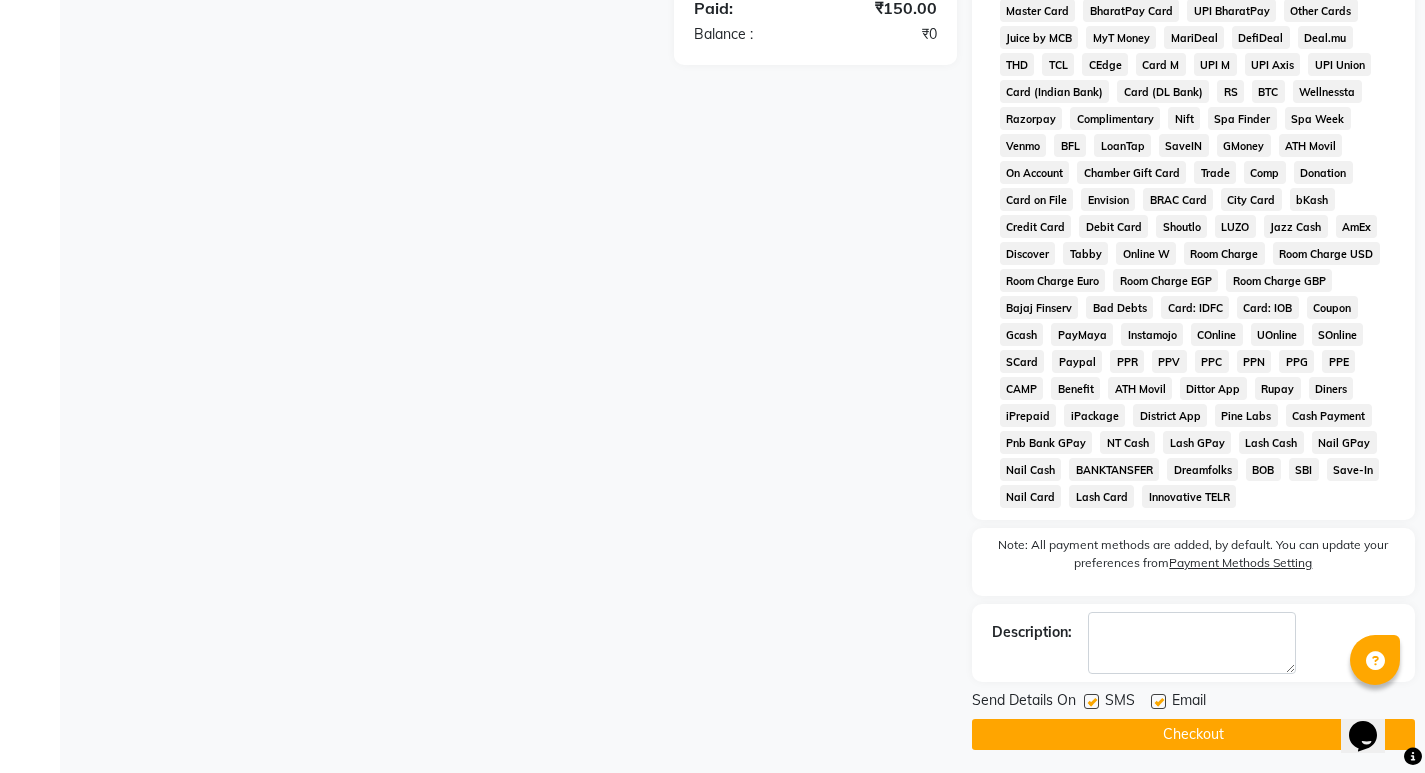 click on "Checkout" 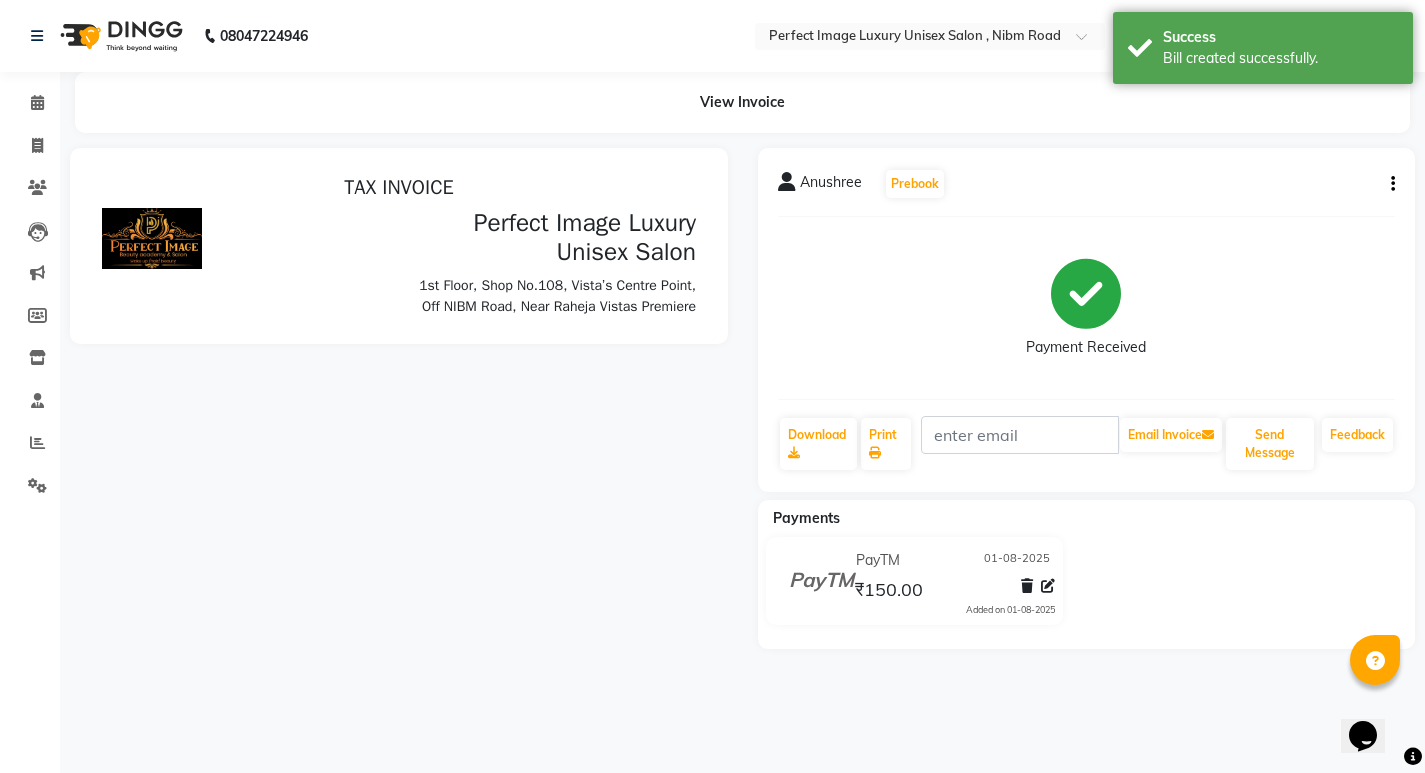 scroll, scrollTop: 0, scrollLeft: 0, axis: both 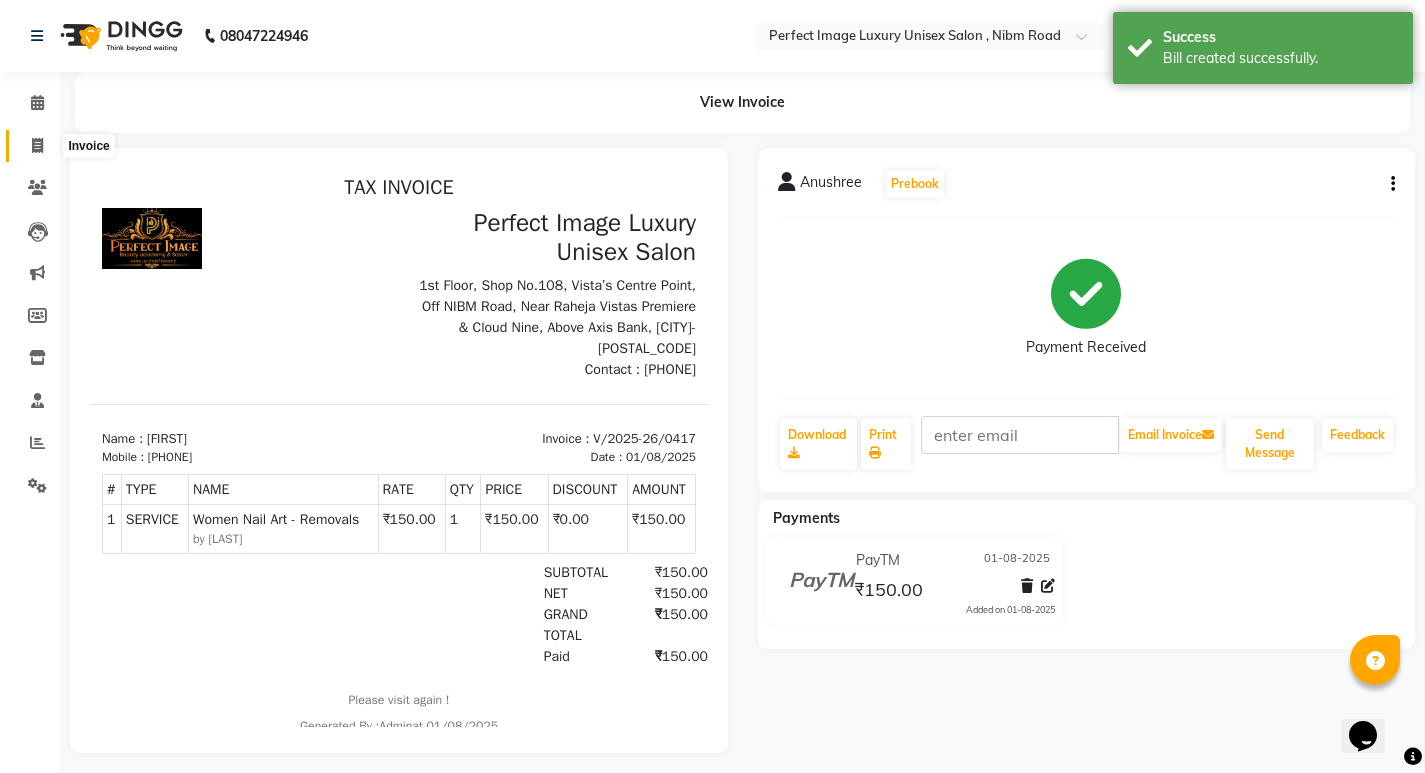 click 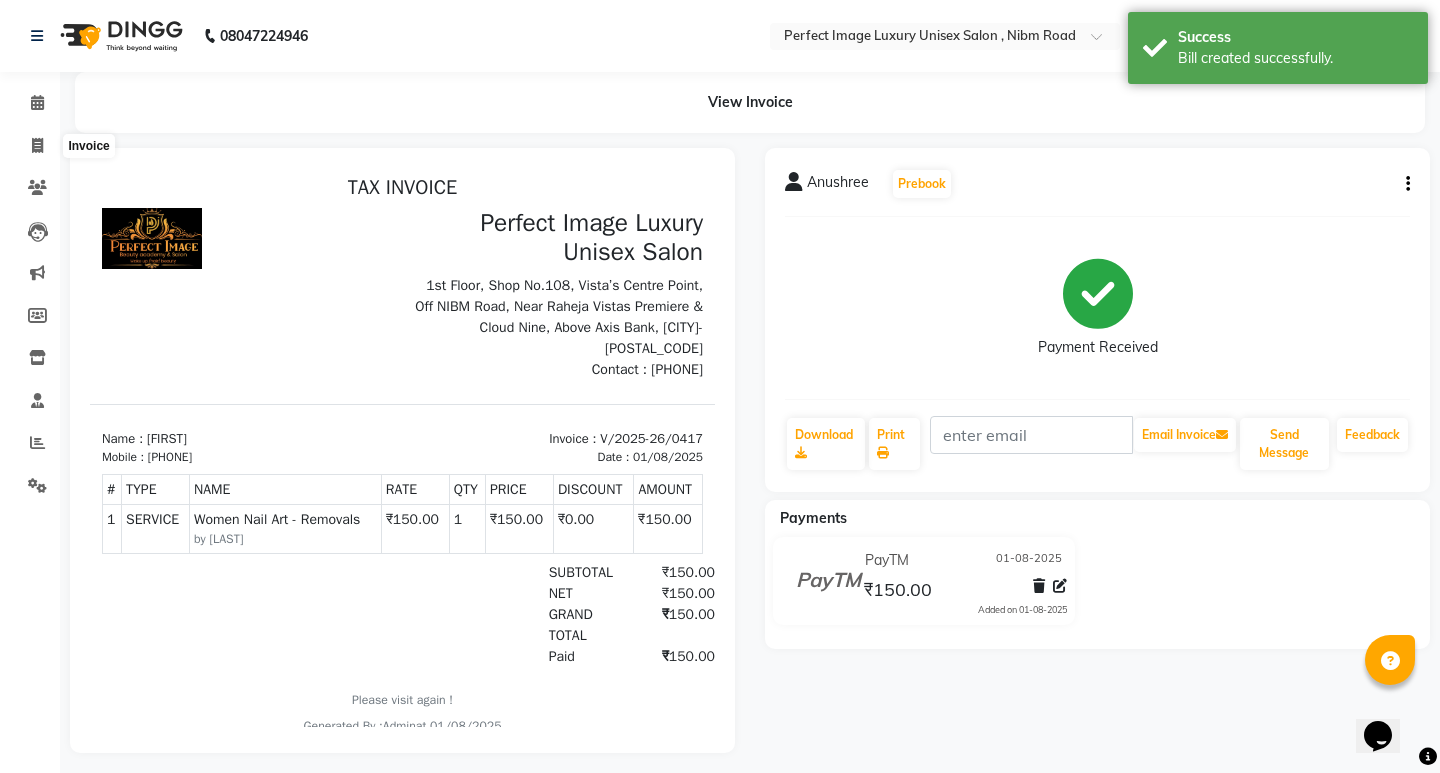 select on "5078" 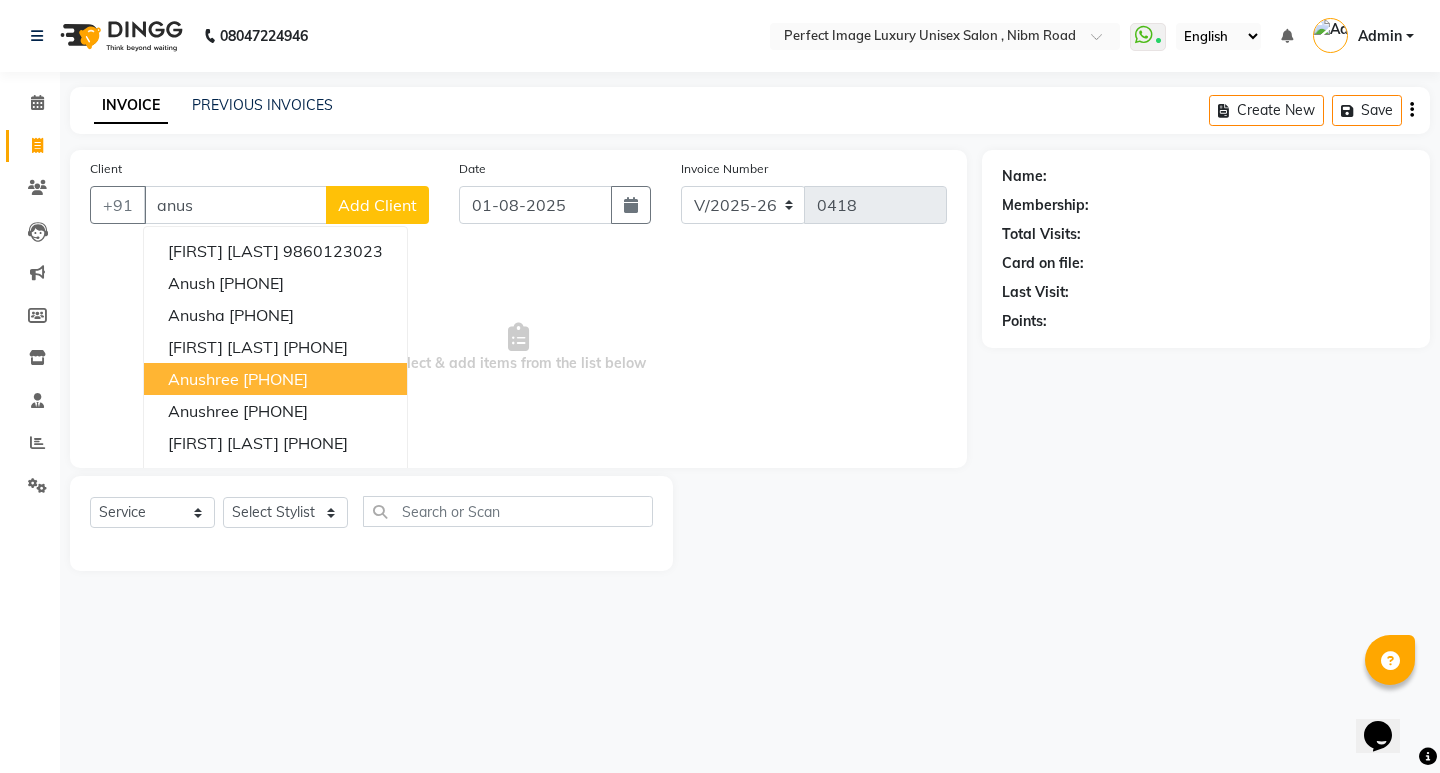 click on "[PHONE]" at bounding box center [275, 379] 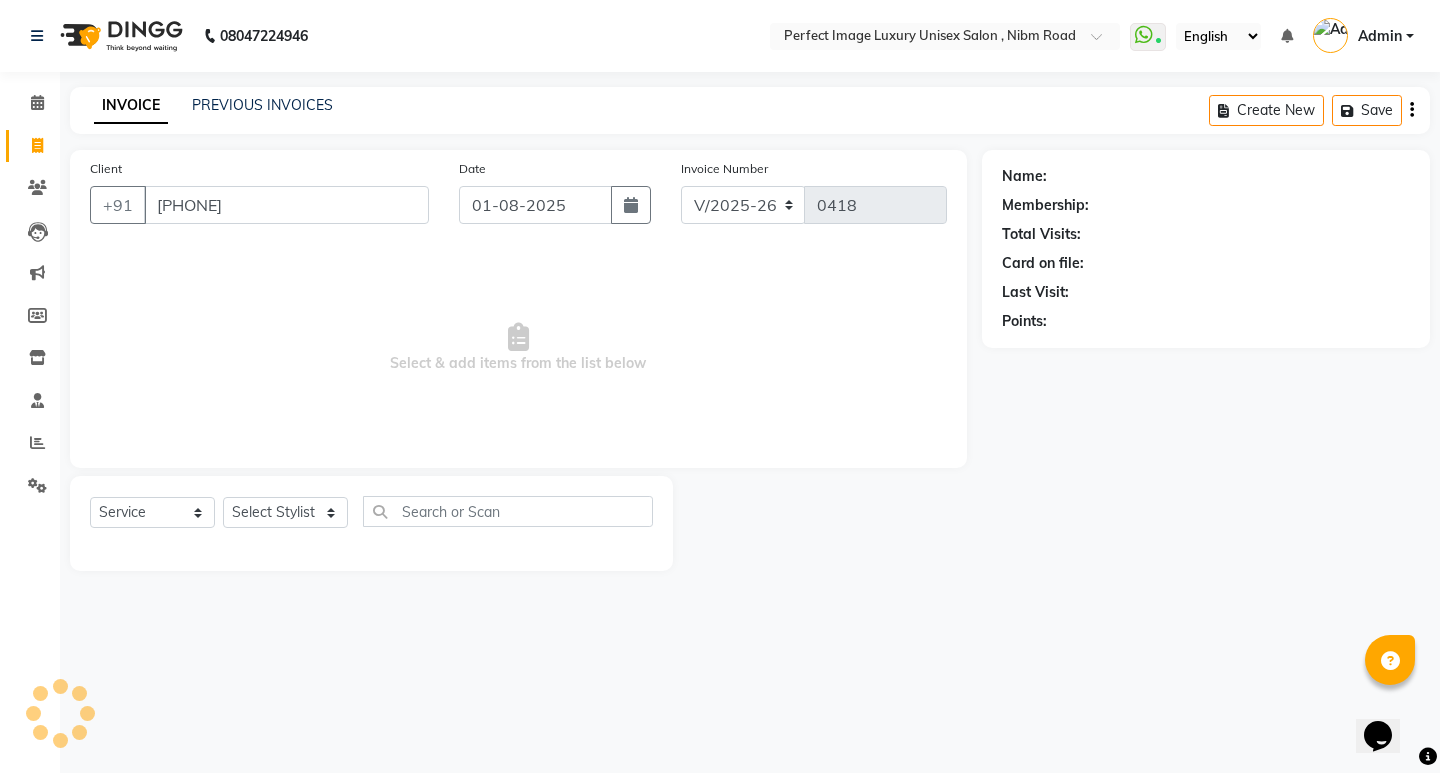 type on "[PHONE]" 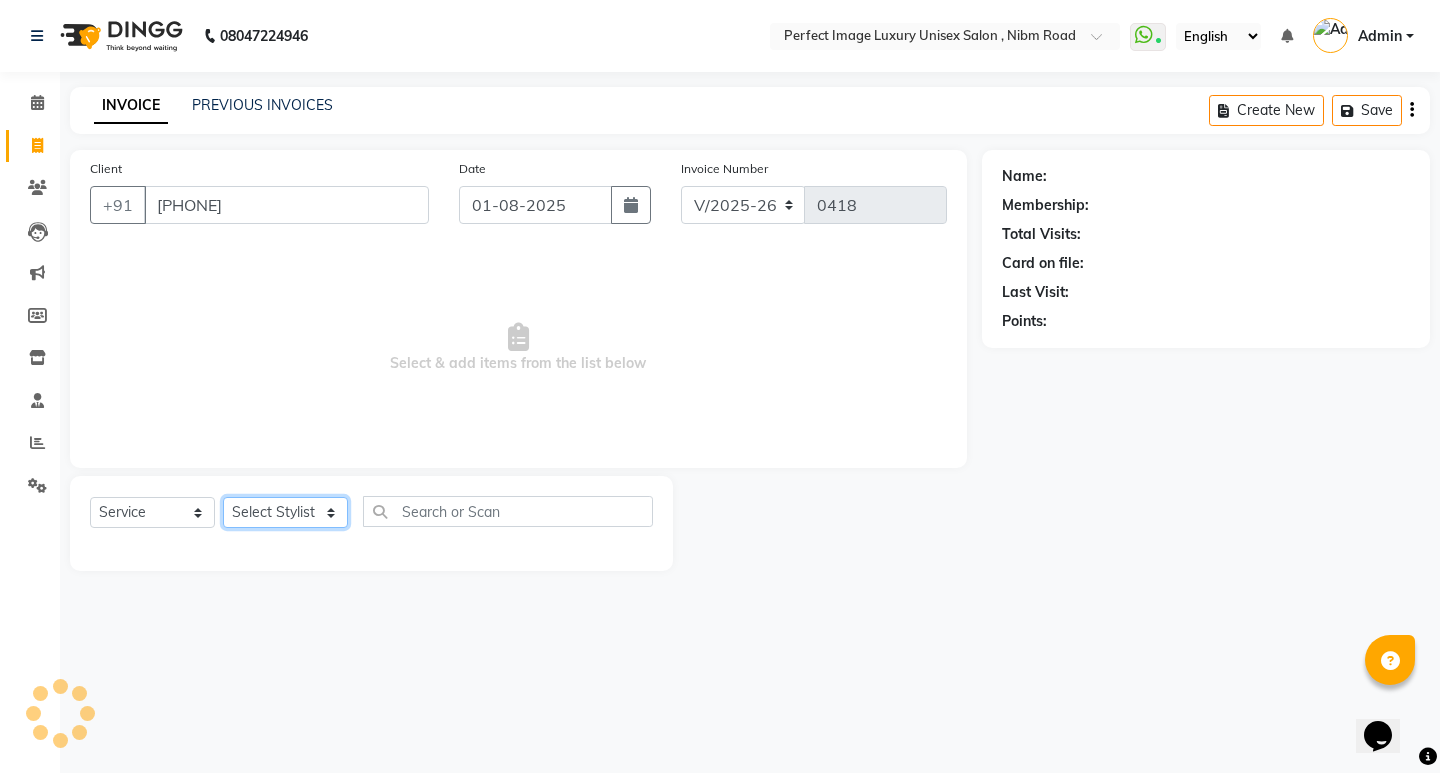 click on "Select Stylist Asha Ashwini Manager  Neelam Neeta Reshma Sanket Shanti Soniya" 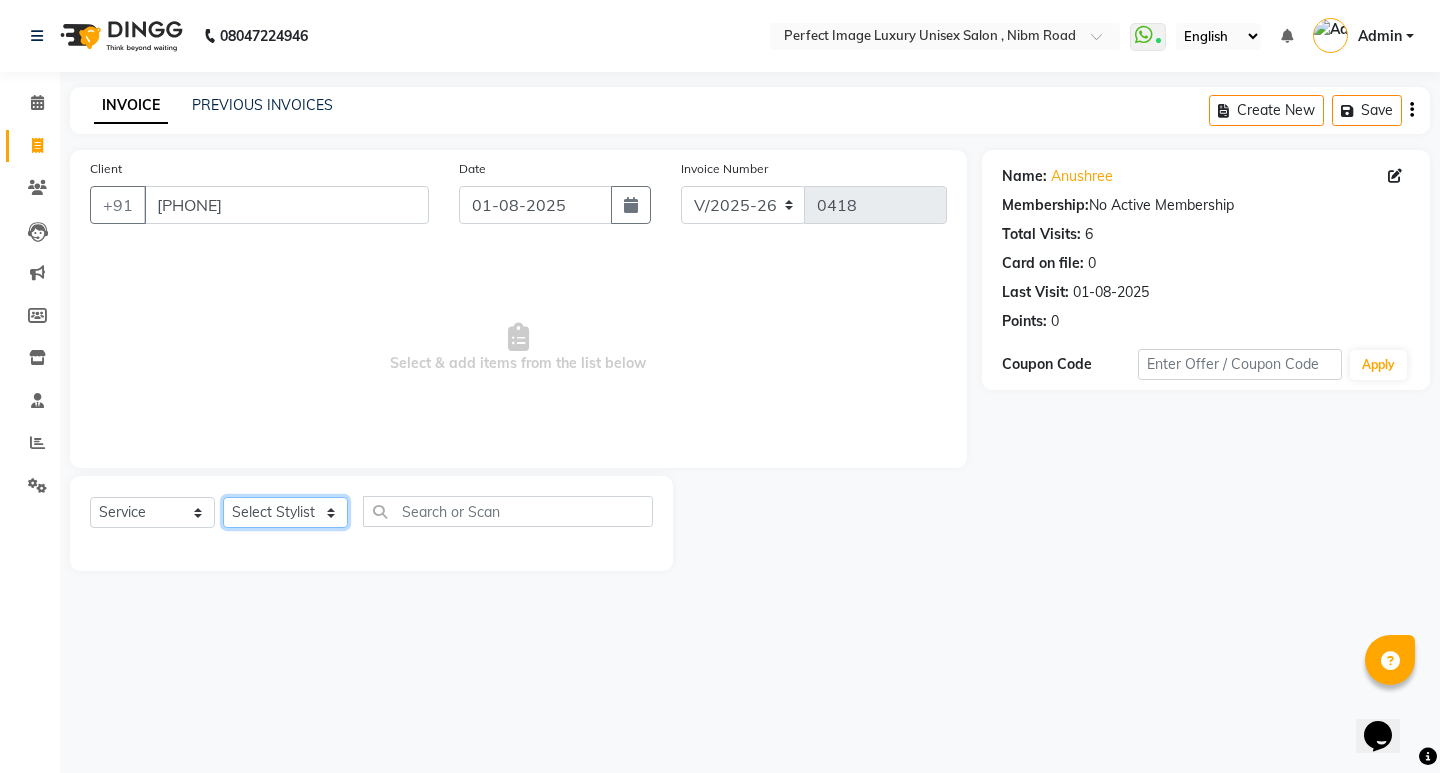 select on "41881" 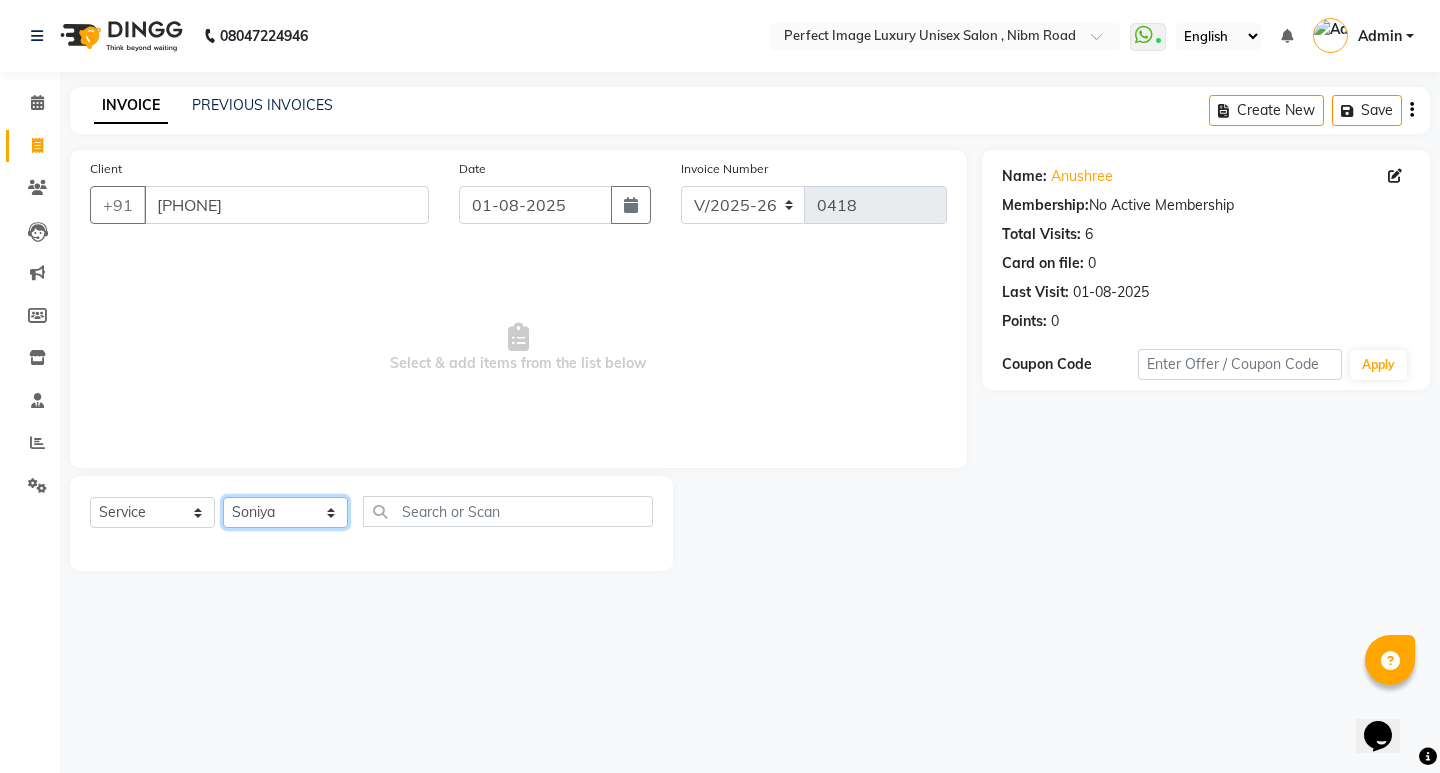 click on "Select Stylist Asha Ashwini Manager  Neelam Neeta Reshma Sanket Shanti Soniya" 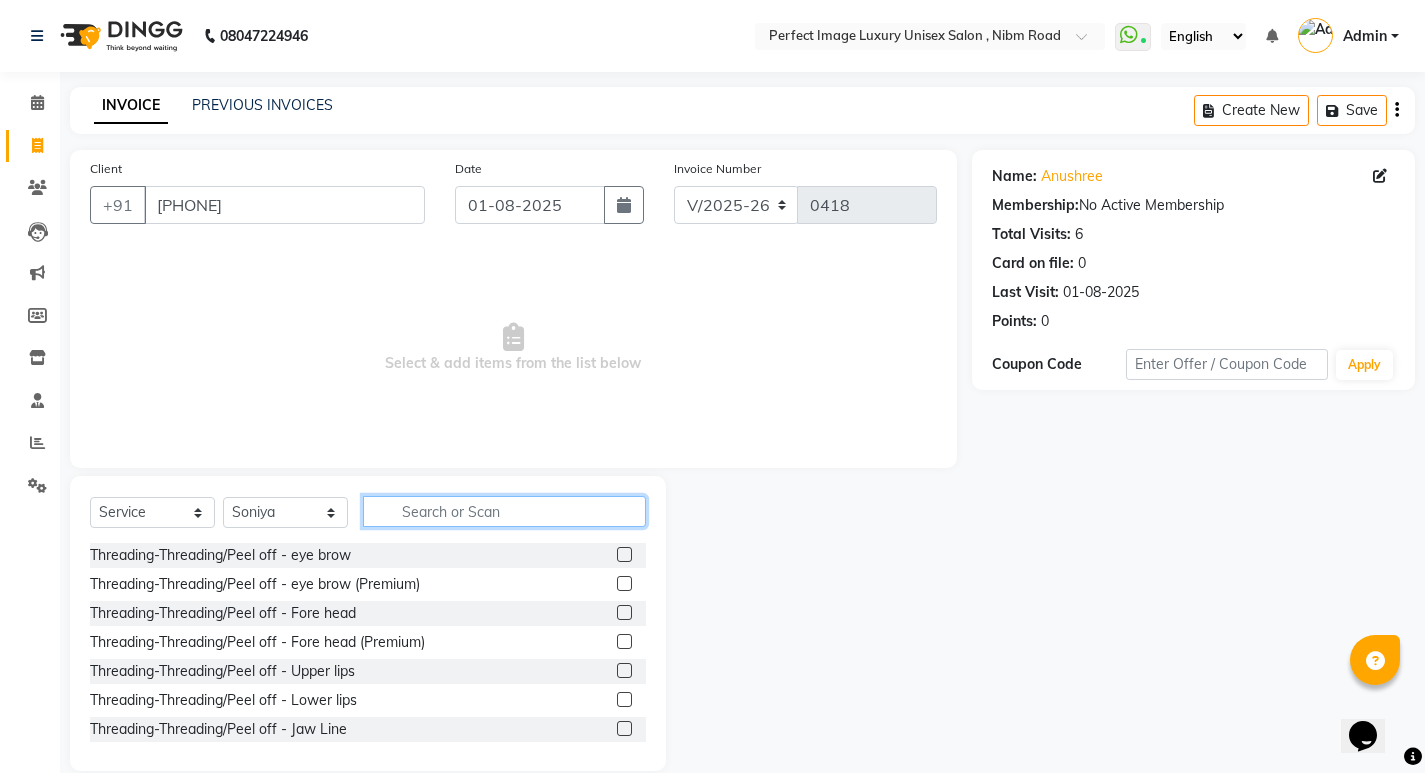 click 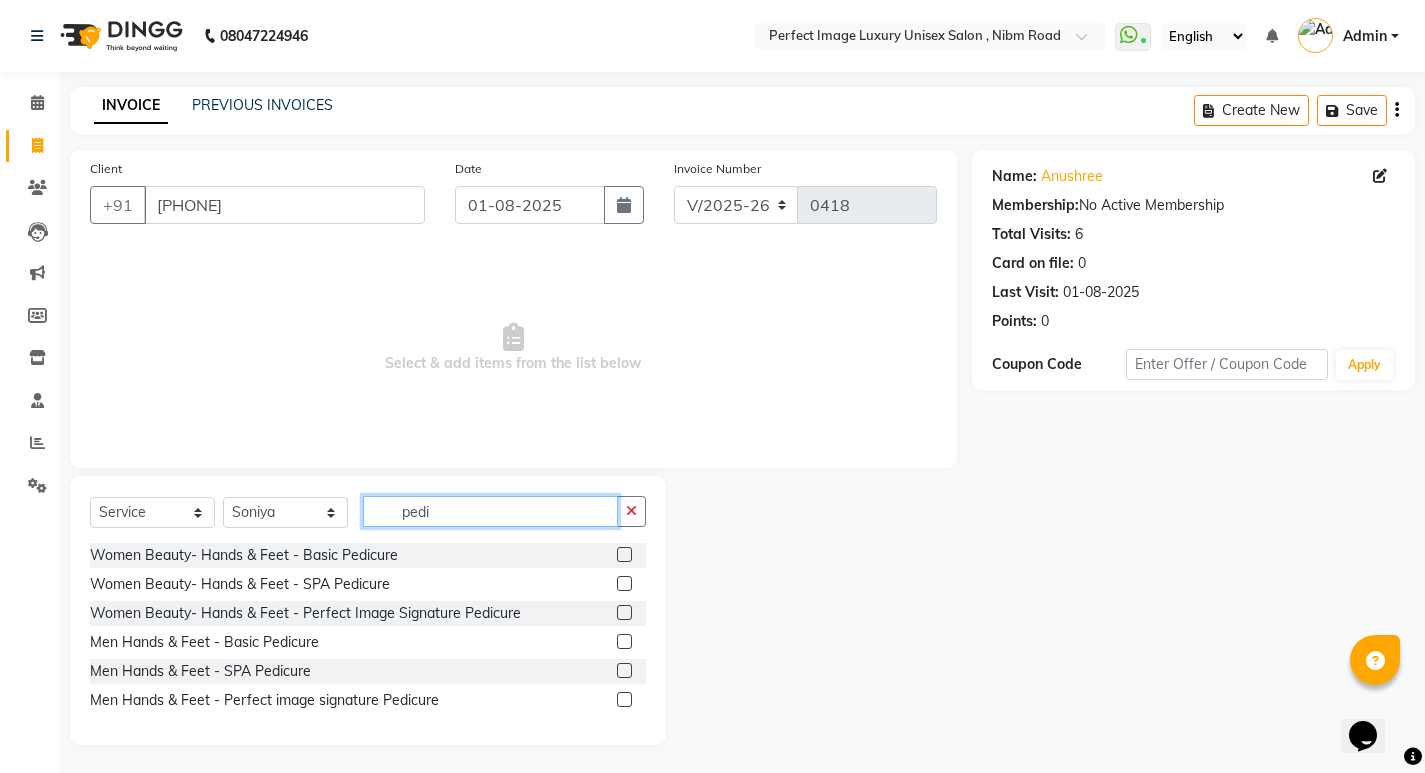 type on "pedi" 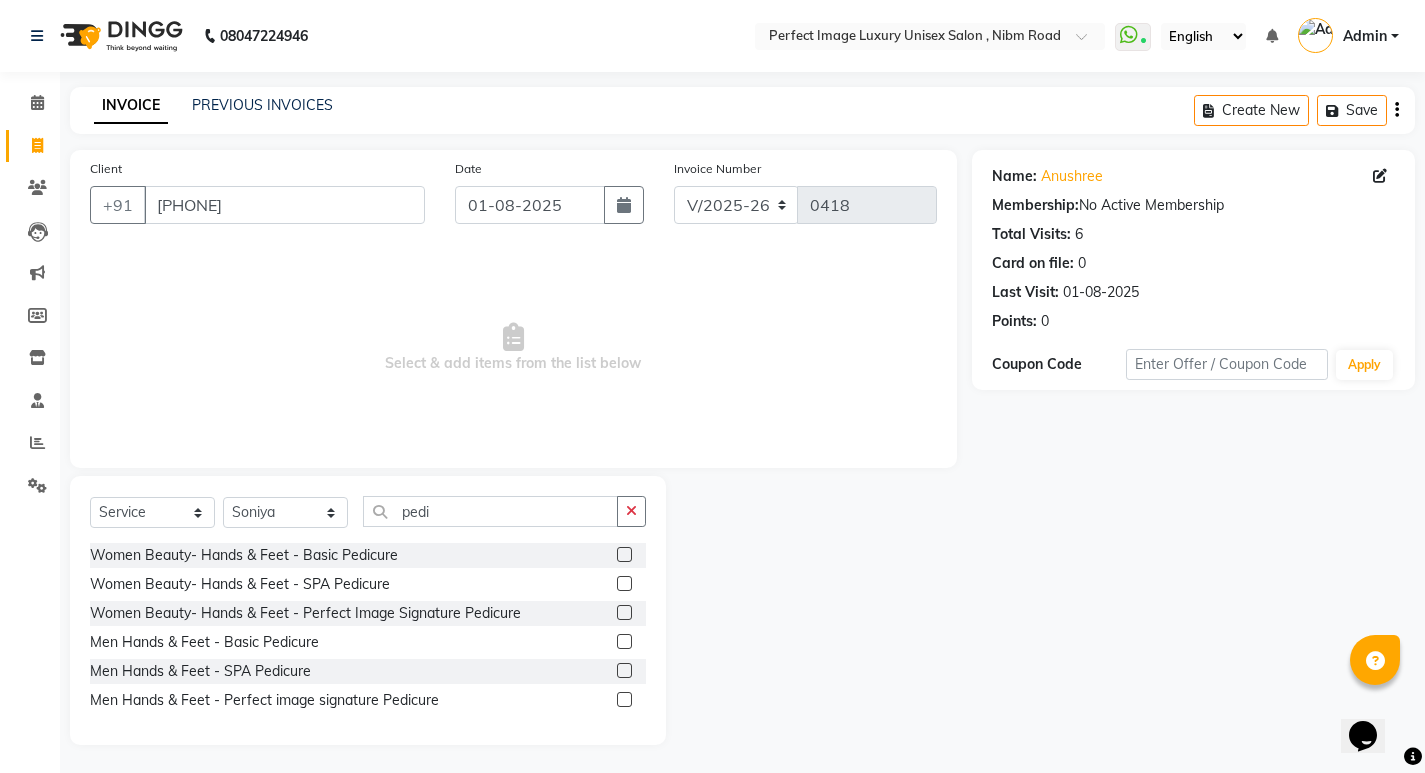 click on "Women Beauty- Hands & Feet  - Basic Pedicure" 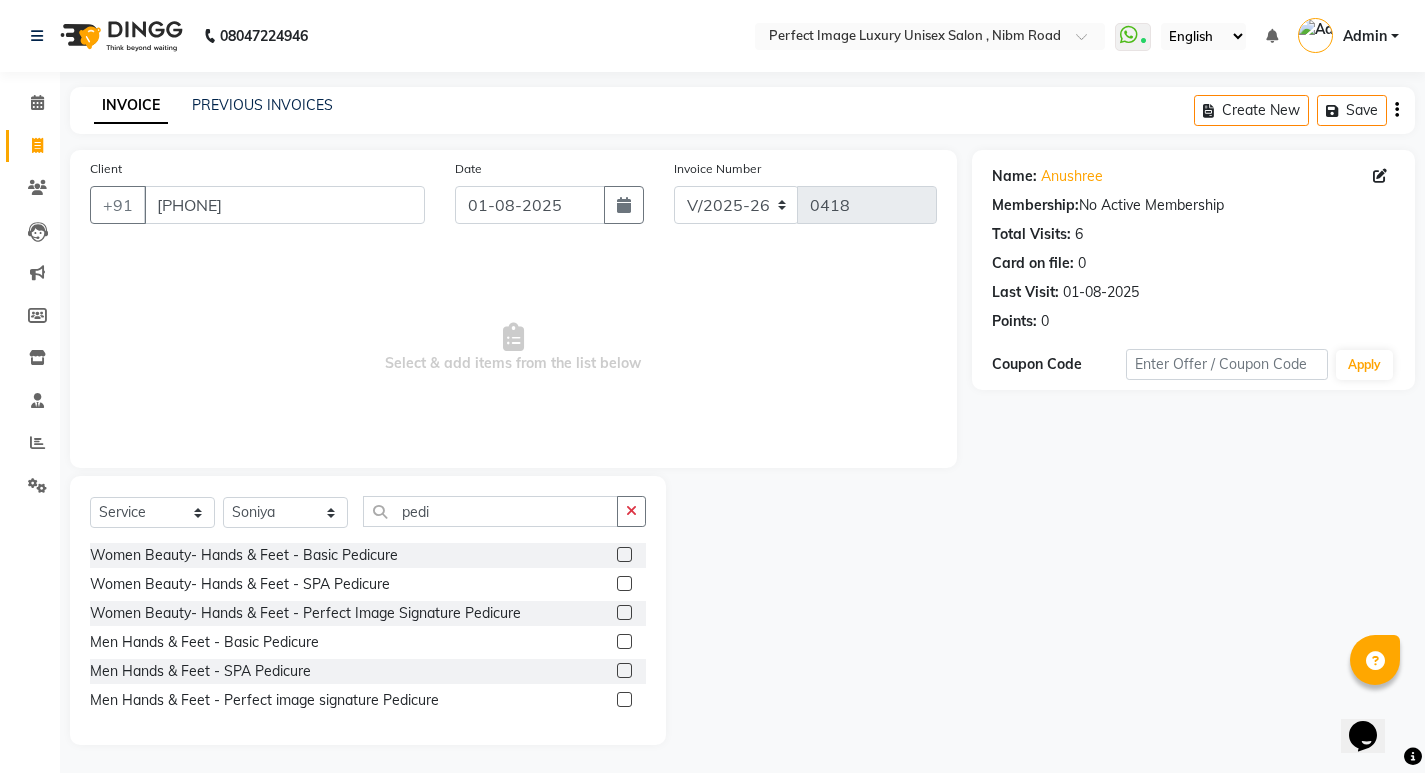 click 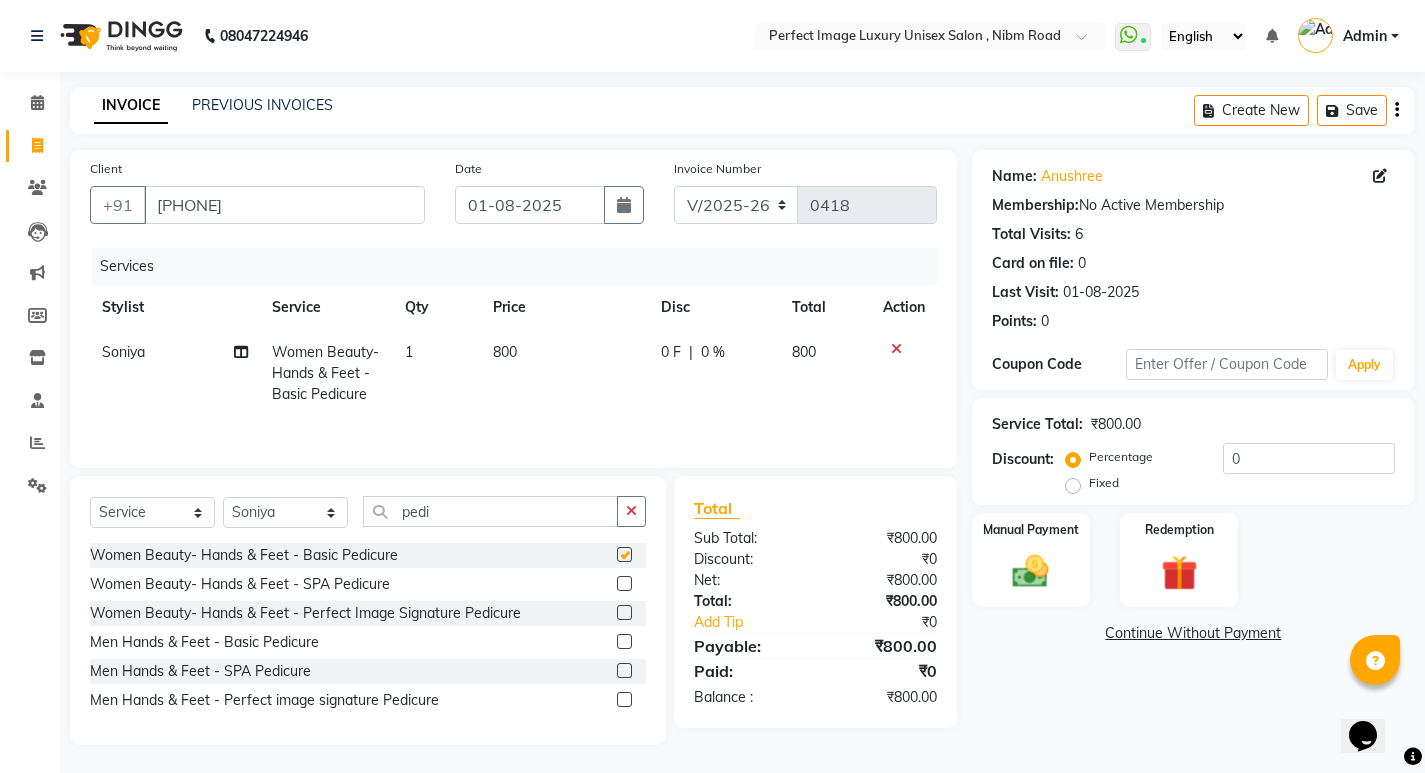 checkbox on "false" 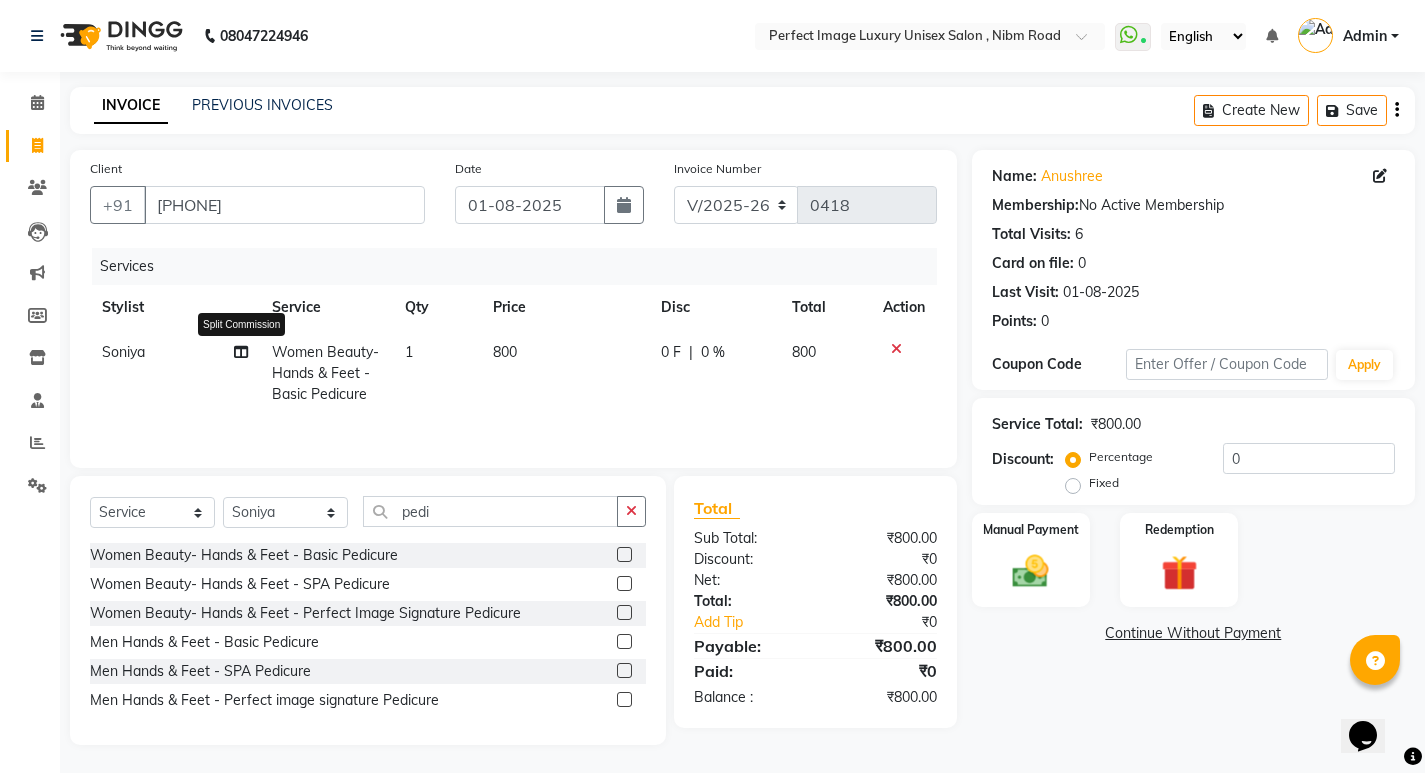 click 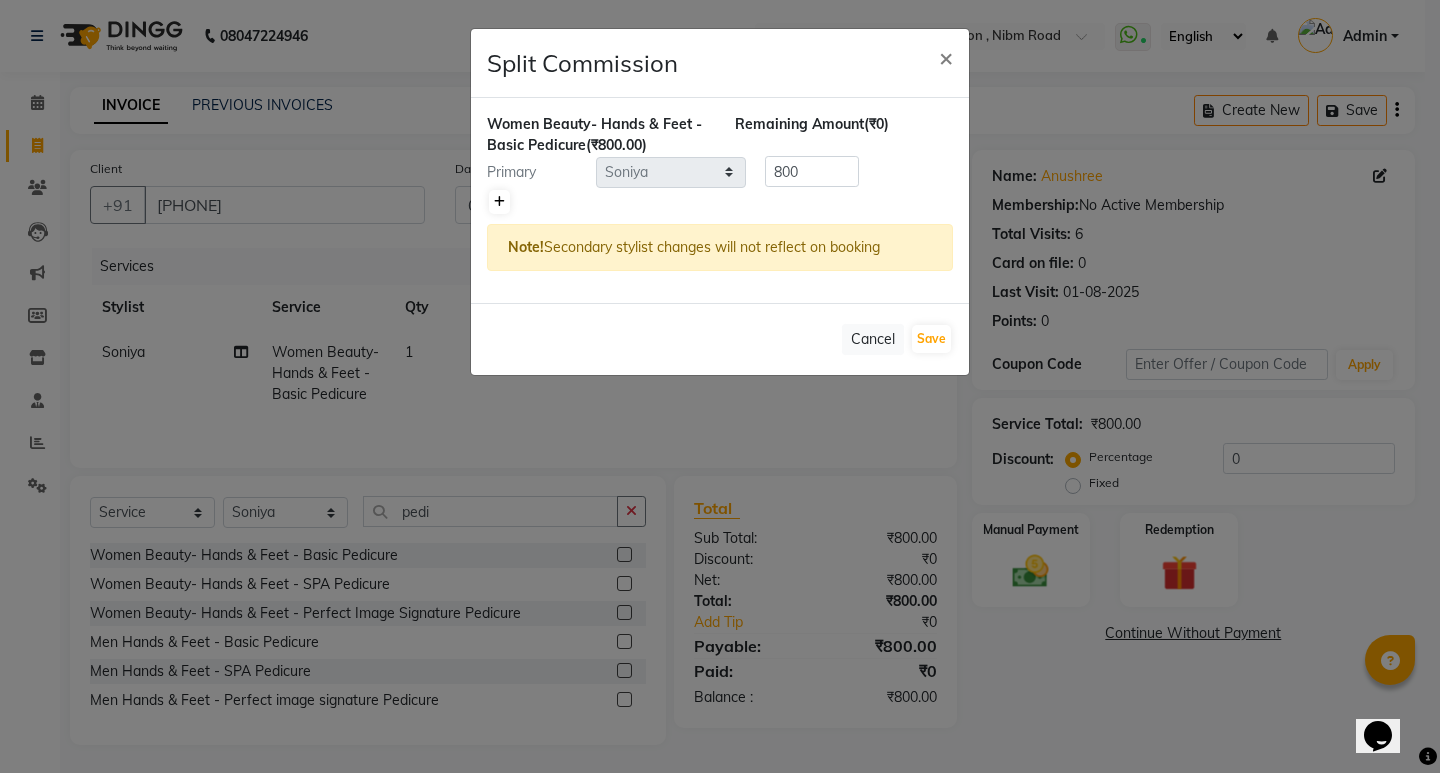 click 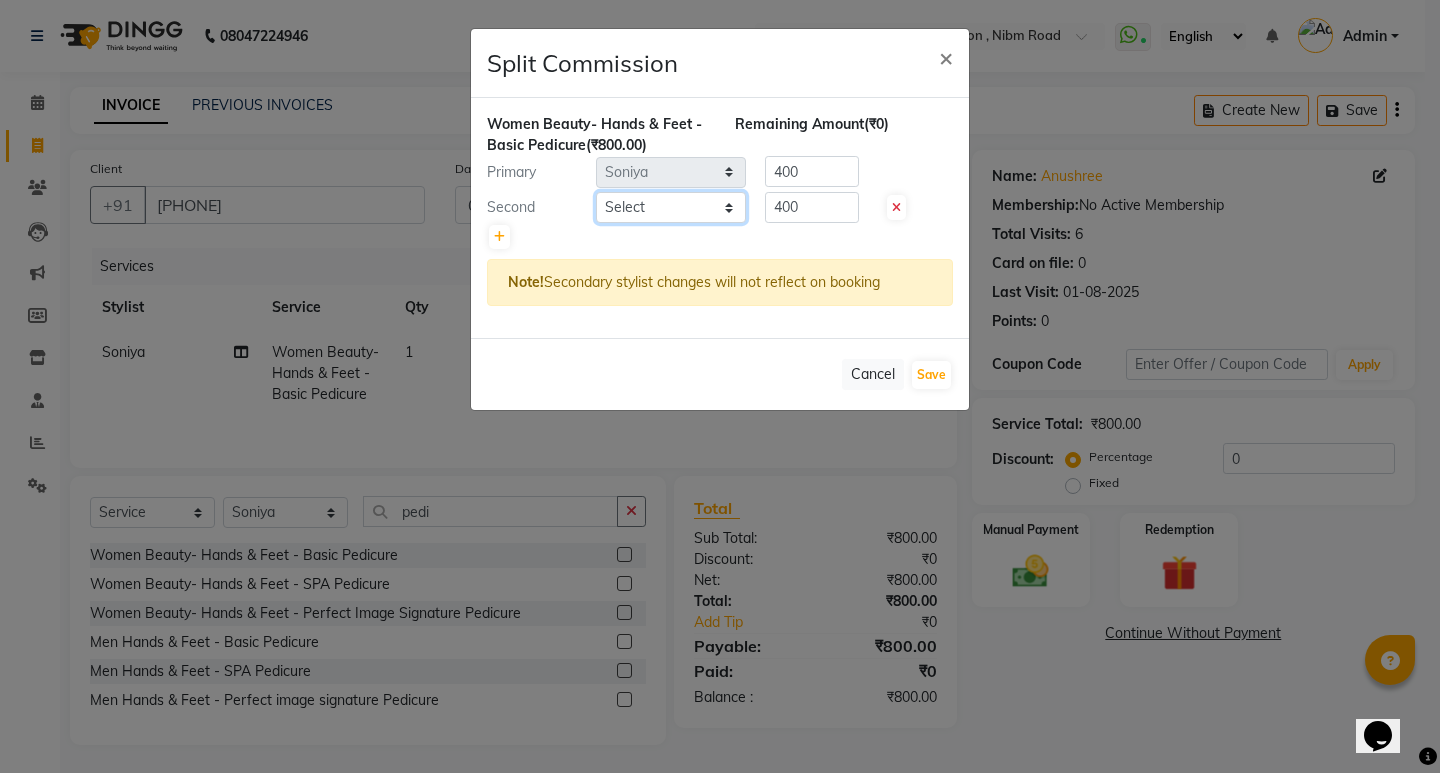 click on "Select  Asha   Ashwini   Manager    Neelam   Neeta   Reshma   Sanket   Shanti   Soniya" 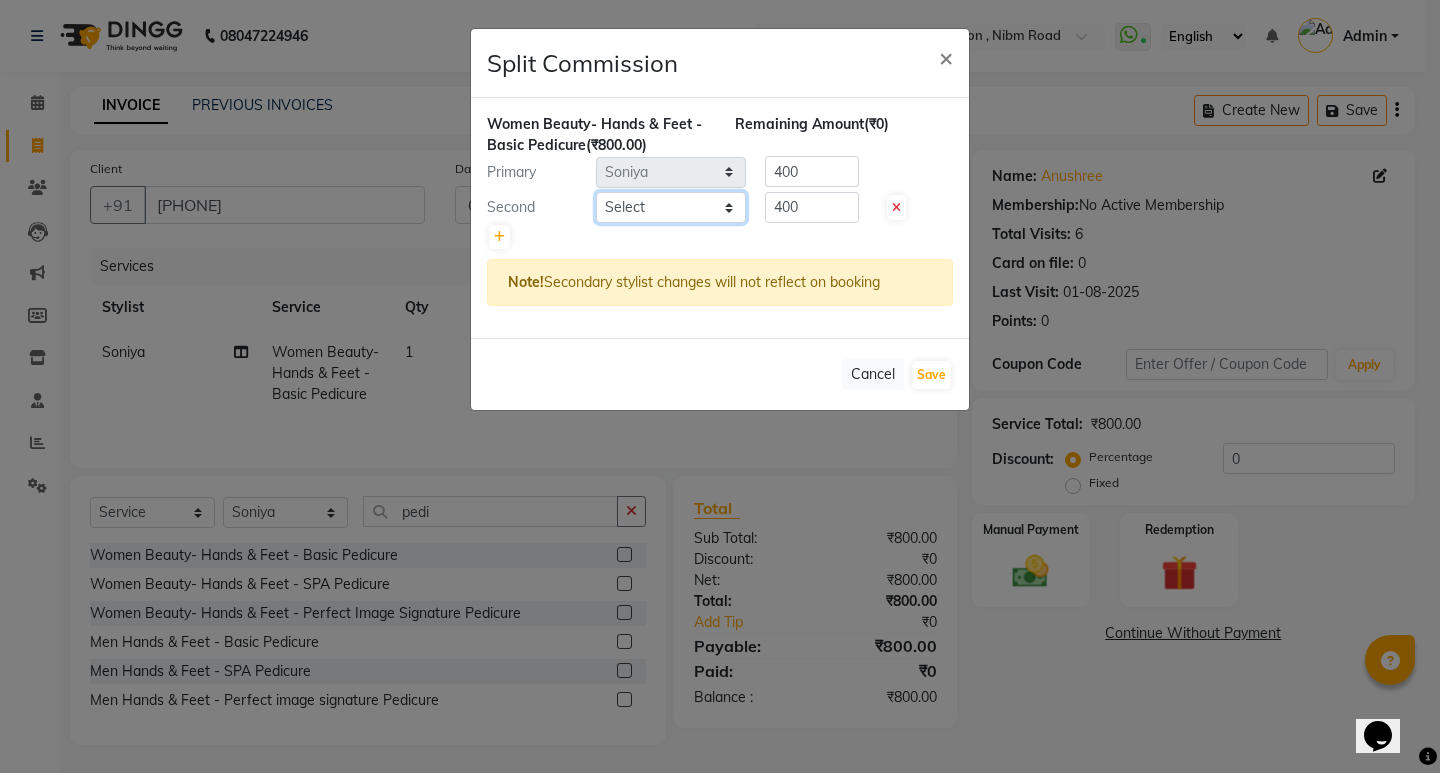 select on "32015" 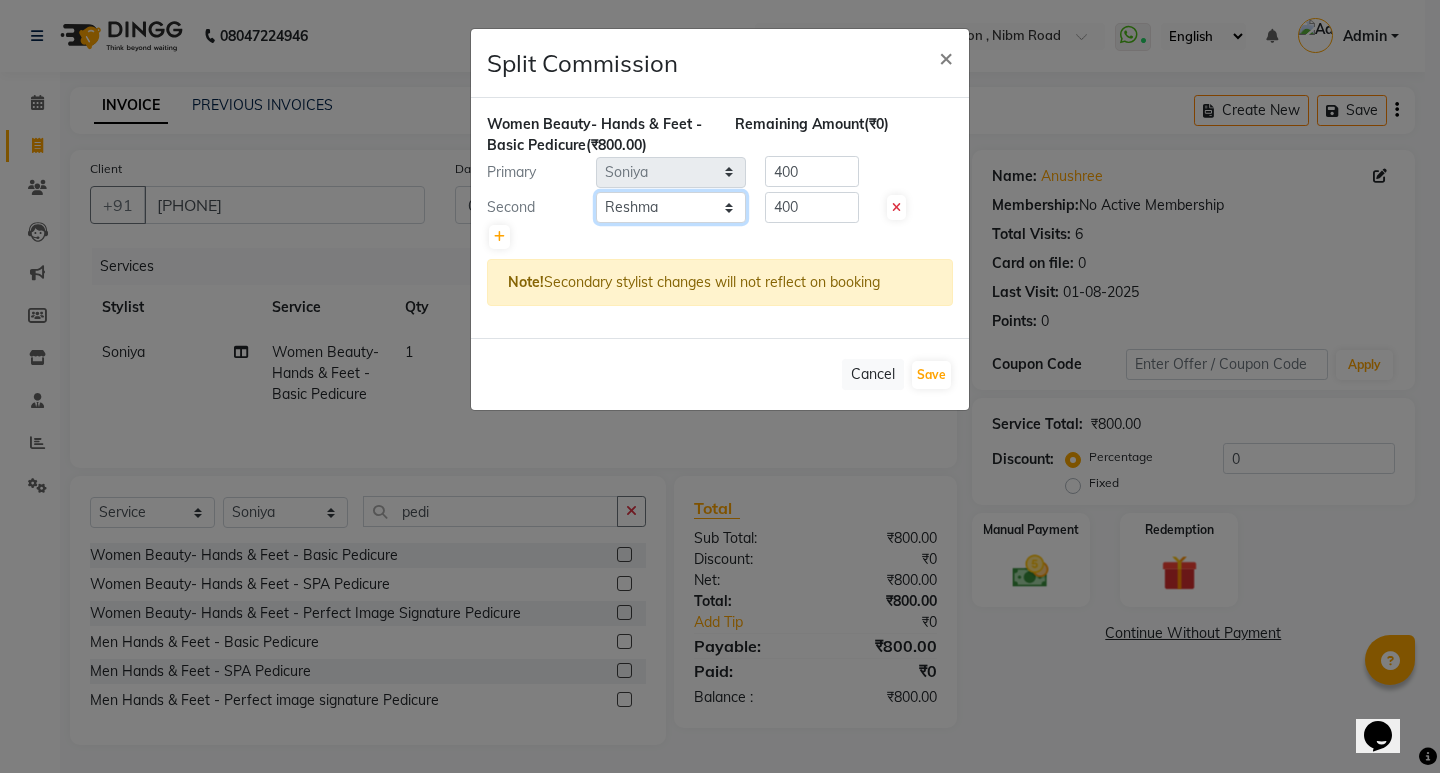 click on "Select  Asha   Ashwini   Manager    Neelam   Neeta   Reshma   Sanket   Shanti   Soniya" 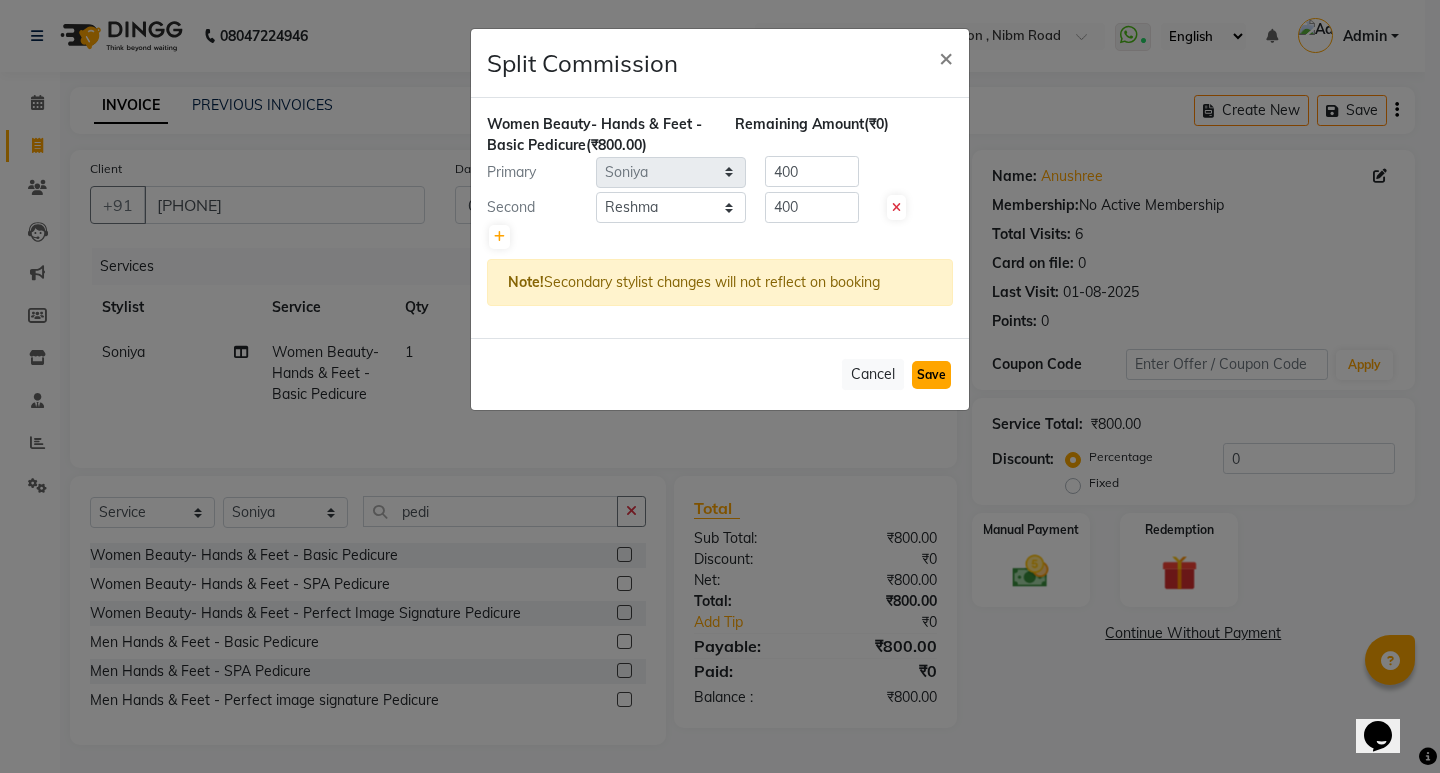 drag, startPoint x: 942, startPoint y: 375, endPoint x: 863, endPoint y: 352, distance: 82.28001 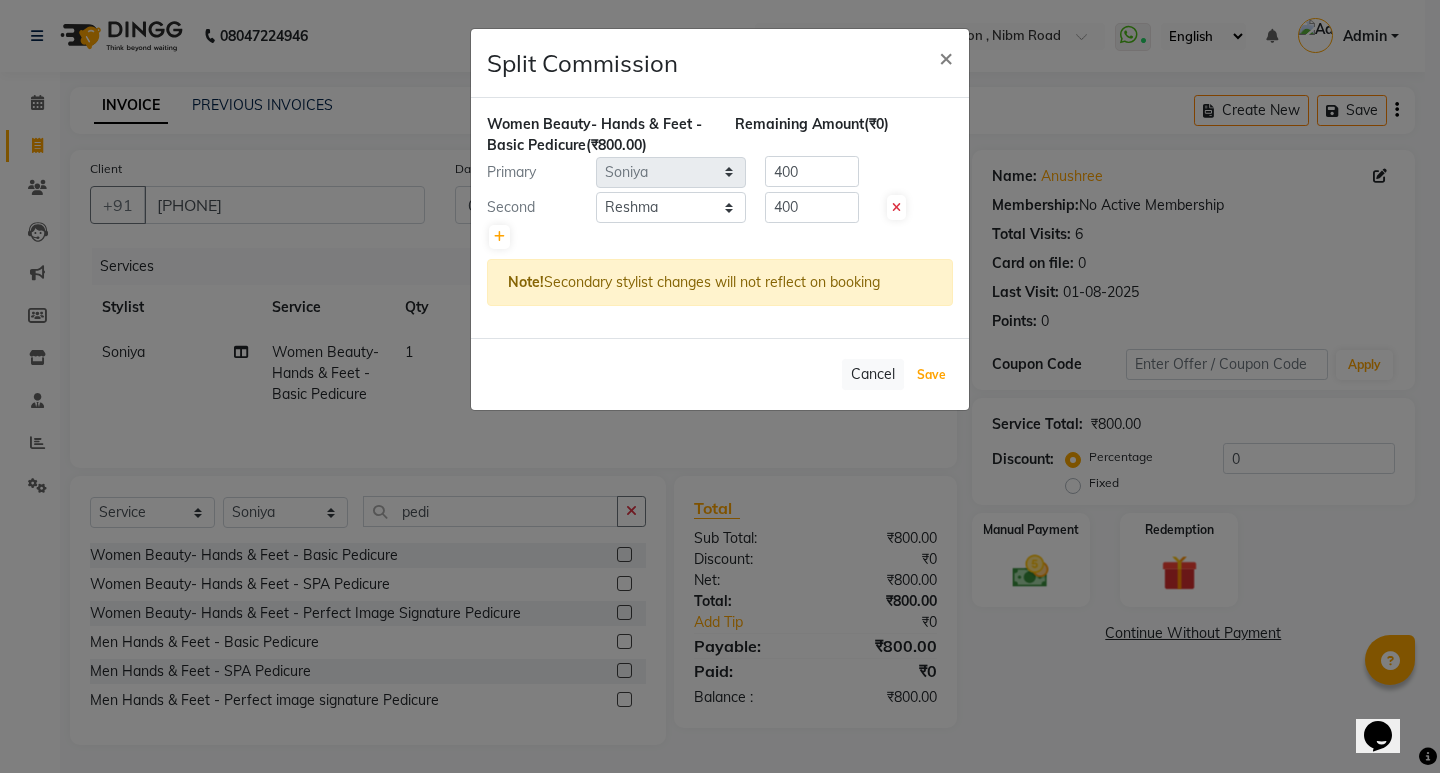 select on "Select" 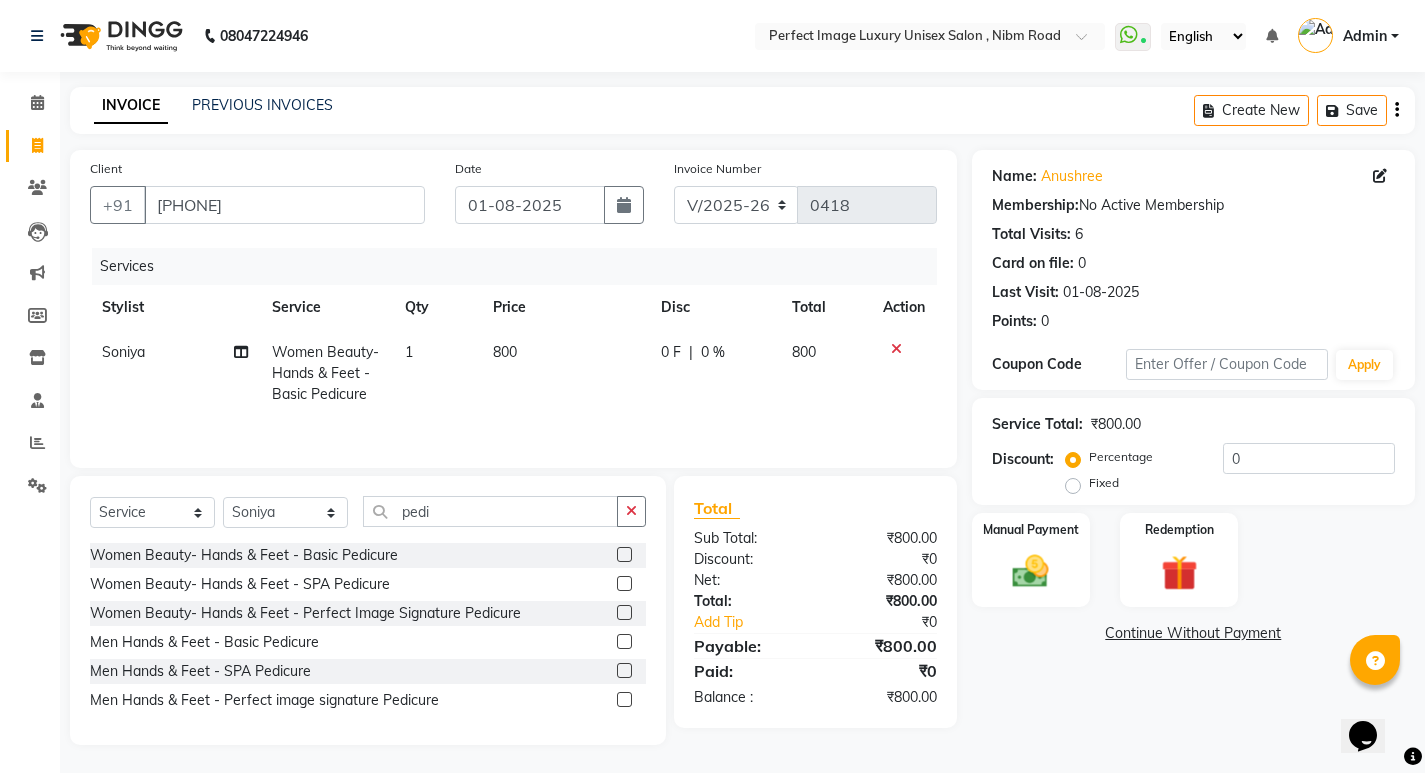click on "800" 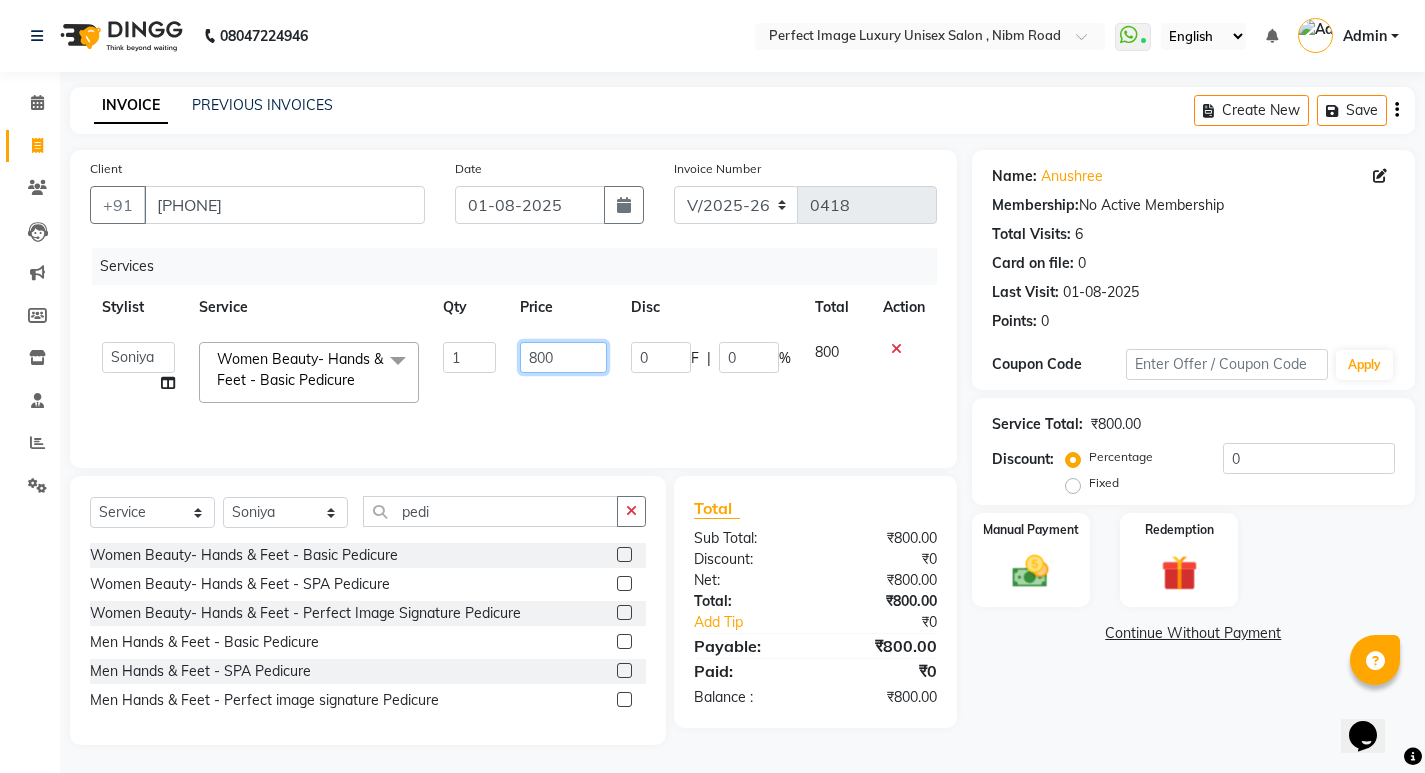 click on "800" 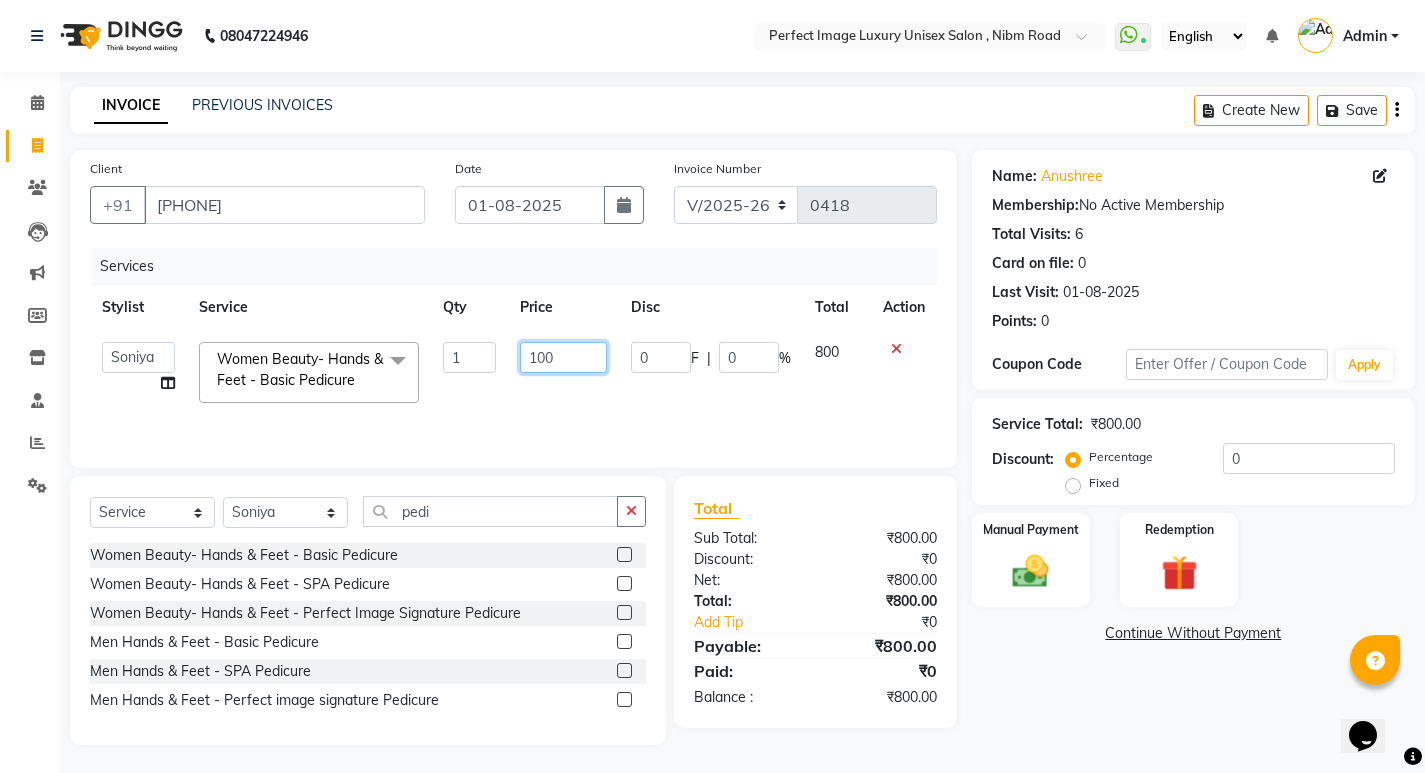 type on "1000" 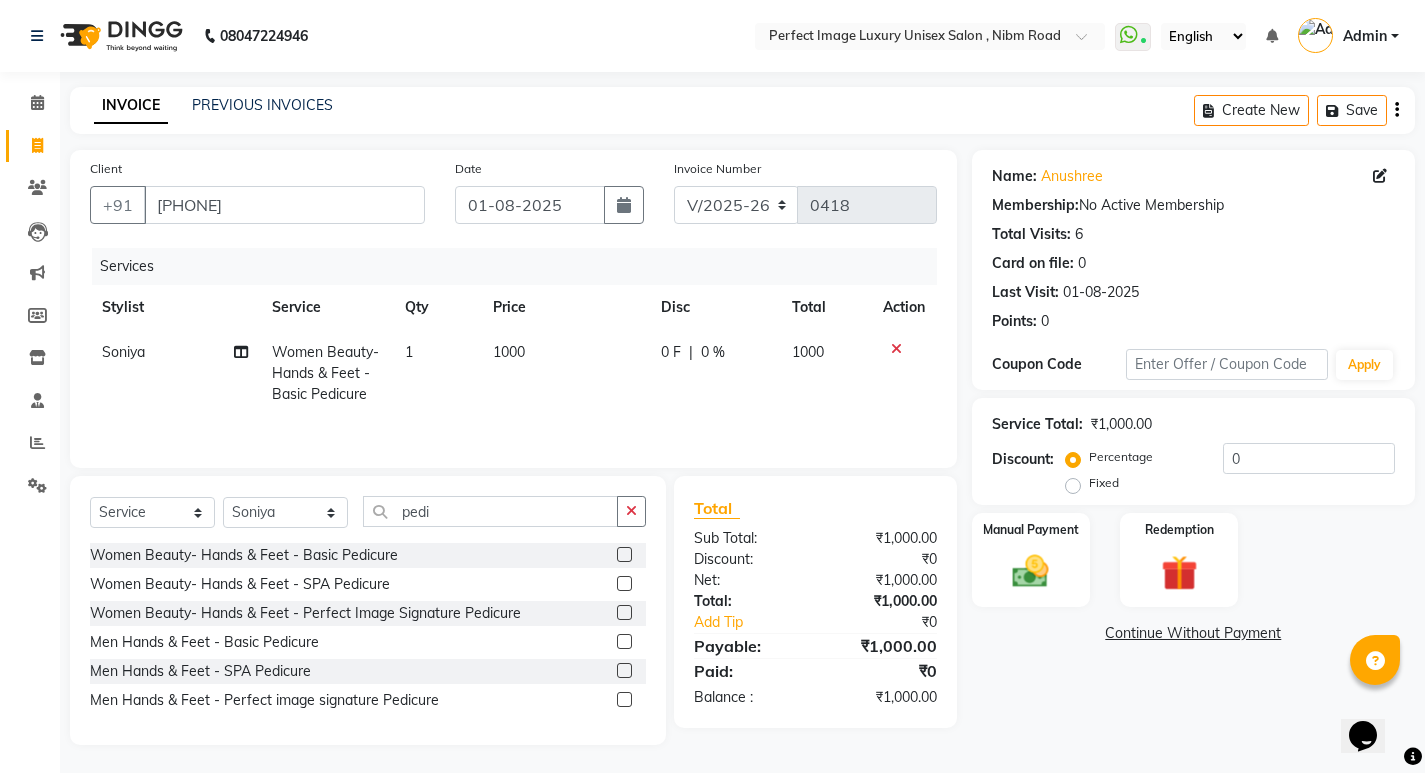 click on "1000" 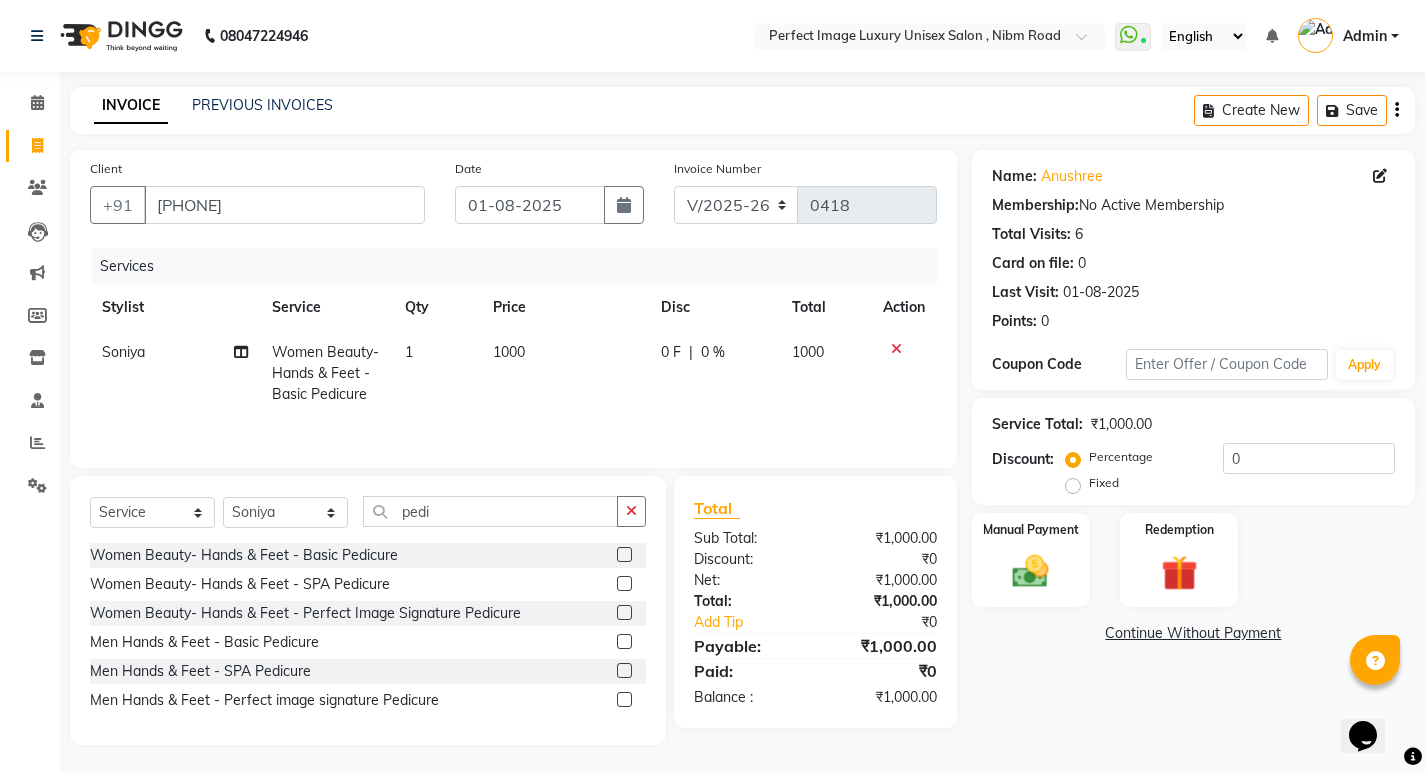 select on "41881" 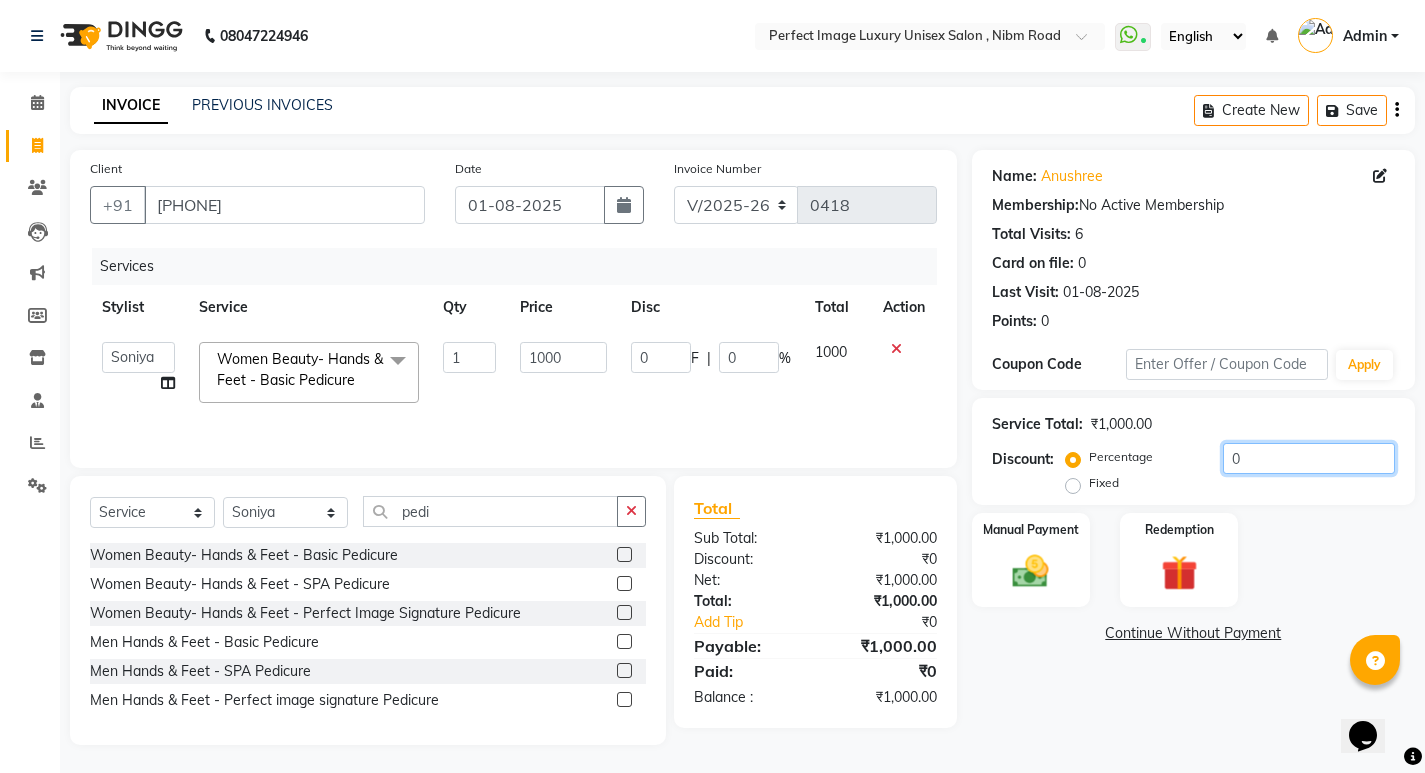 click on "0" 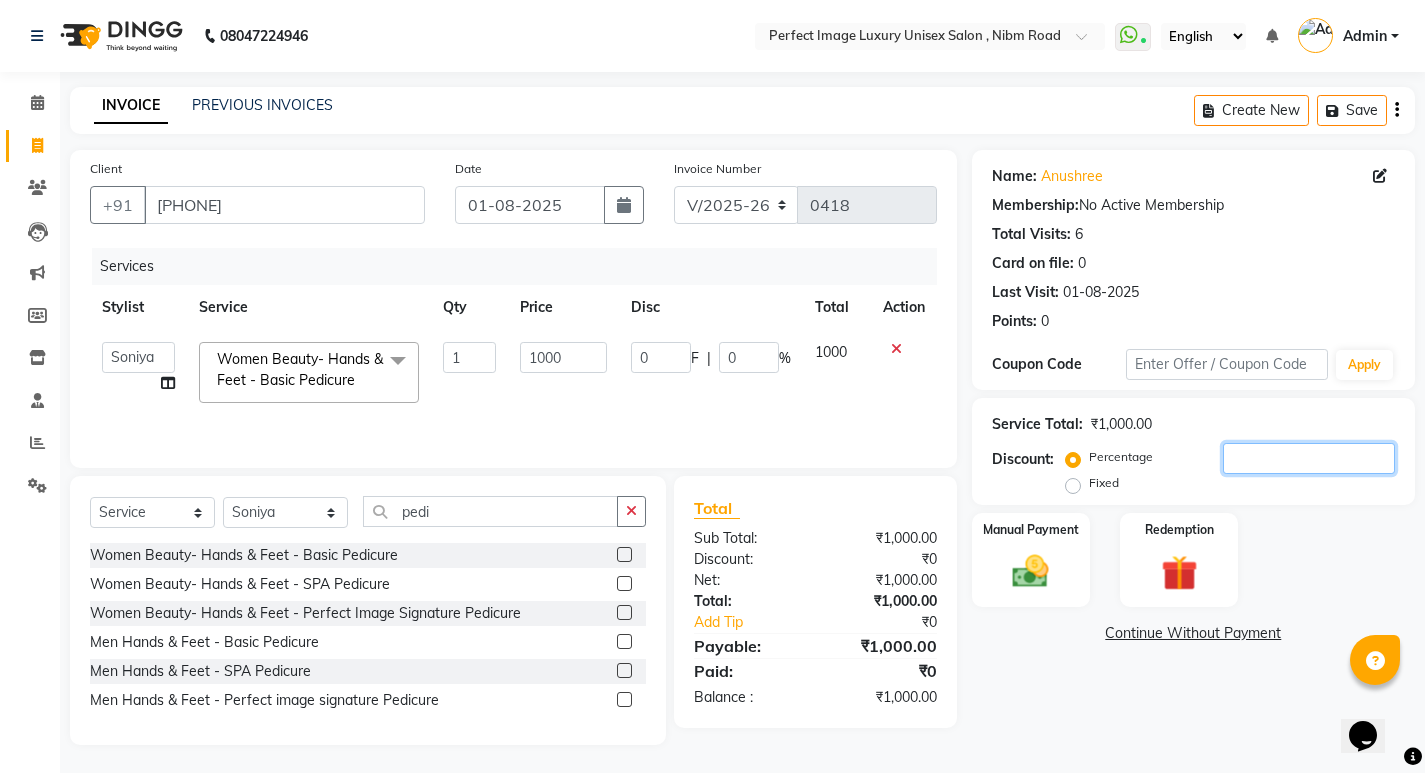 type on "2" 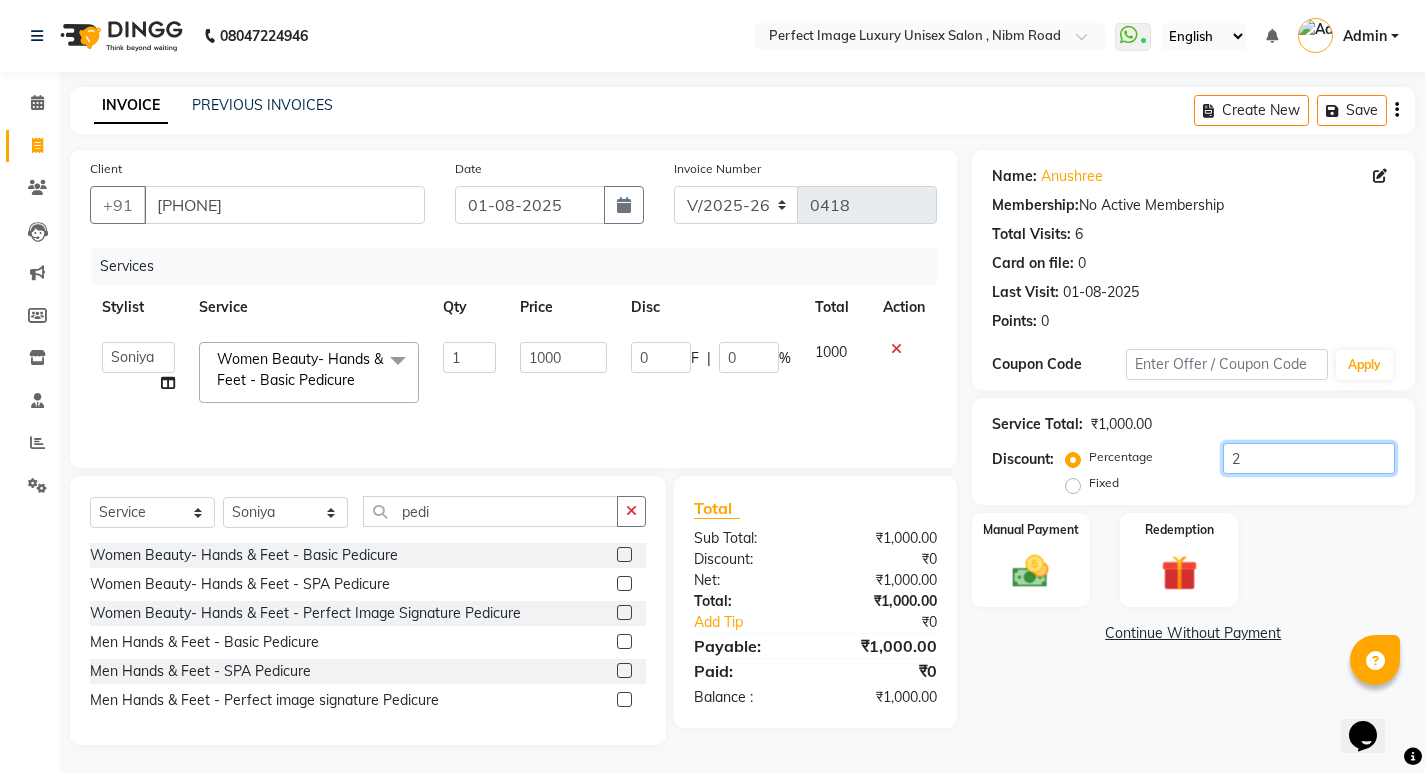 type on "20" 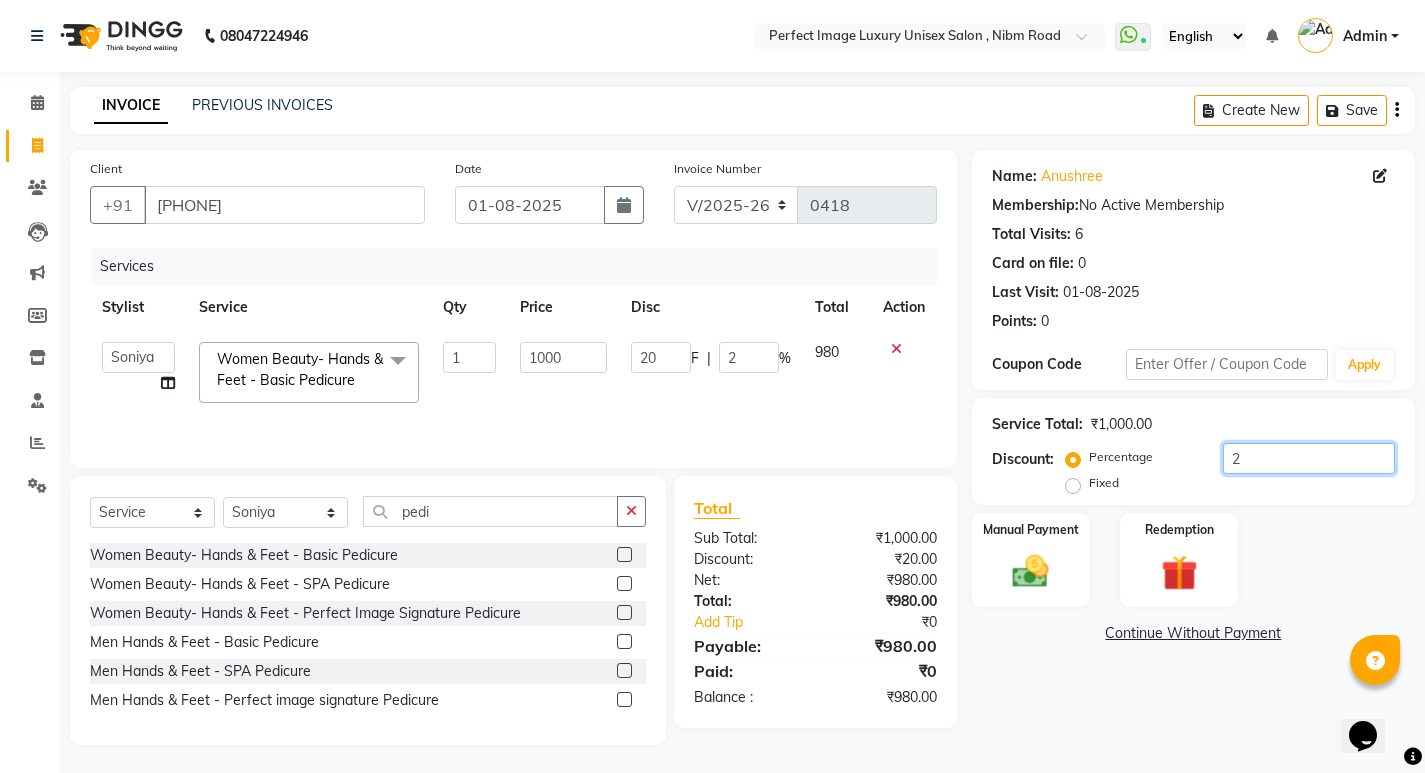type on "20" 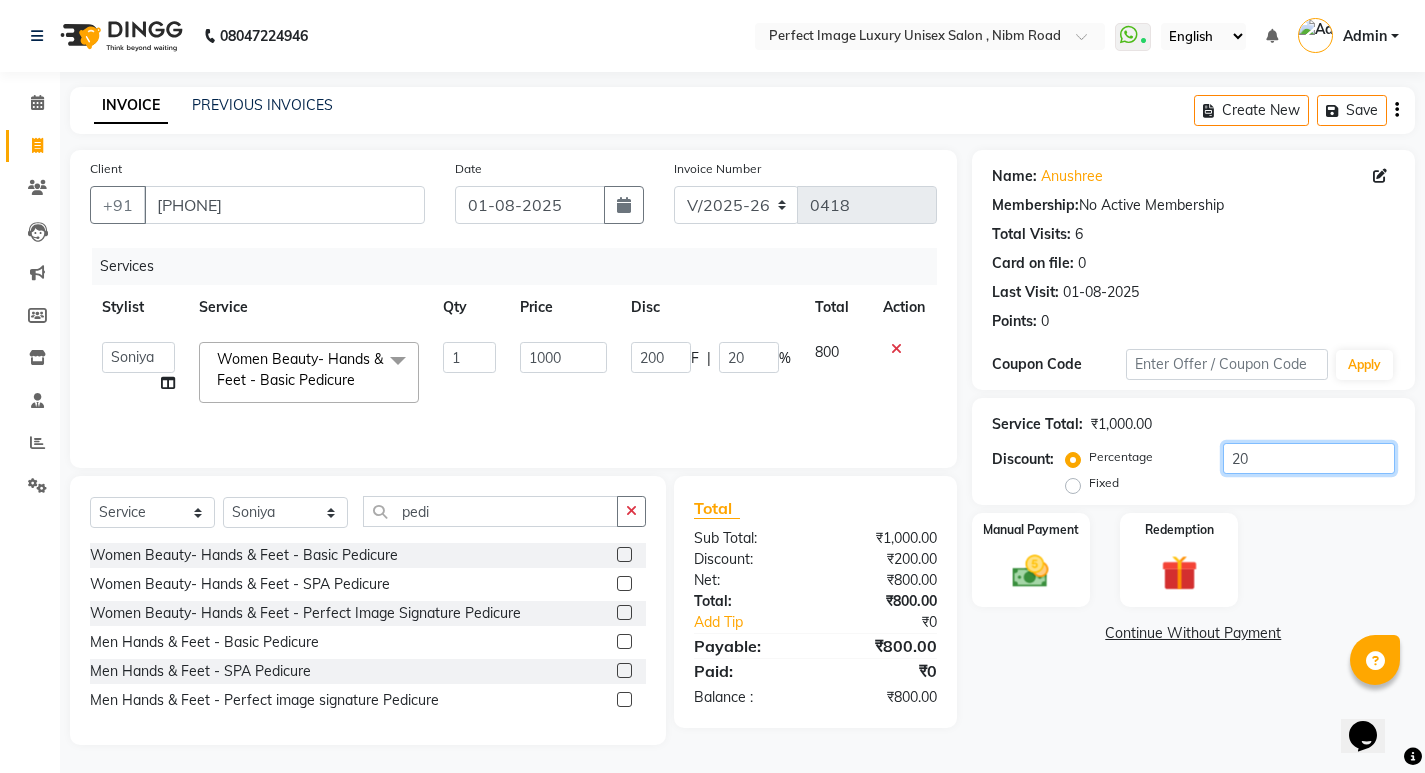 type on "20" 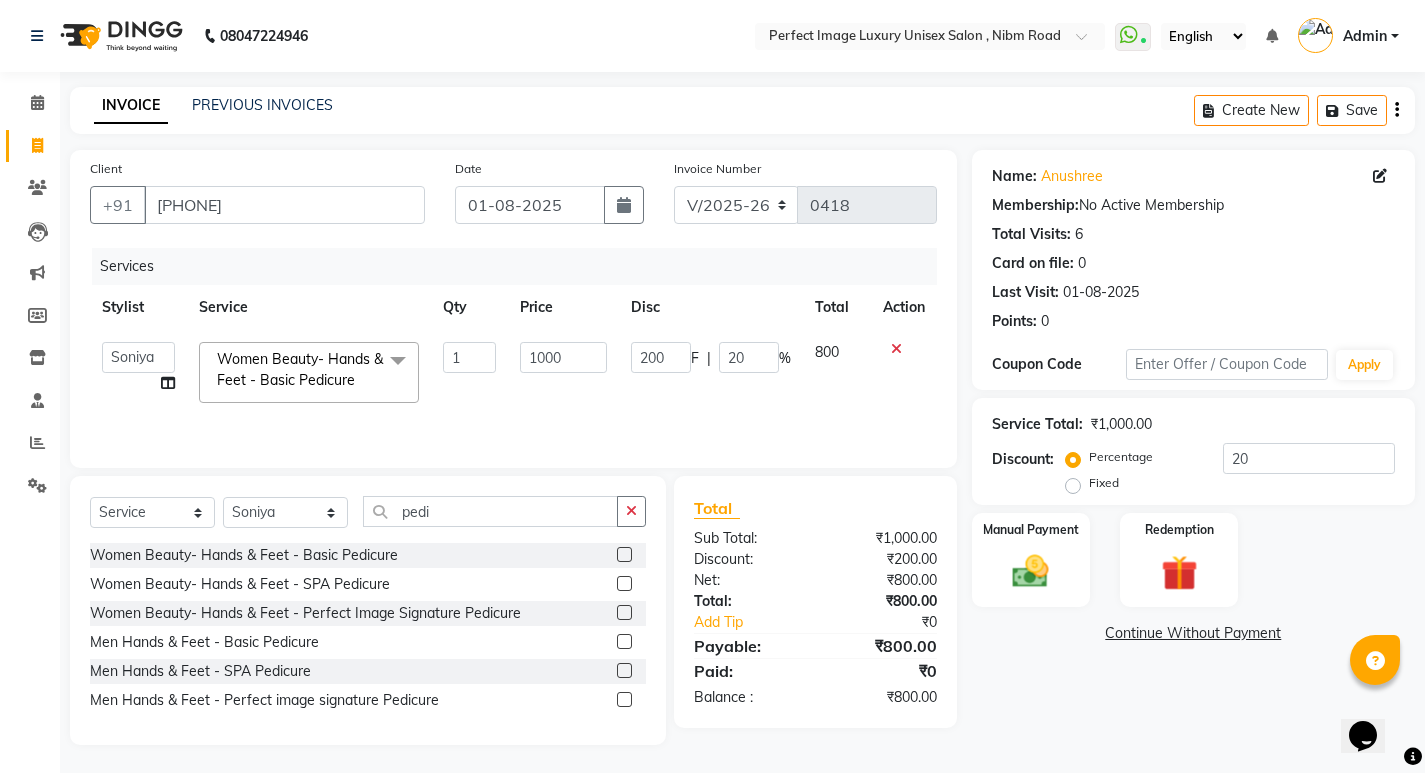 click on "200 F | 20 %" 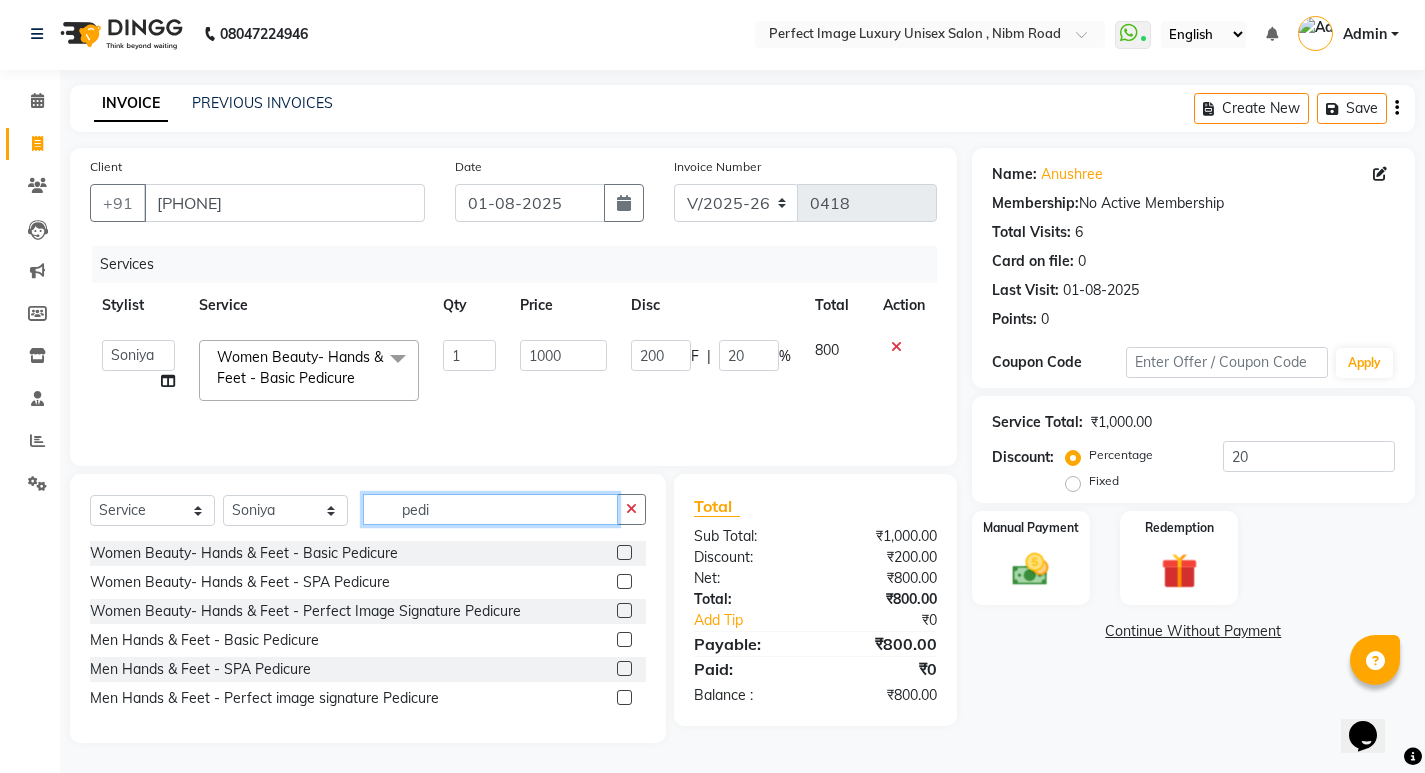 click on "pedi" 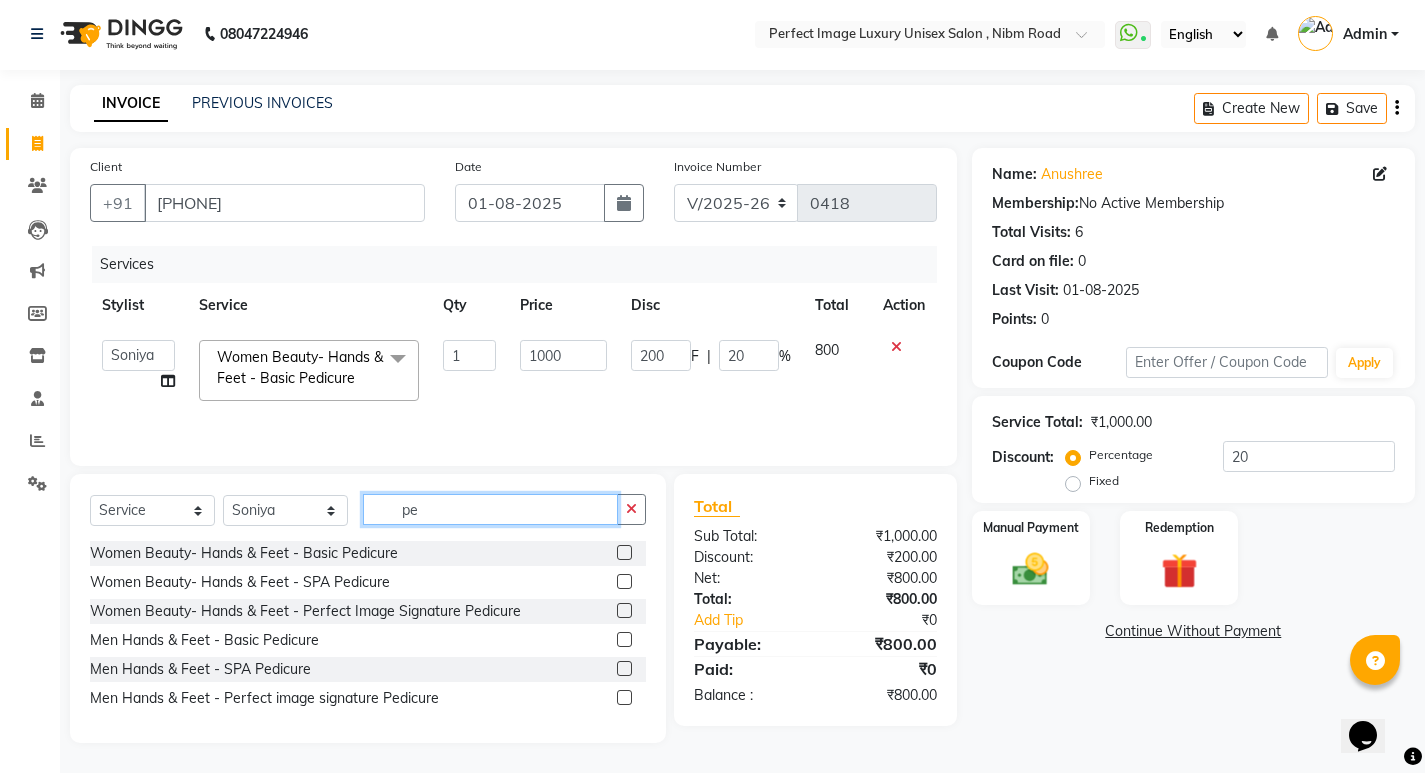 type on "p" 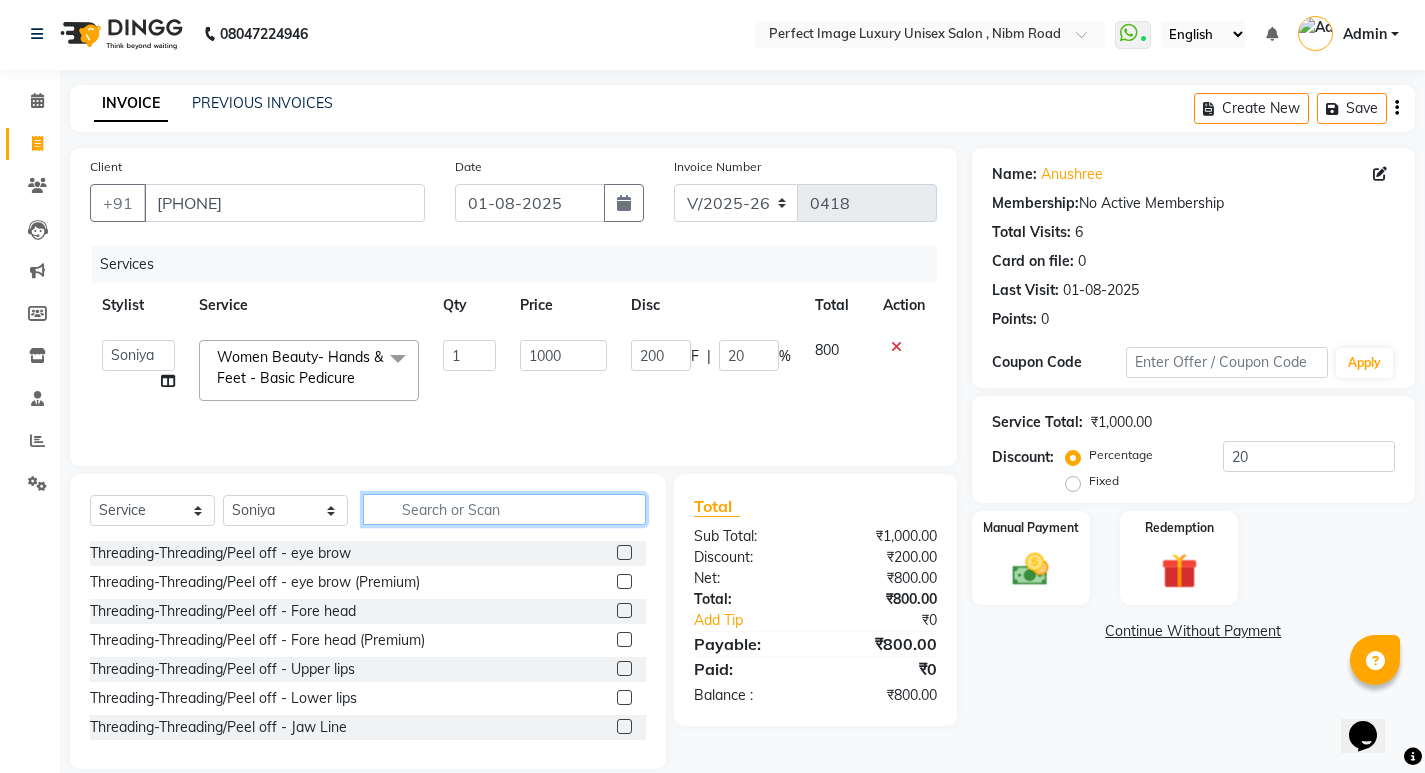 type 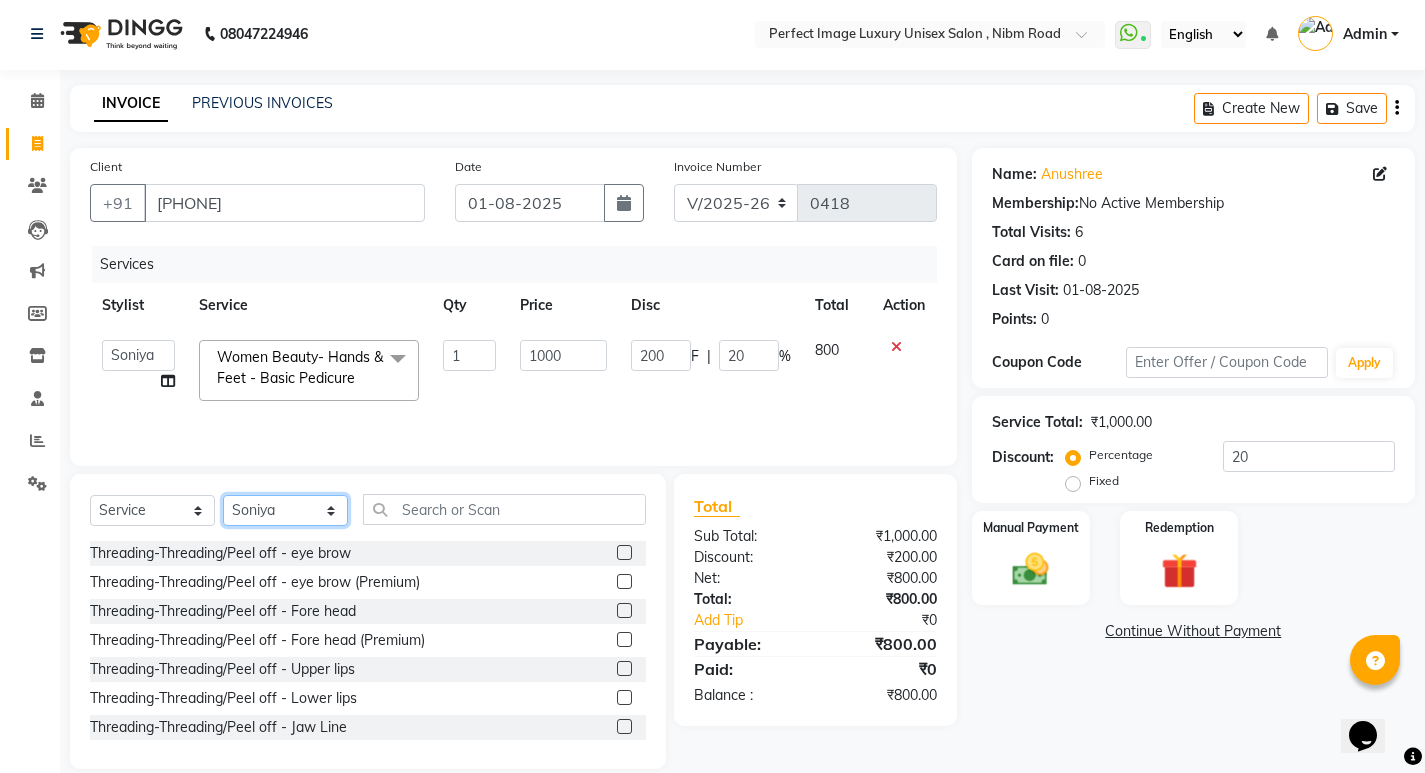 click on "Select Stylist Asha Ashwini Manager  Neelam Neeta Reshma Sanket Shanti Soniya" 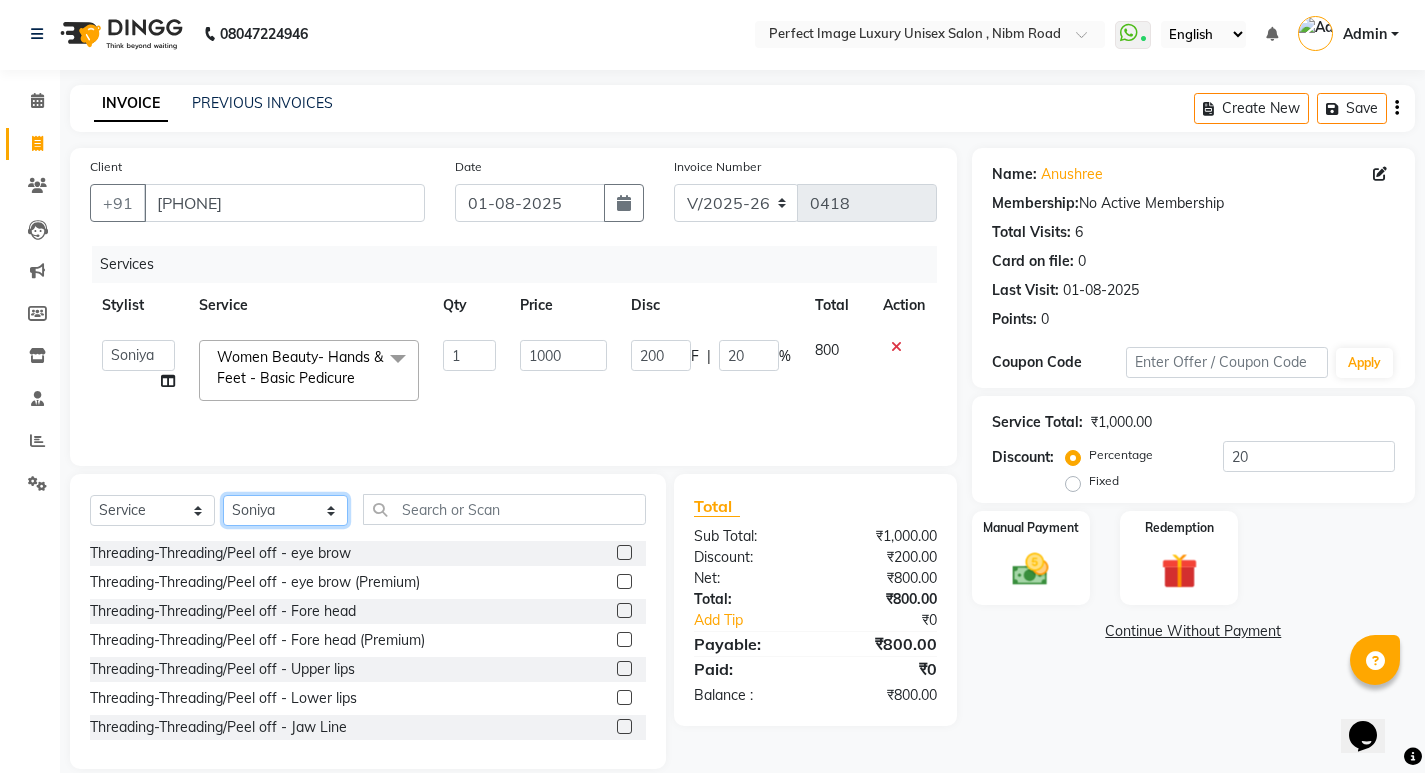 select on "32015" 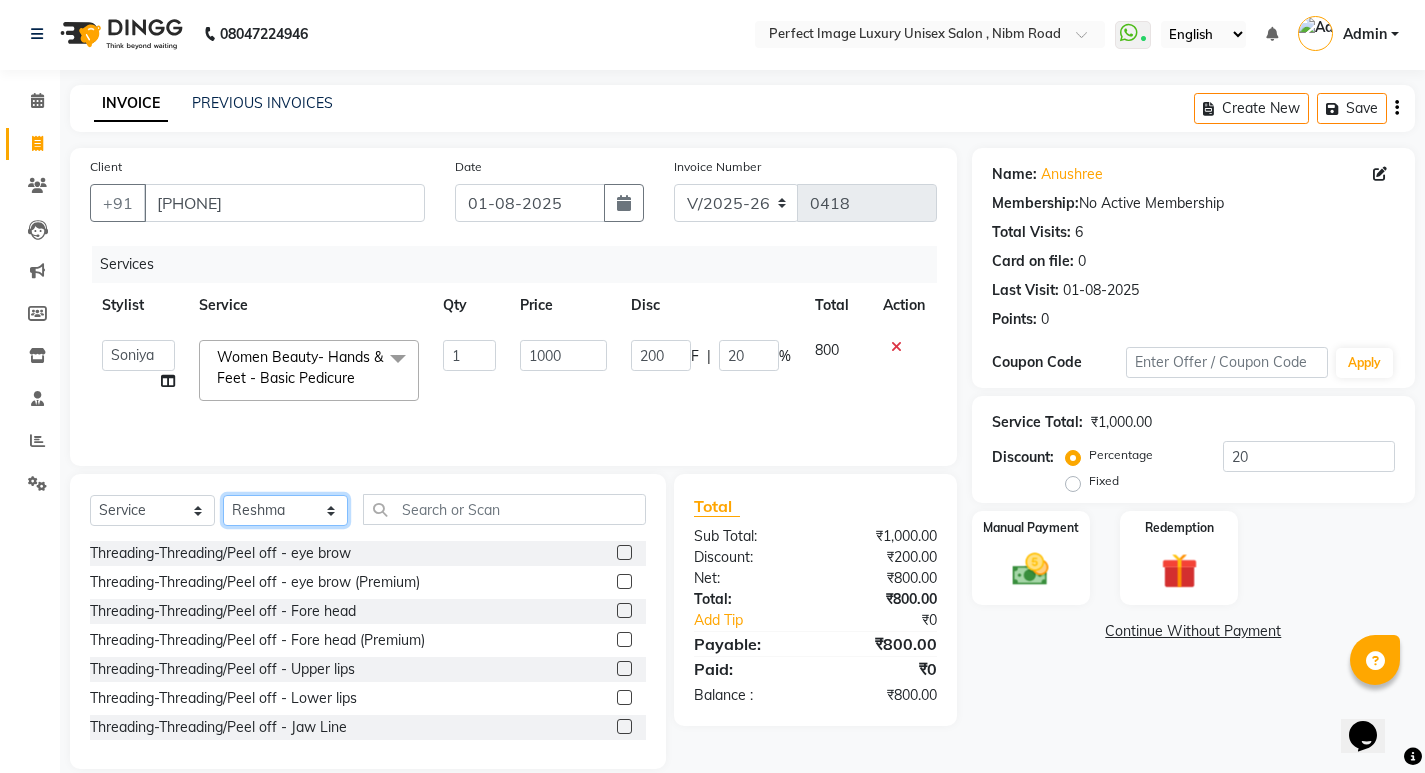 click on "Select Stylist Asha Ashwini Manager  Neelam Neeta Reshma Sanket Shanti Soniya" 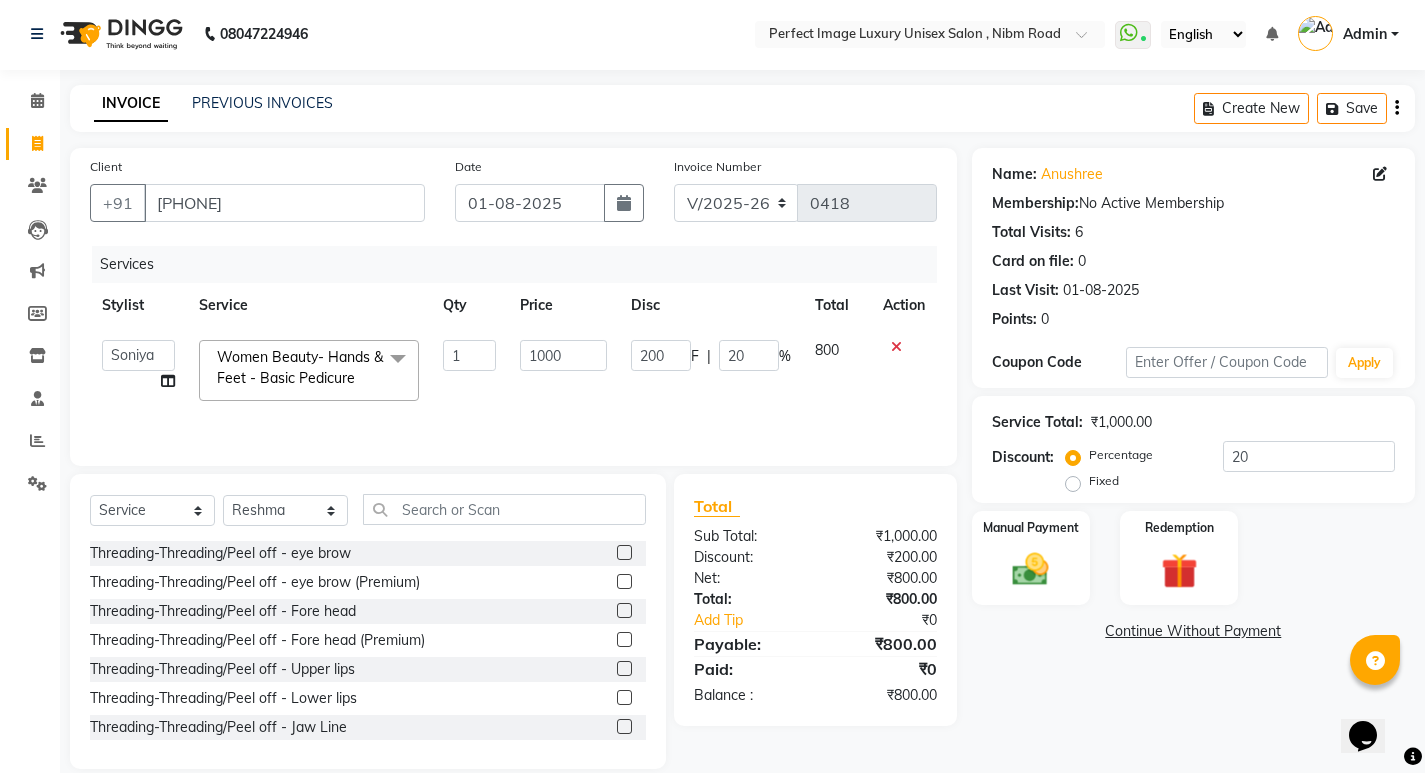 click on "Threading-Threading/Peel off - eye brow" 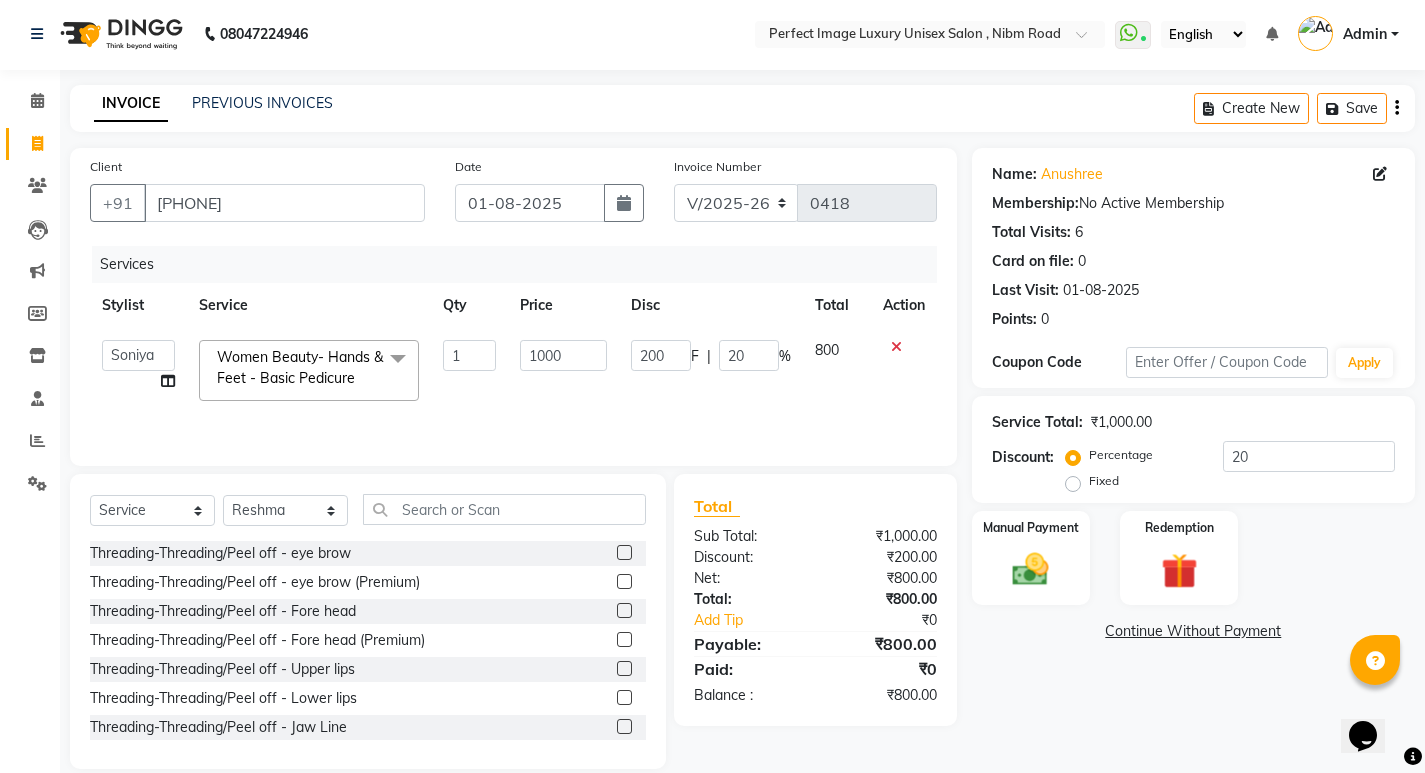 click 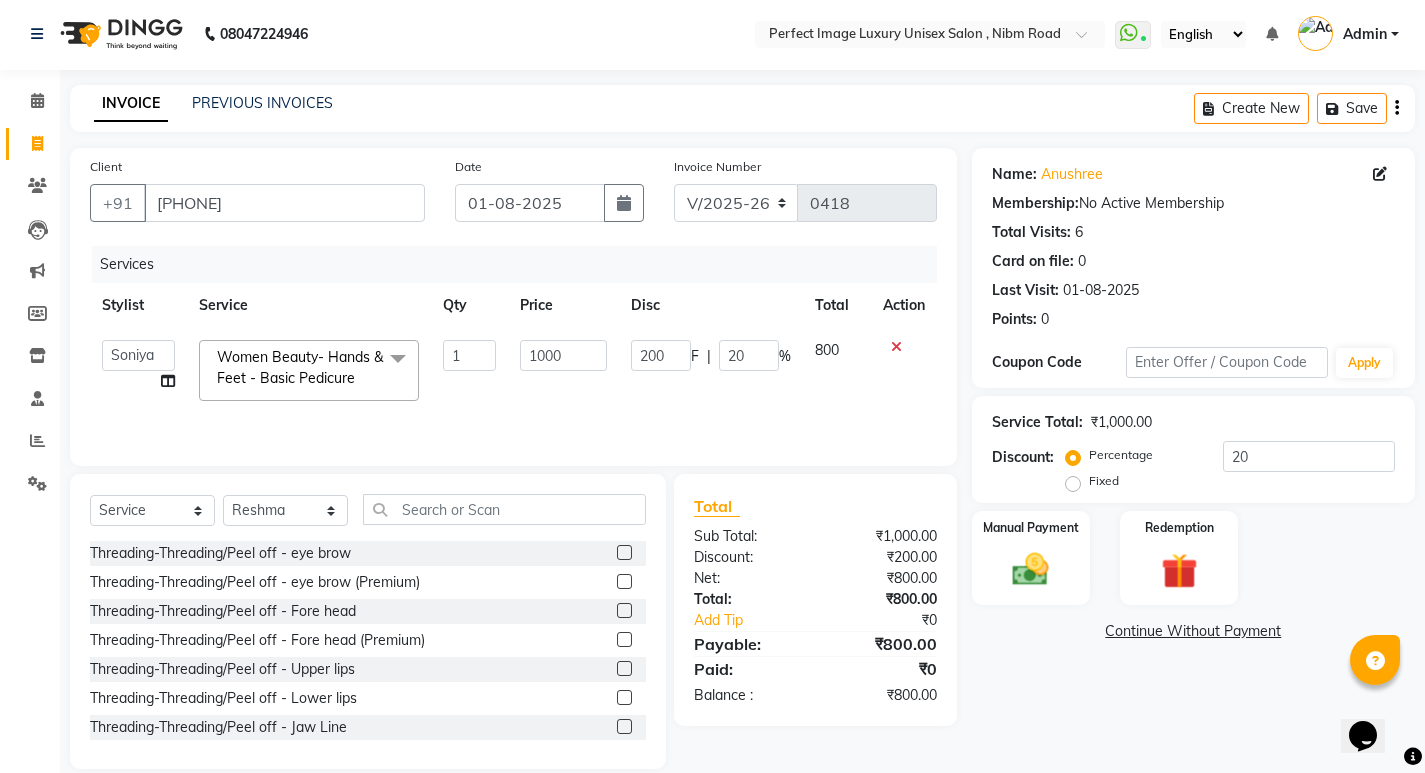 click at bounding box center (623, 553) 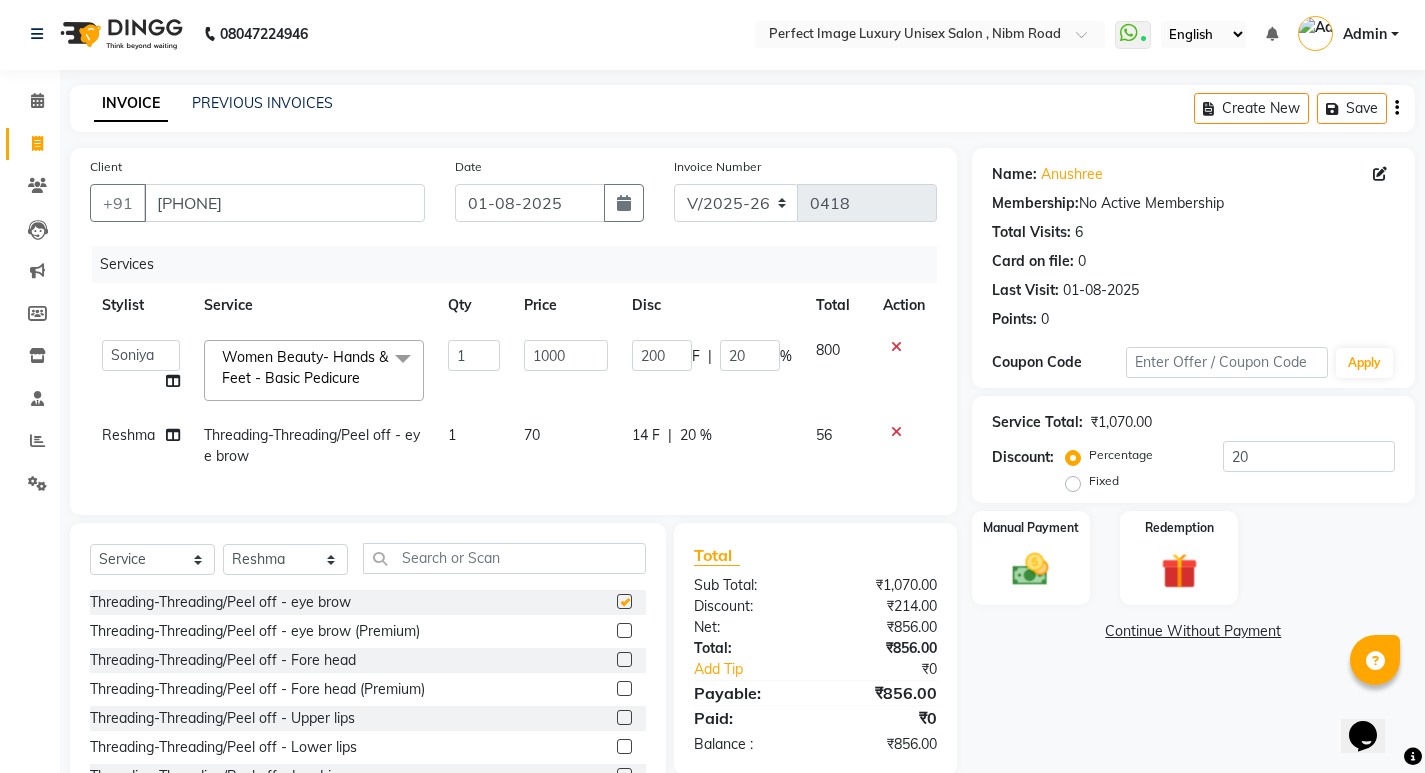 checkbox on "false" 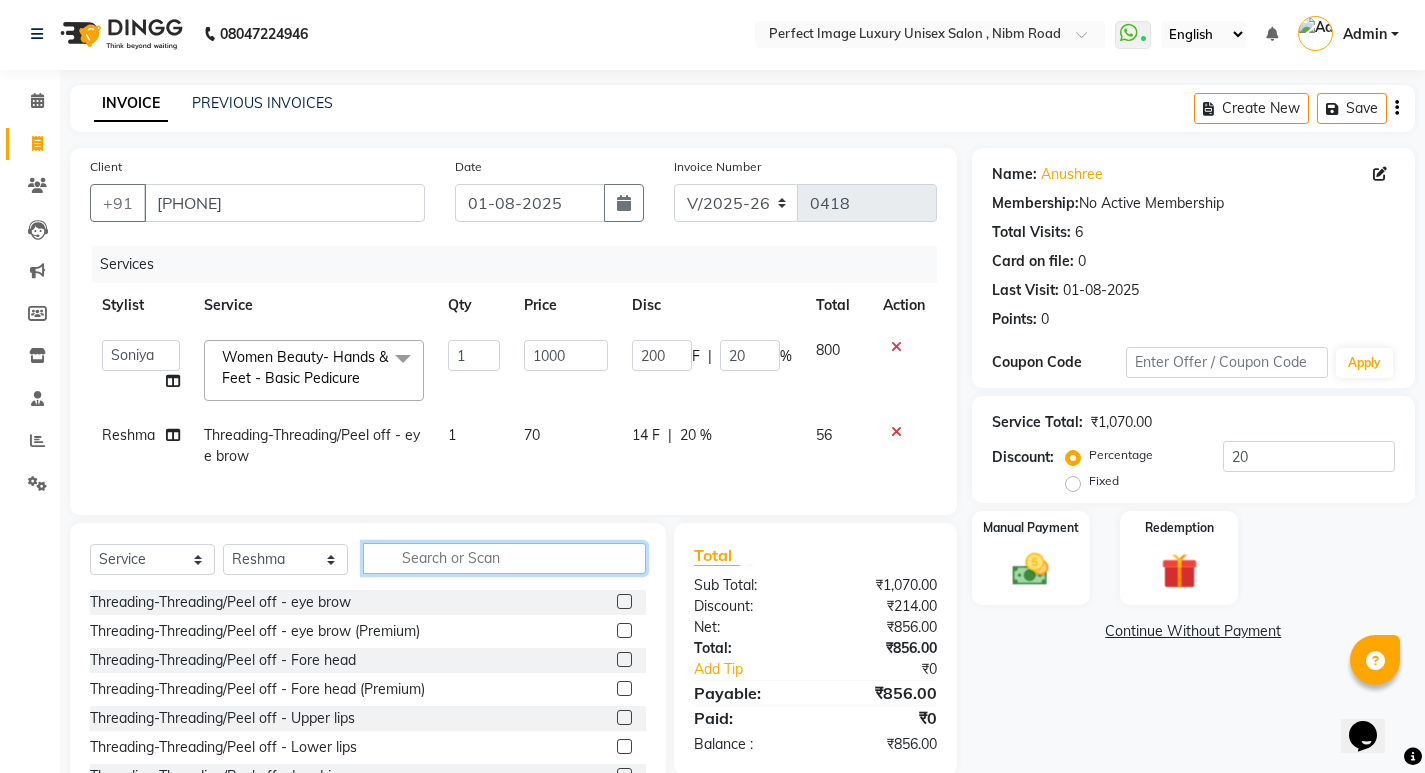 click 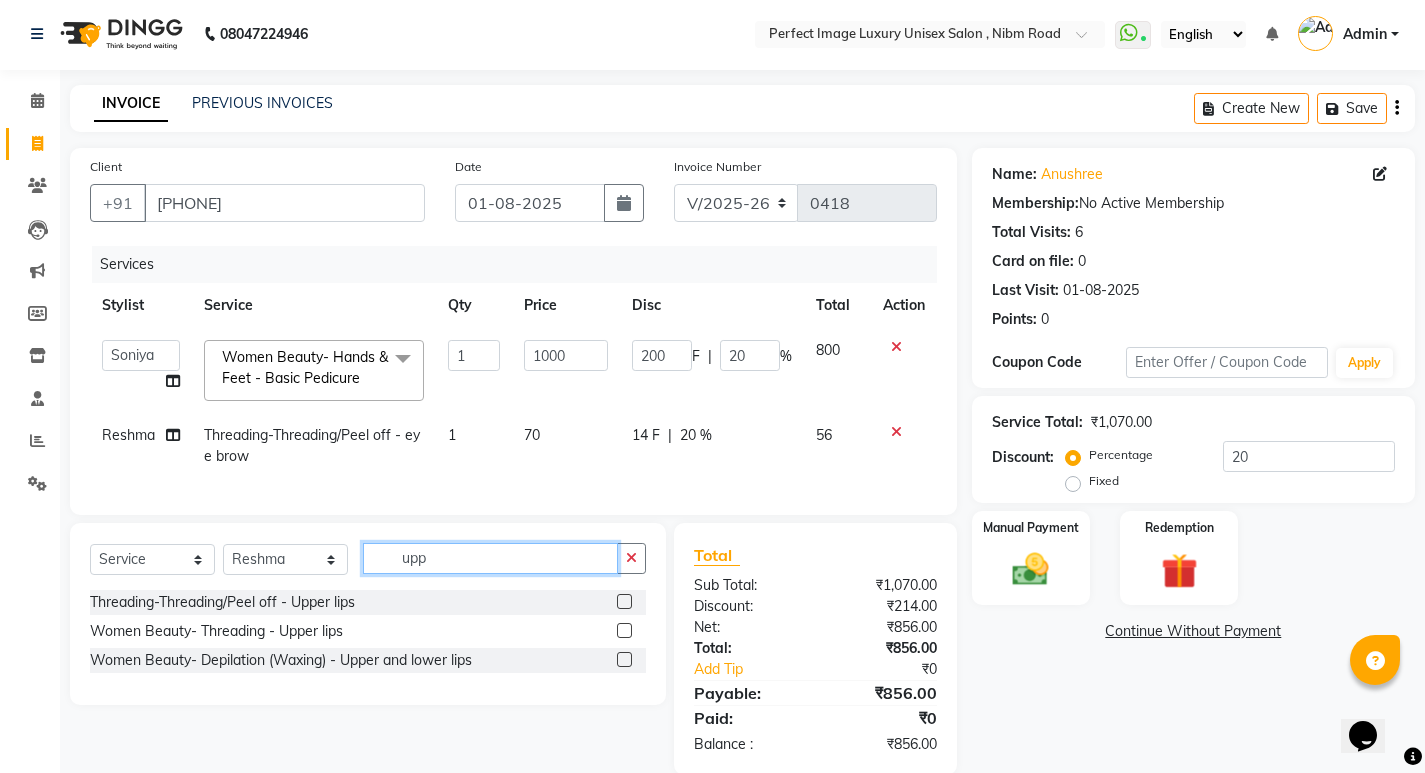 type on "upp" 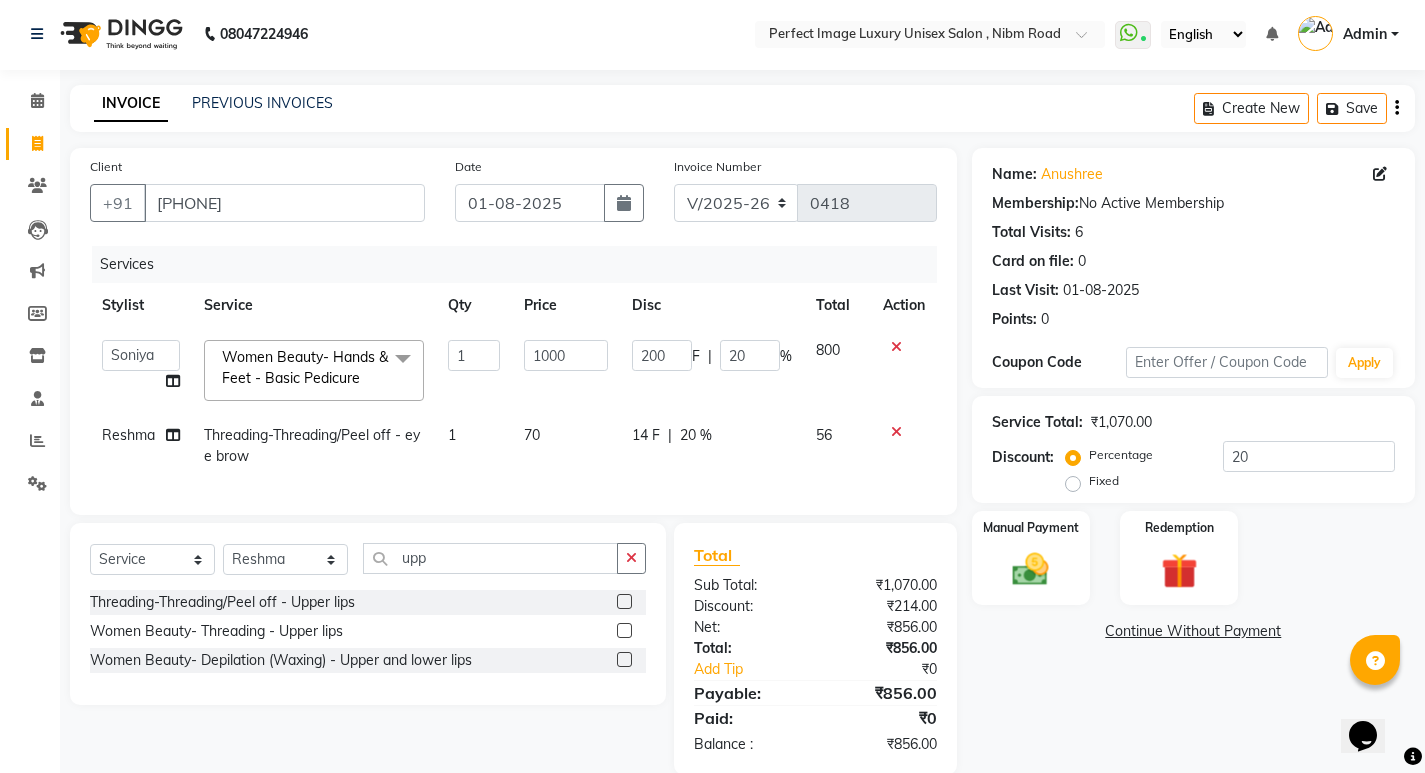 click on "Threading-Threading/Peel off - Upper lips" 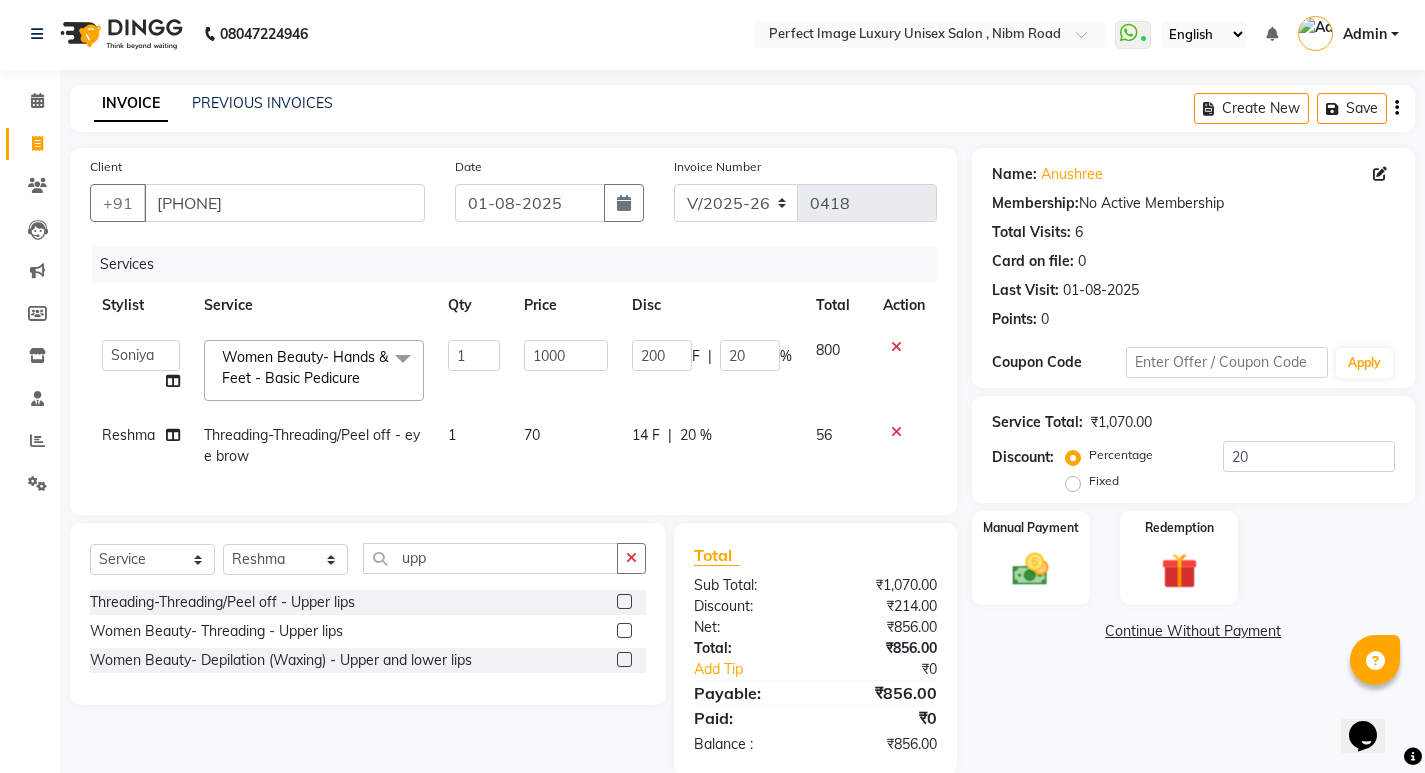 click 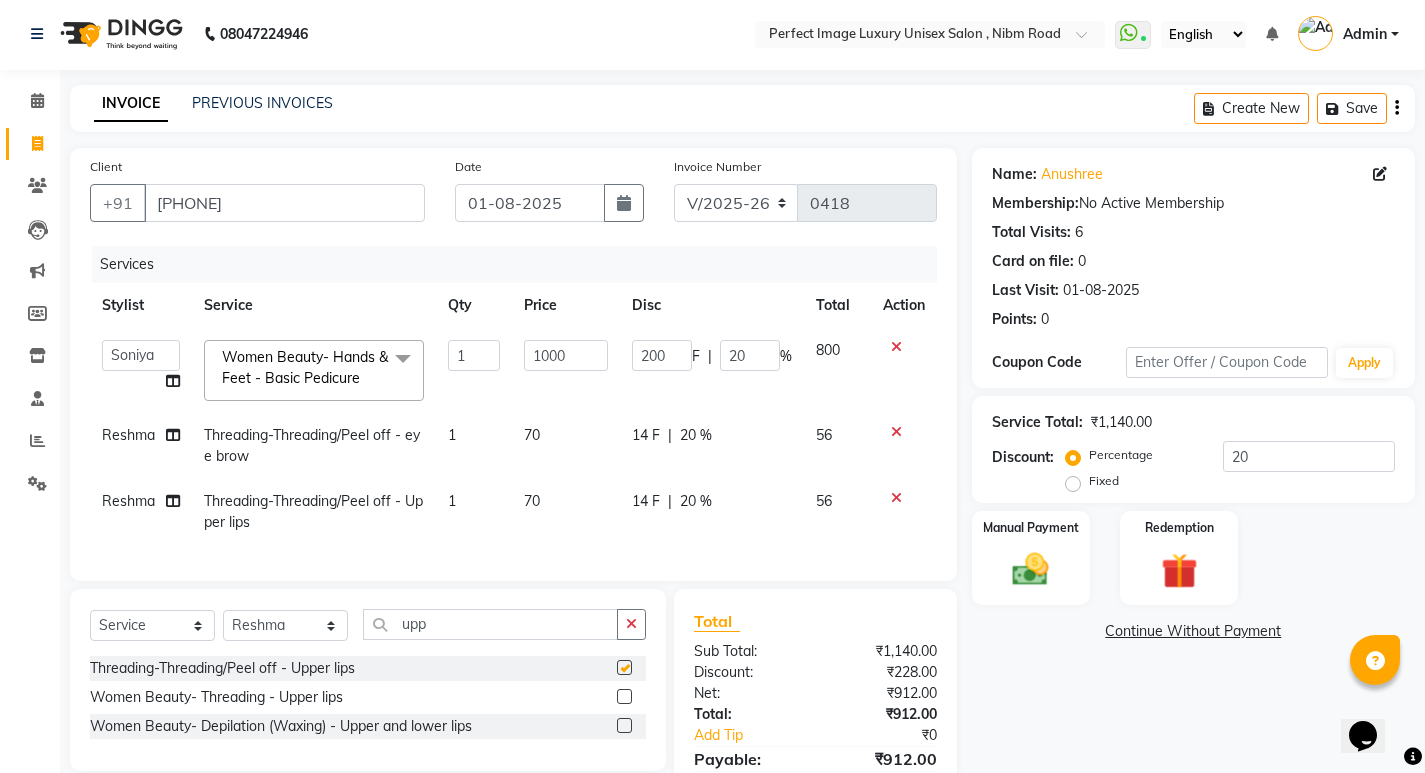 checkbox on "false" 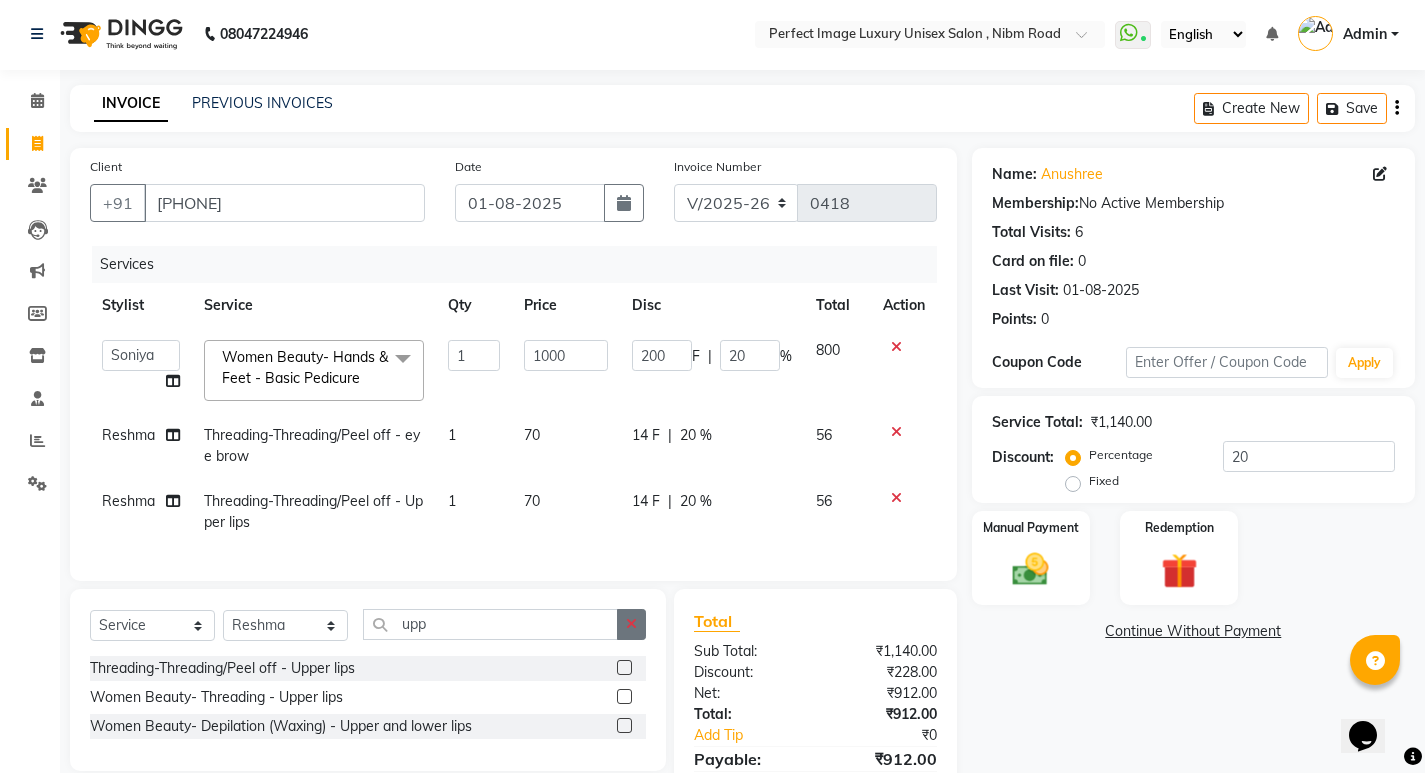 click 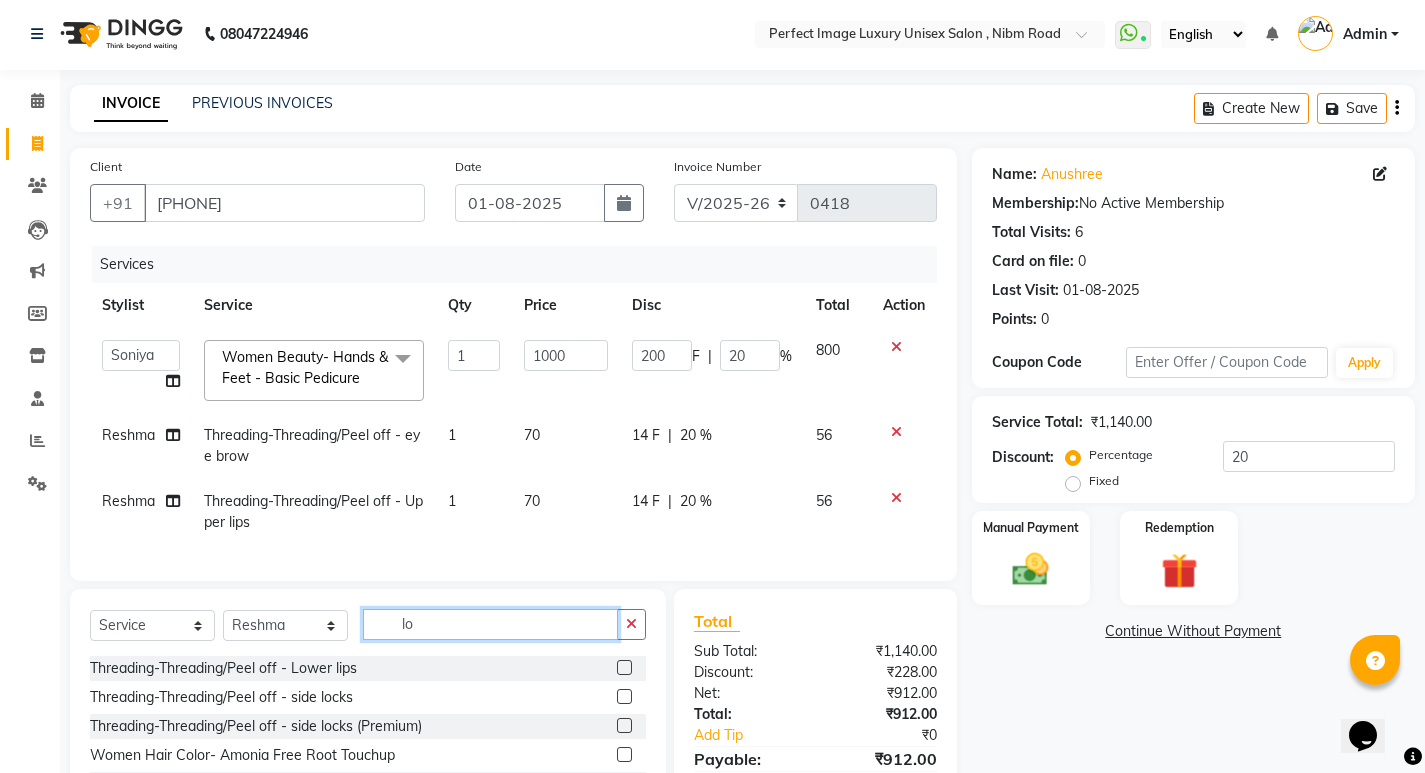 type on "lo" 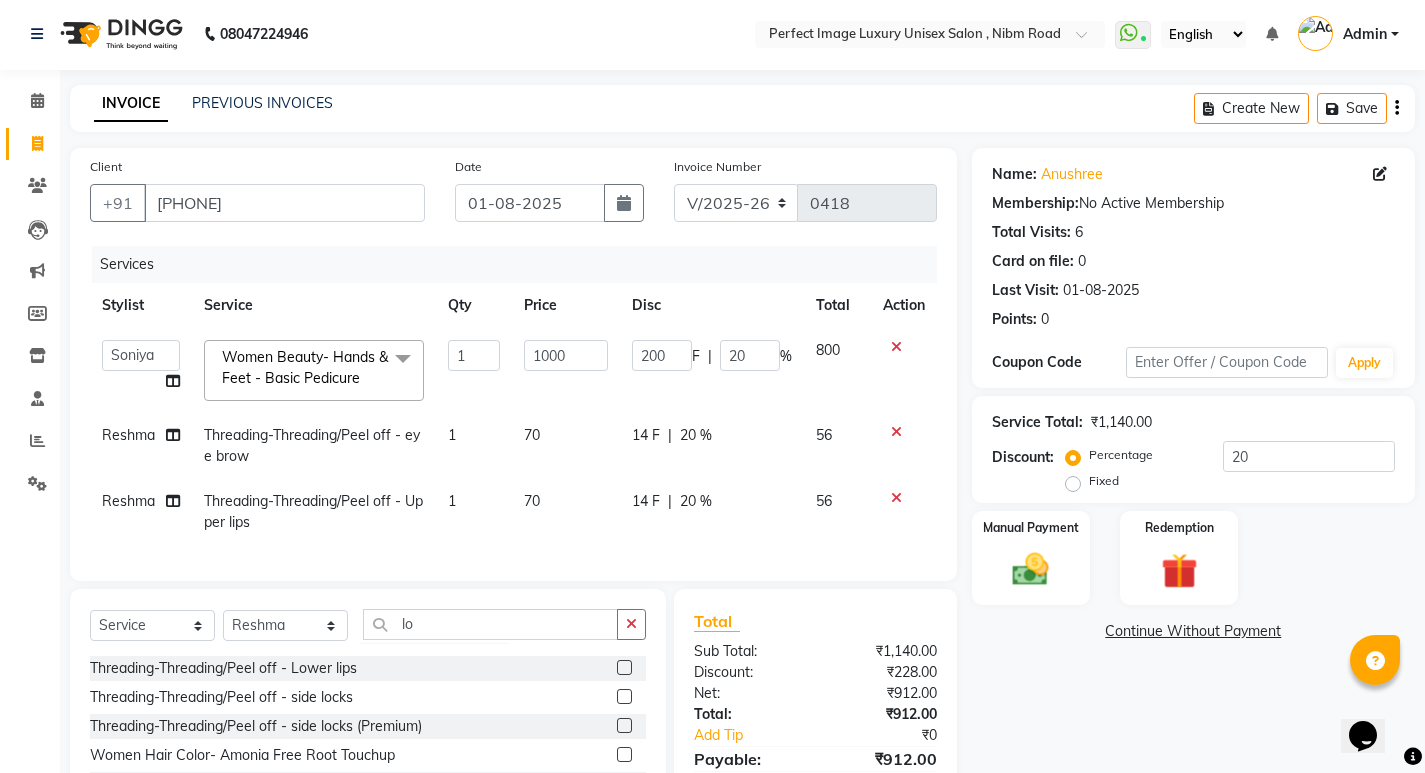 click 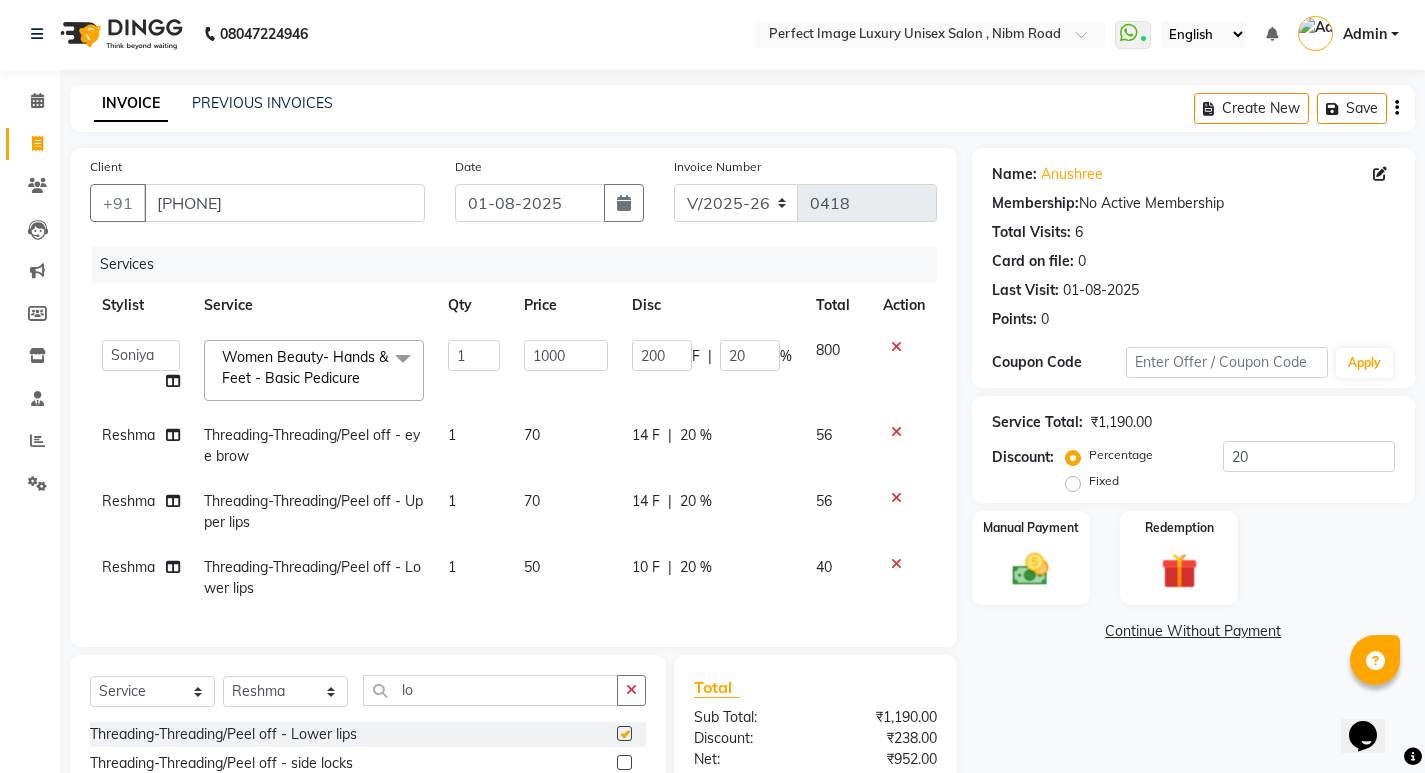 checkbox on "false" 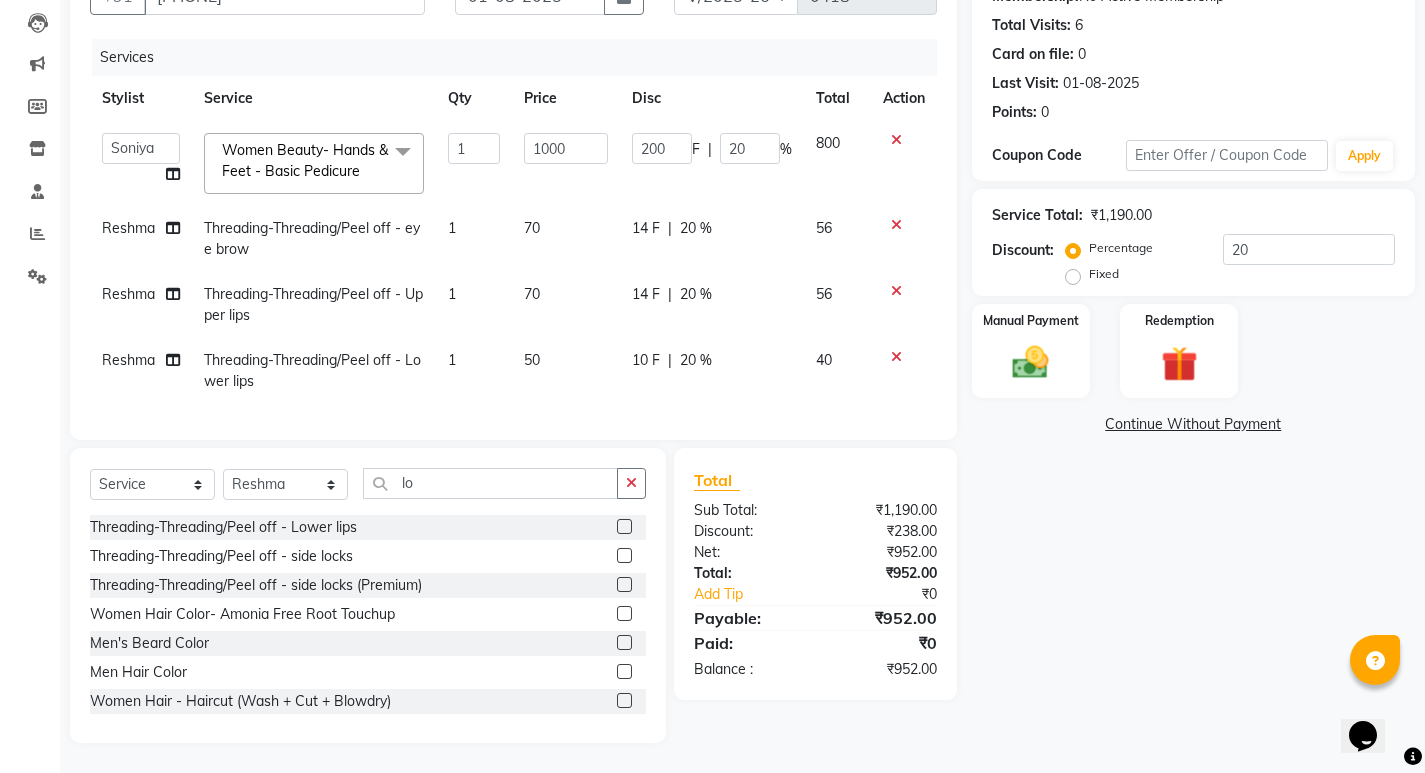 scroll, scrollTop: 224, scrollLeft: 0, axis: vertical 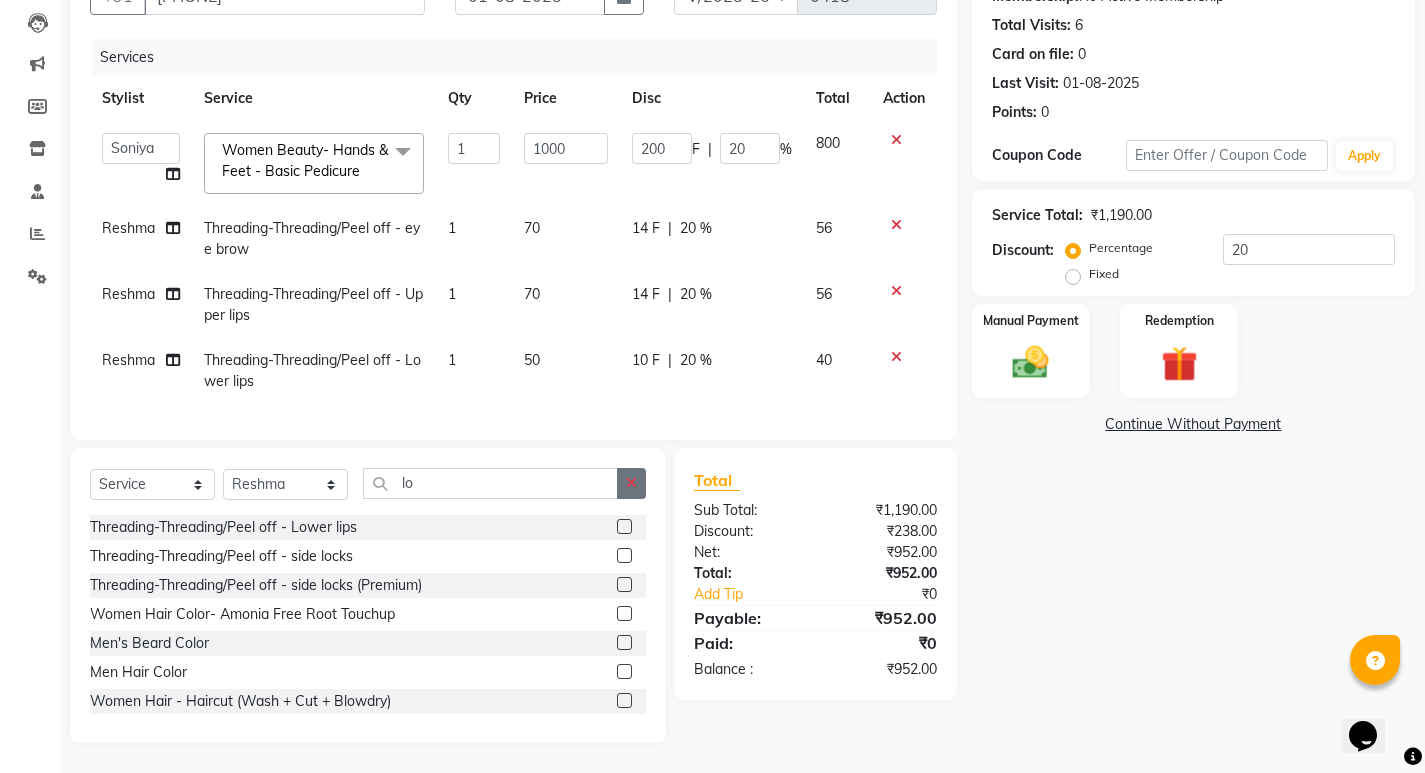 click 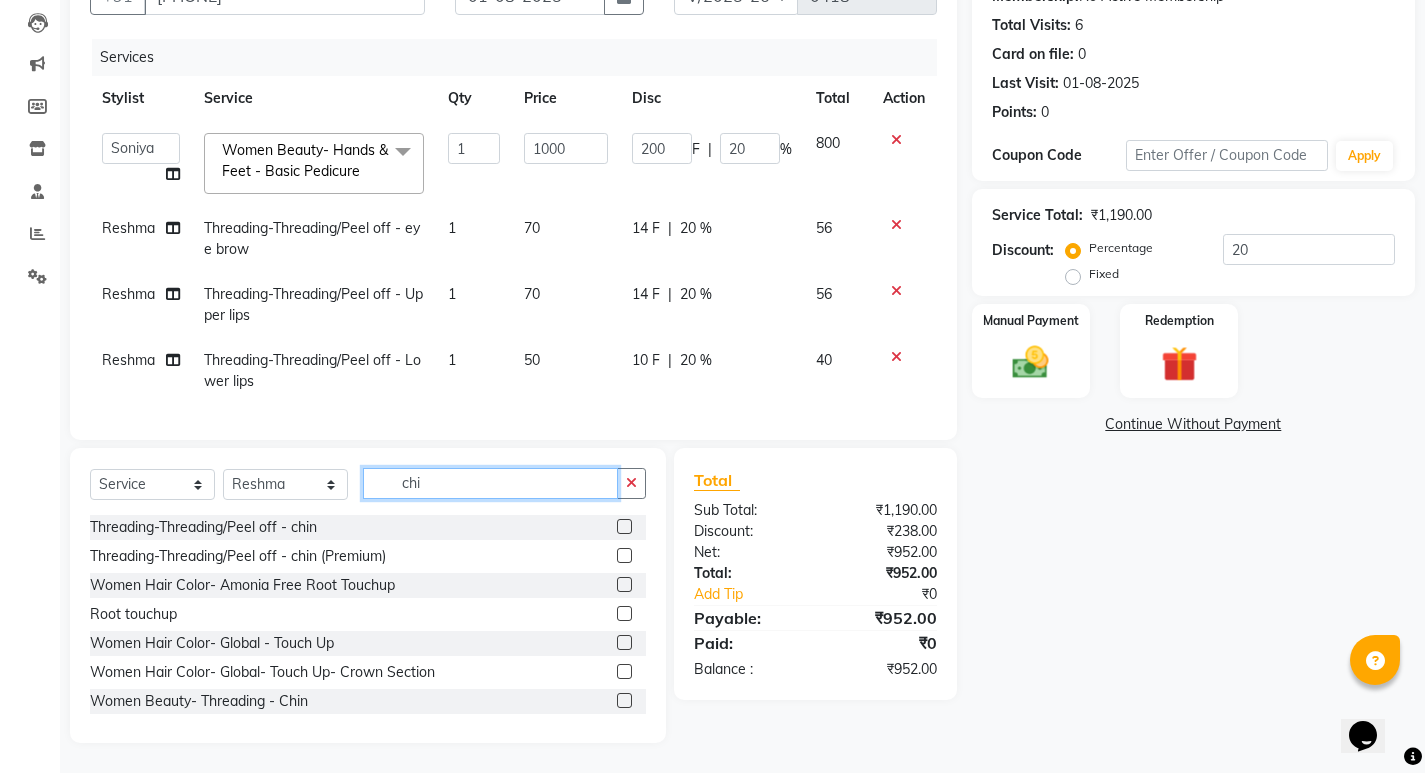 scroll, scrollTop: 181, scrollLeft: 0, axis: vertical 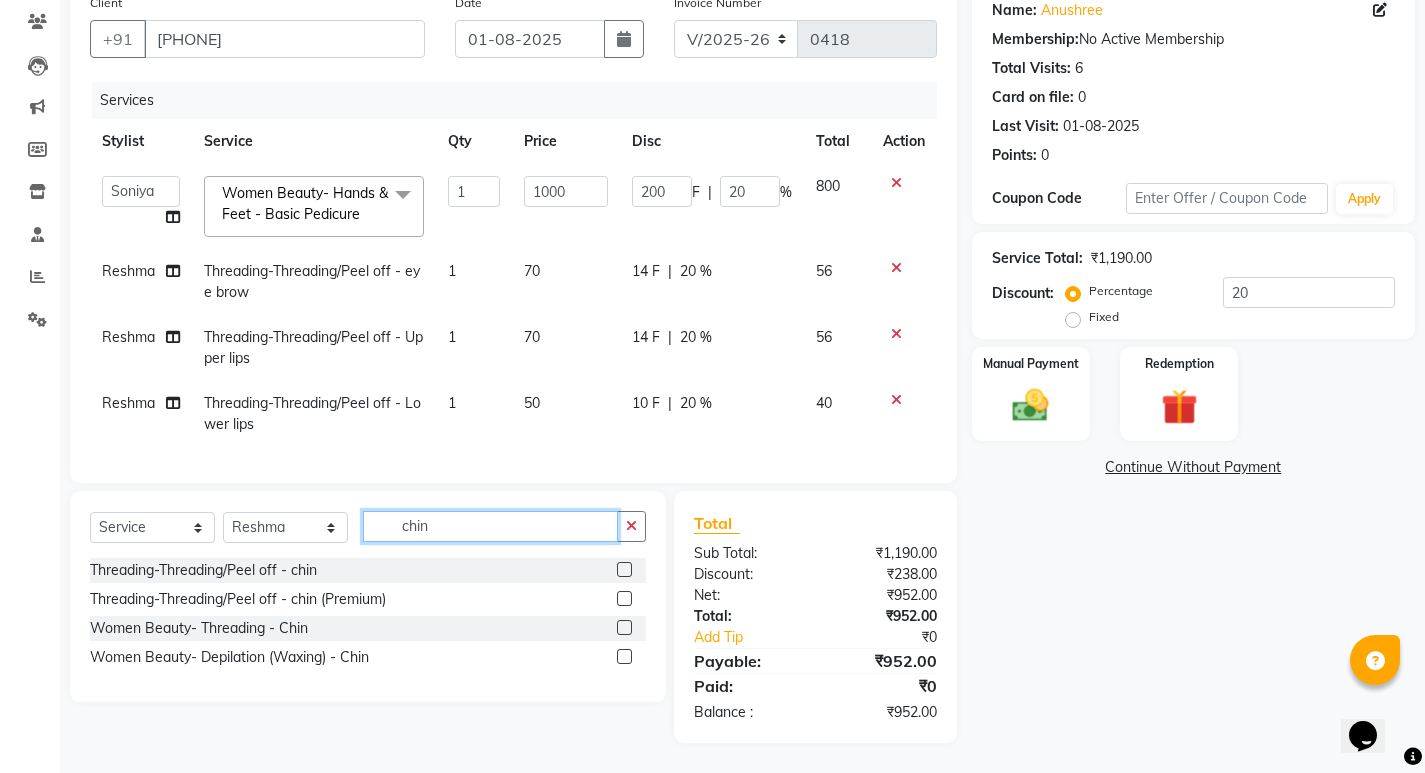 type on "chin" 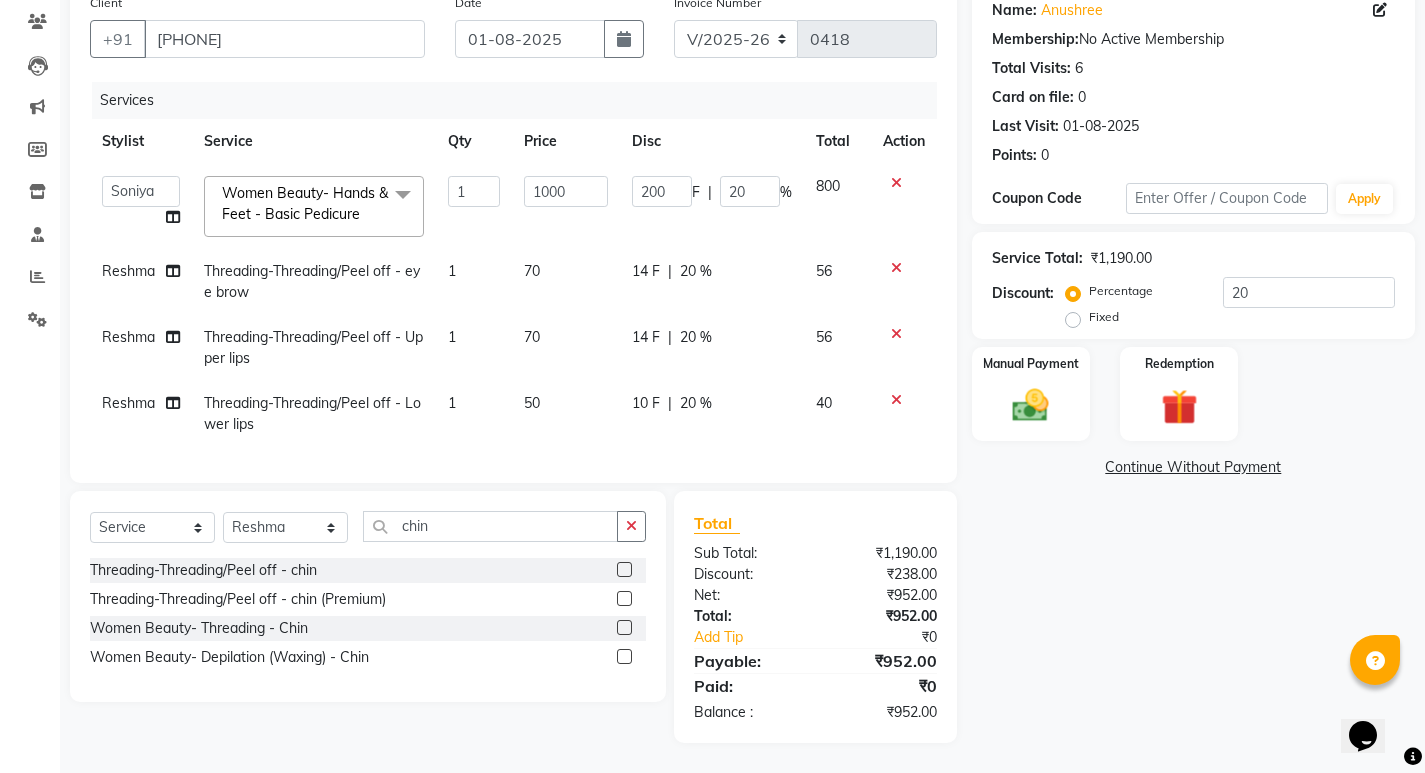 click 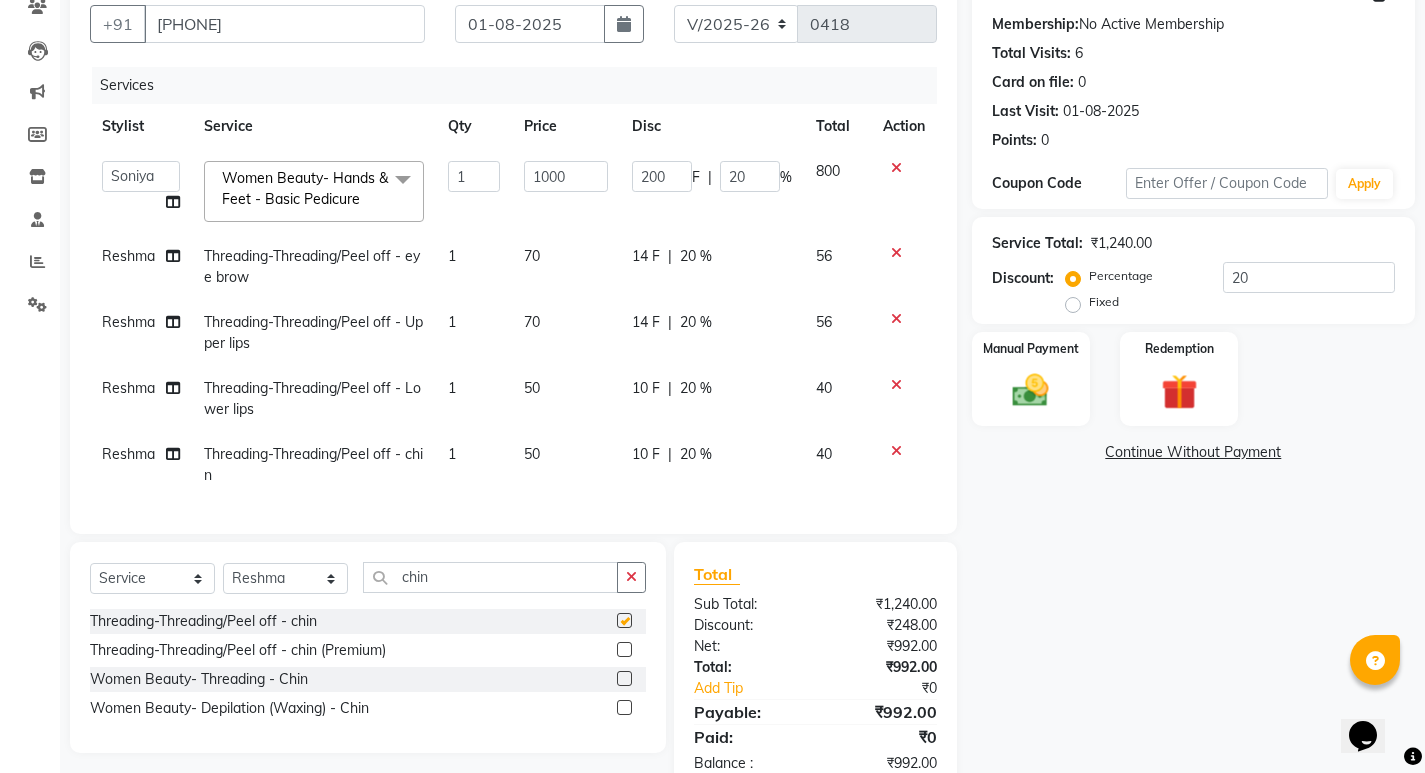 checkbox on "false" 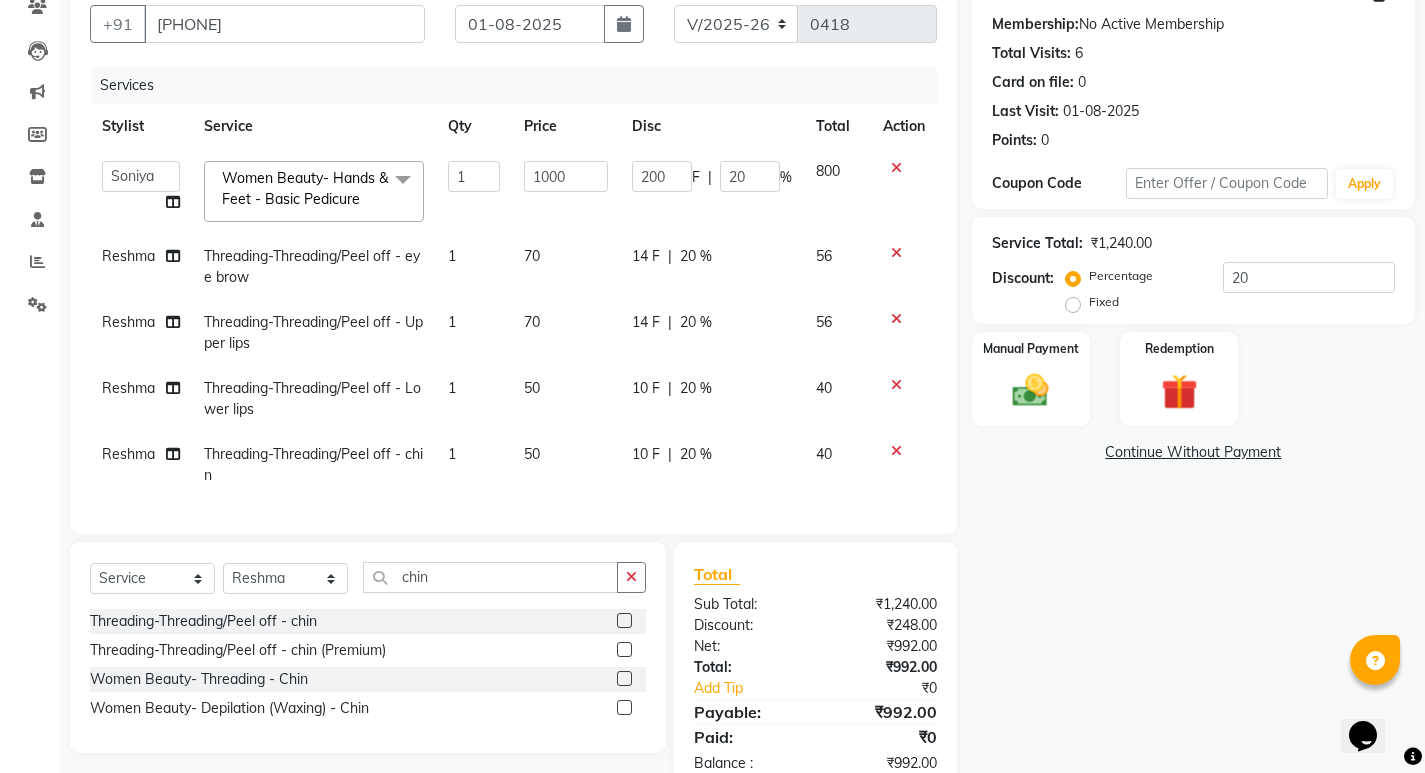 click on "70" 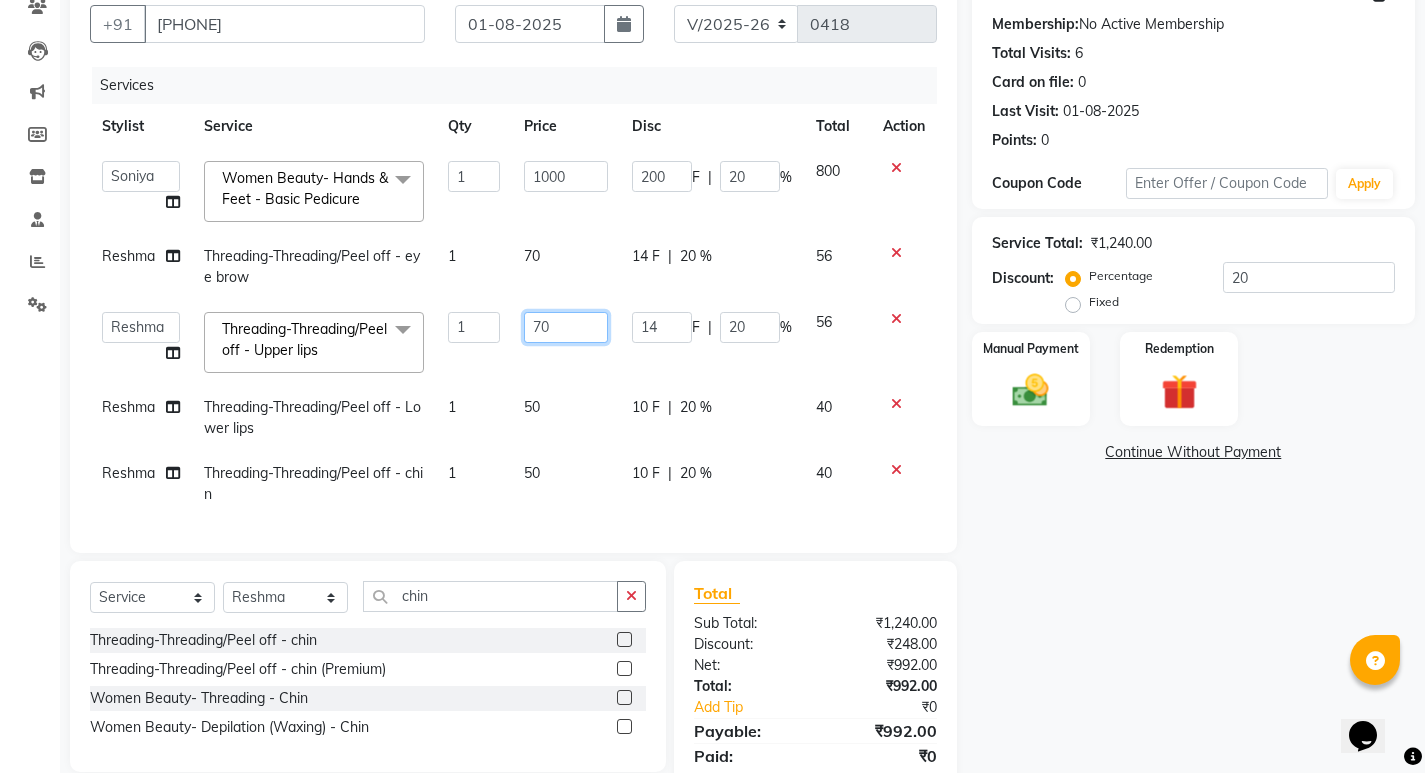 click on "70" 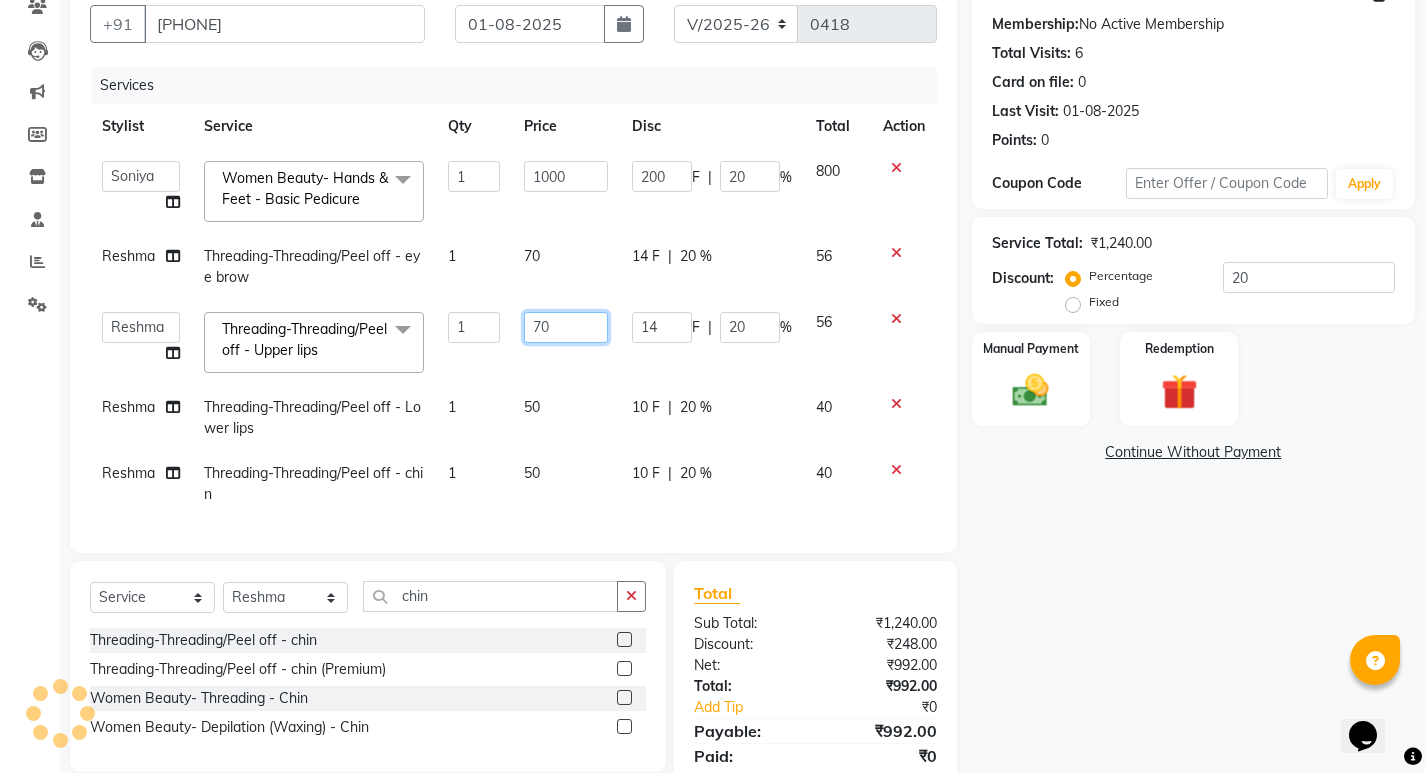 type on "7" 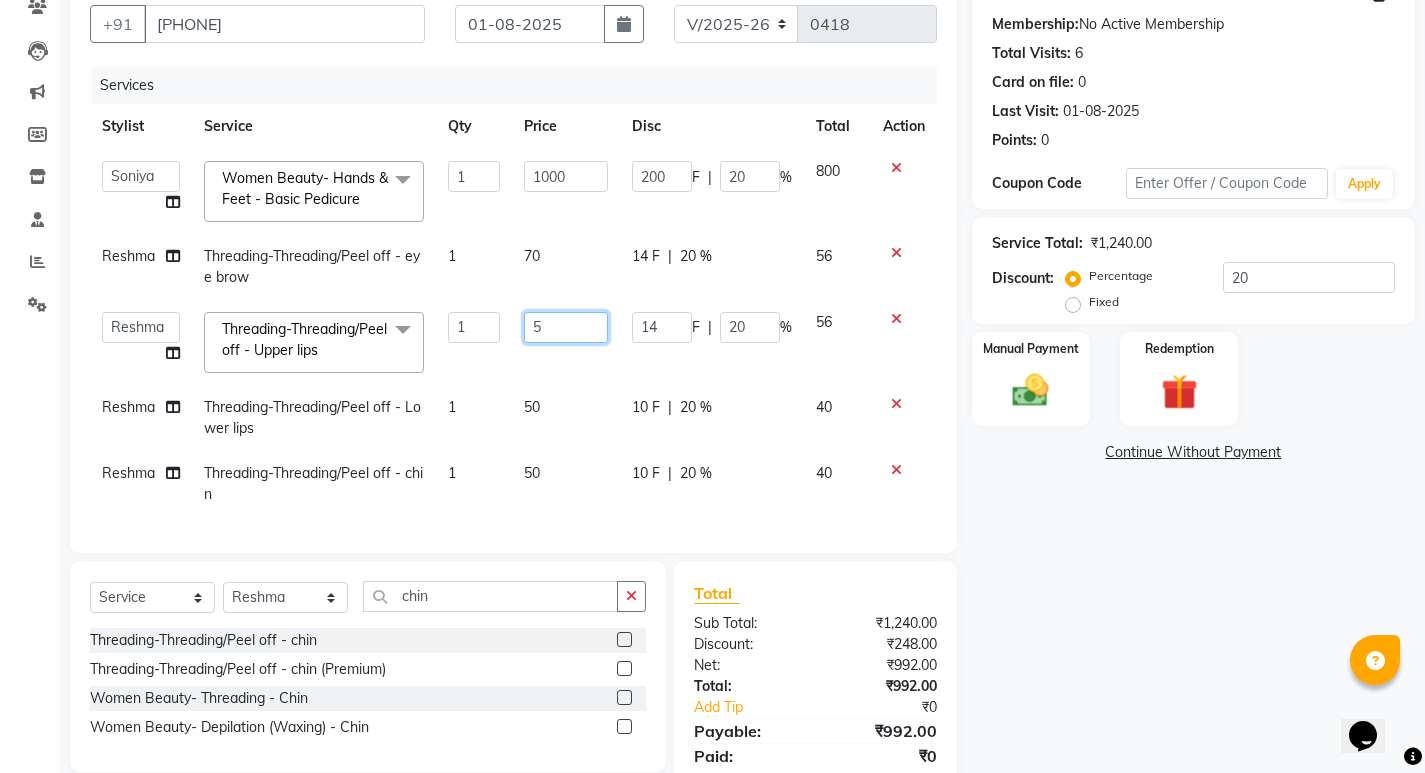 type on "50" 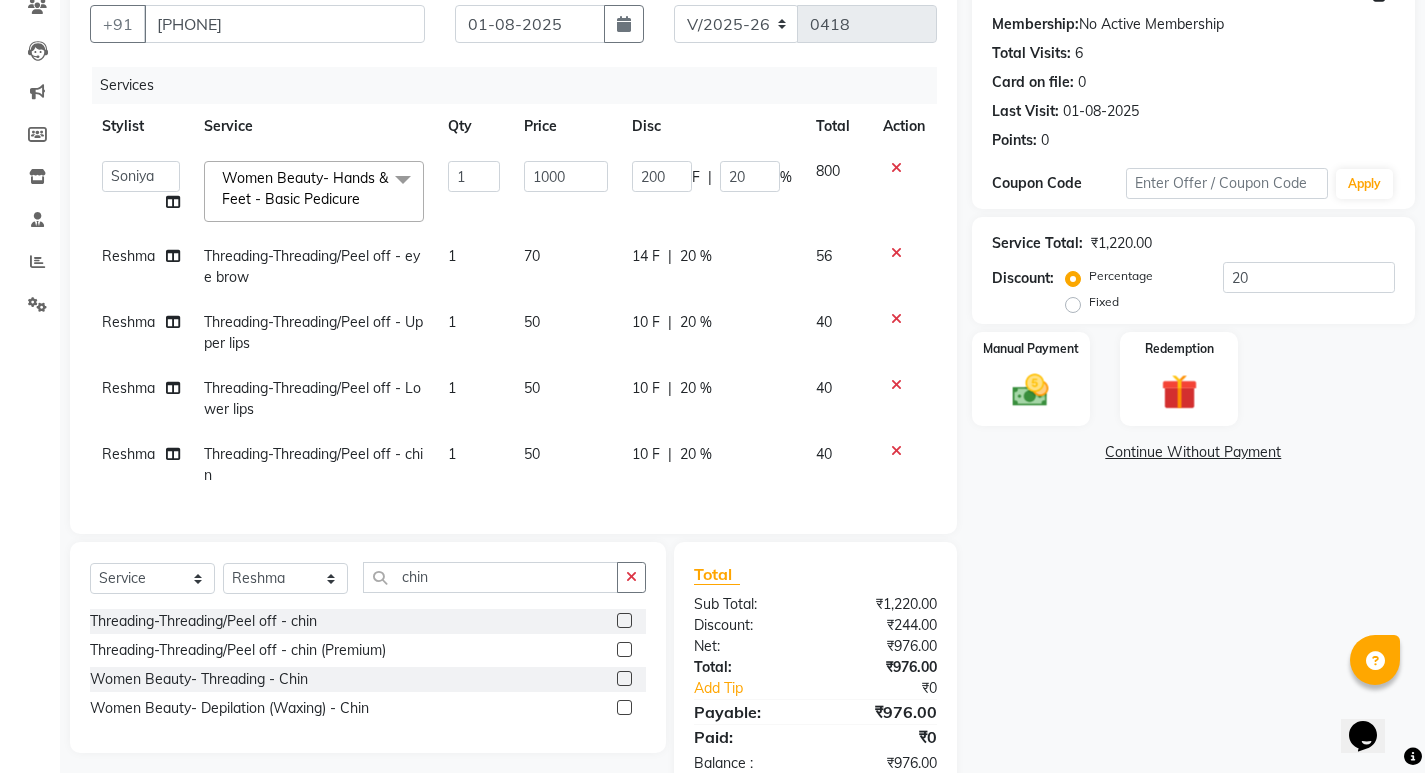 click on "Services Stylist Service Qty Price Disc Total Action  Asha   Ashwini   Manager    Neelam   Neeta   Reshma   Sanket   Shanti   Soniya  Women Beauty- Hands & Feet  - Basic Pedicure  x Threading-Threading/Peel off - eye brow Threading-Threading/Peel off - eye brow (Premium) Threading-Threading/Peel off - Fore head Threading-Threading/Peel off - Fore head (Premium) Threading-Threading/Peel off - Upper lips Threading-Threading/Peel off - Lower lips Threading-Threading/Peel off - Jaw Line Threading-Threading/Peel off - Jaw Line (Premium) Threading-Threading/Peel off - Neck Threading-Threading/Peel off - Neck (Premium) Threading-Threading/Peel off - face Threading-Threading/Peel off - face (Premium) Threading-Threading/Peel off - chin Threading-Threading/Peel off - chin (Premium) Threading-Threading/Peel off - side locks Threading-Threading/Peel off - side locks (Premium) Basic Makeup Nail Gel Overlay Women Hair Color- Amonia Free Root Touchup Basic Hairstyle Advance Hairstyle Men Haircut with wash Nose wax Facewax" 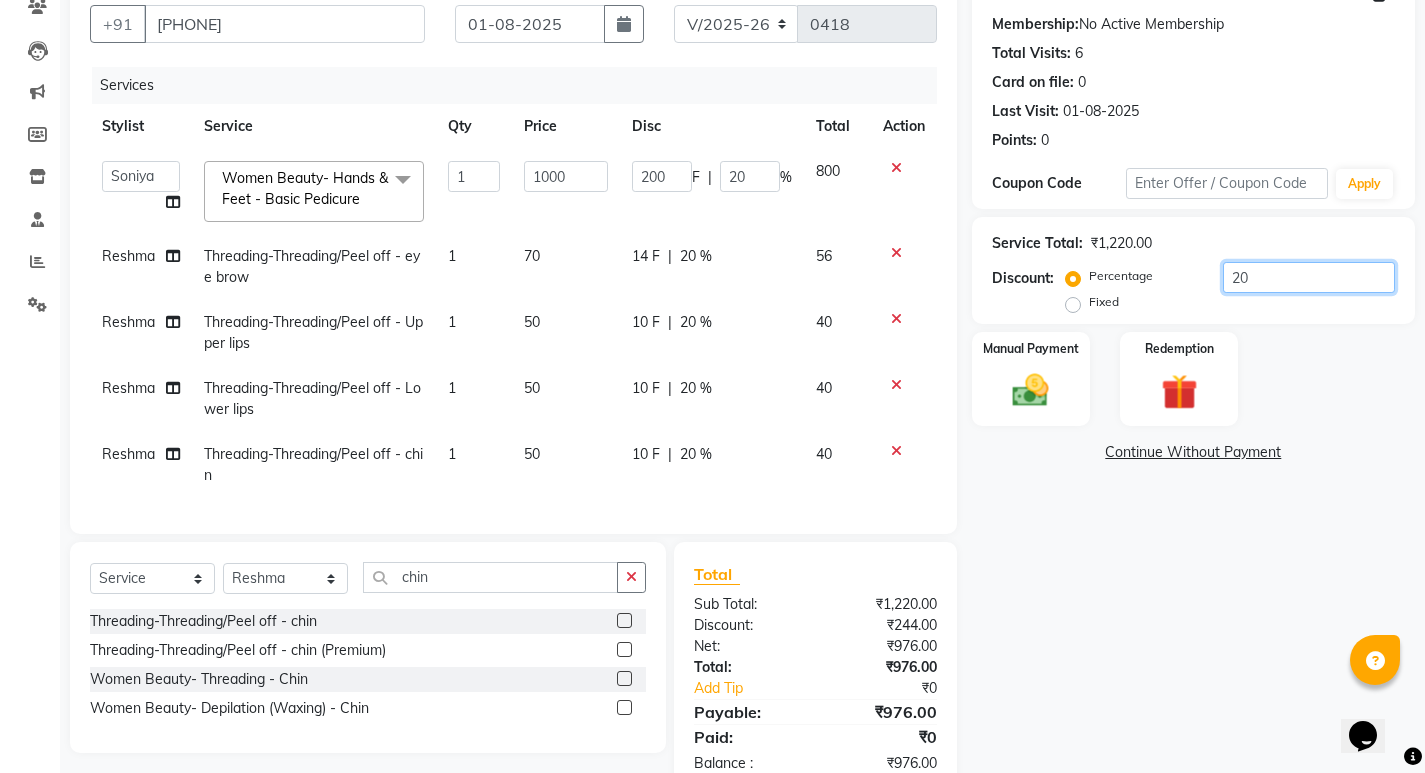 click on "20" 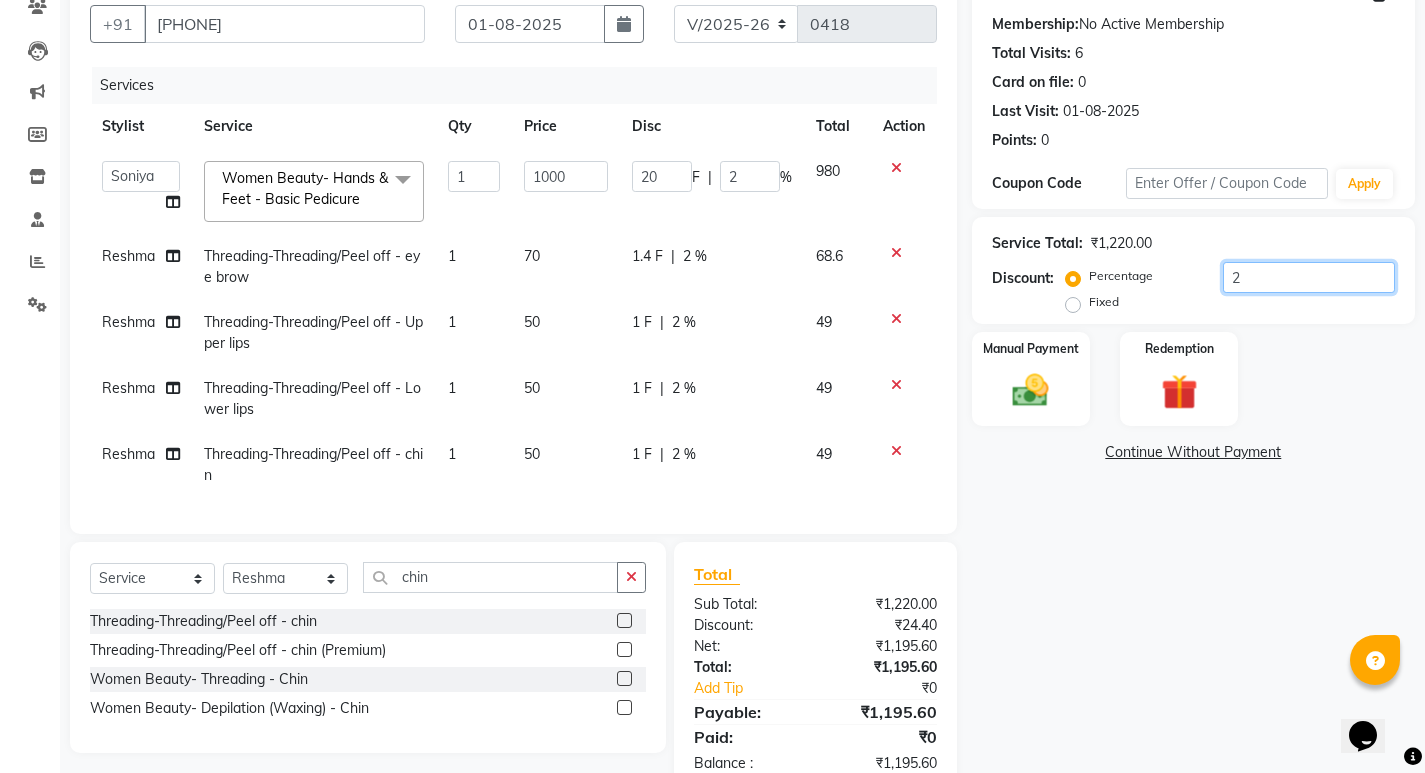 type 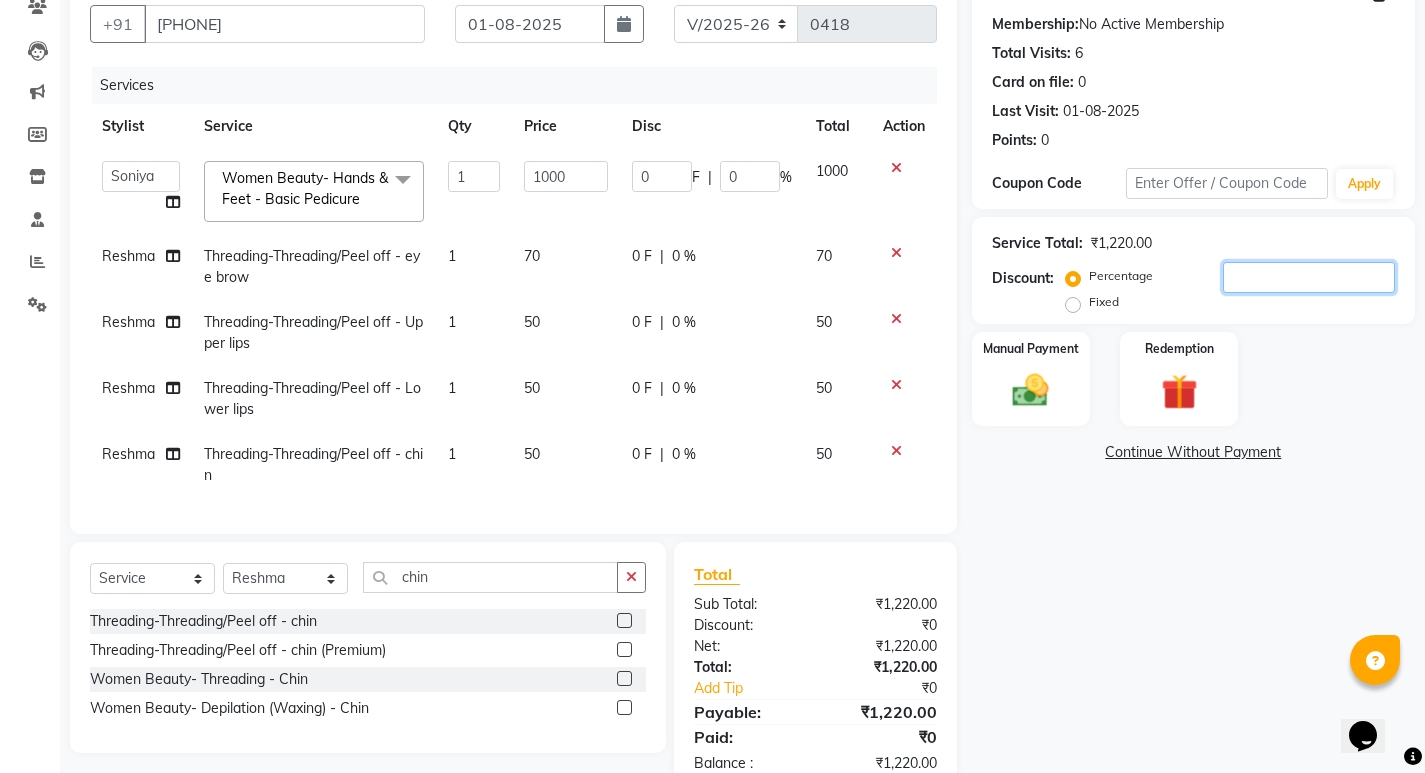 type 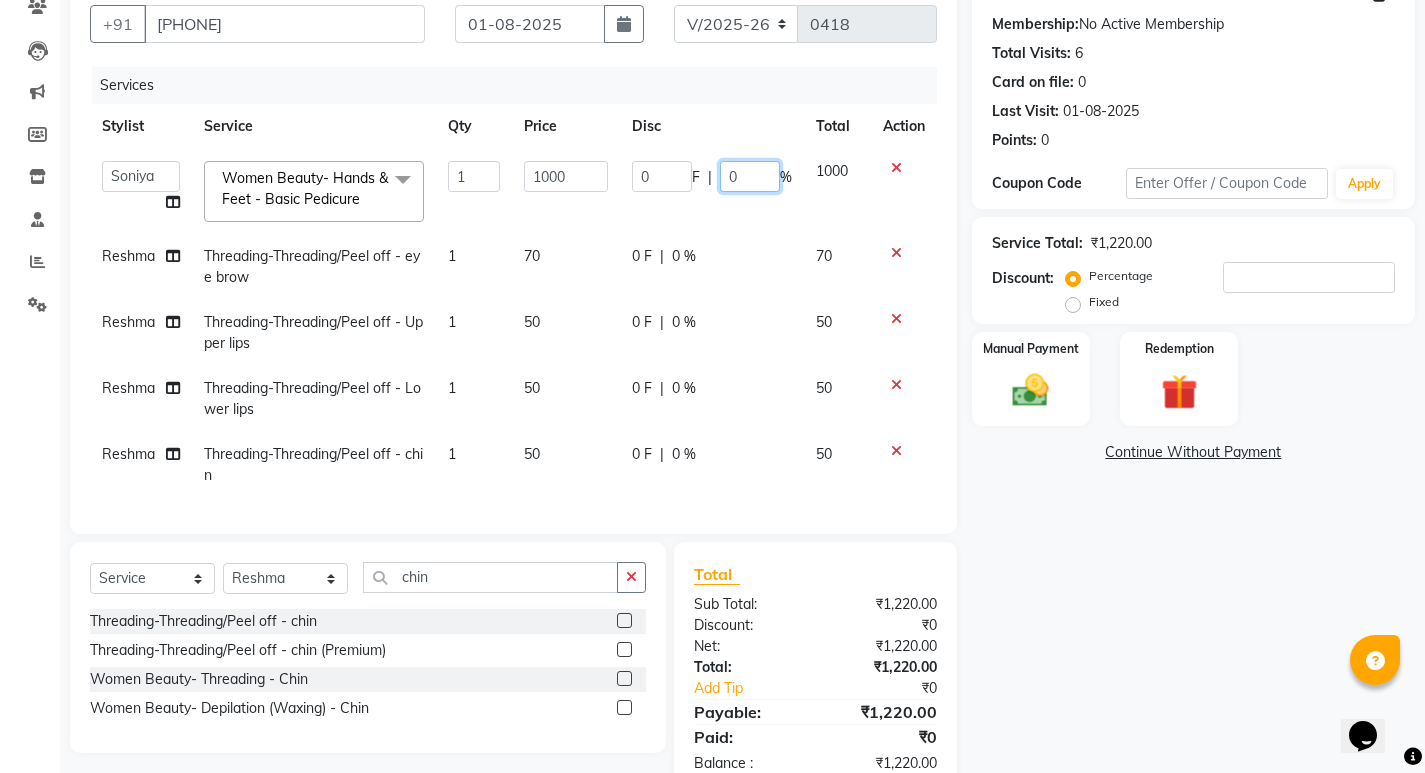 click on "0" 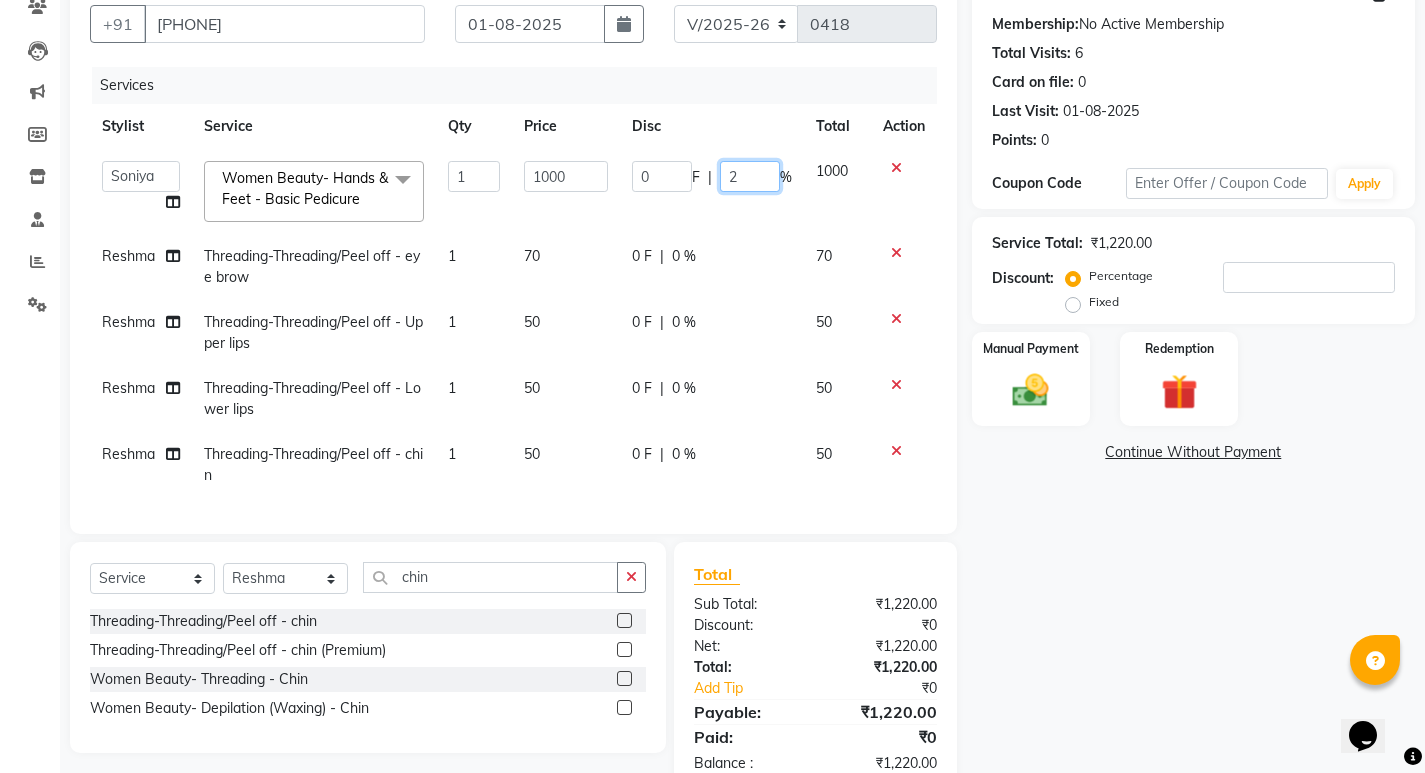 type on "20" 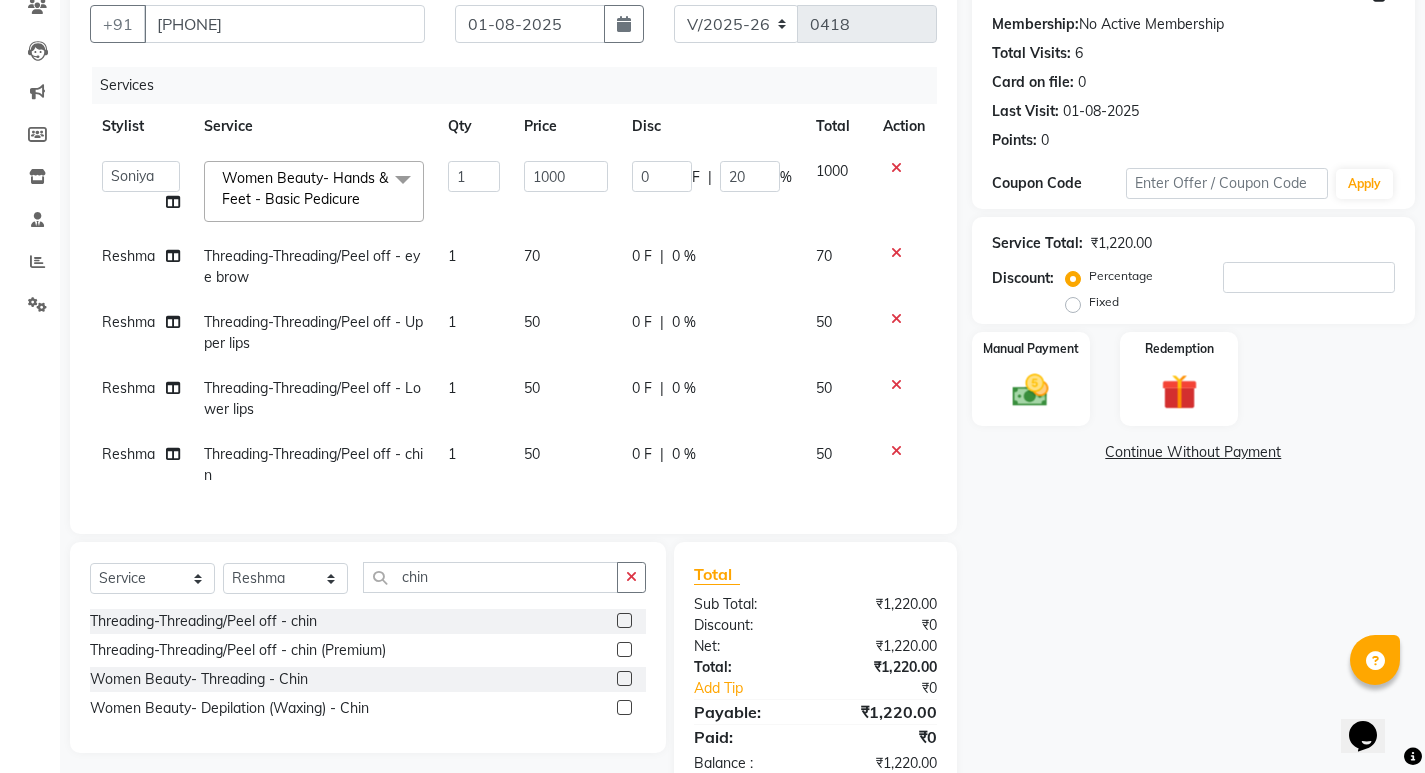 click on "[LAST] Threading-Threading/Peel off - eye brow 1 70 0 F | 0 % 70" 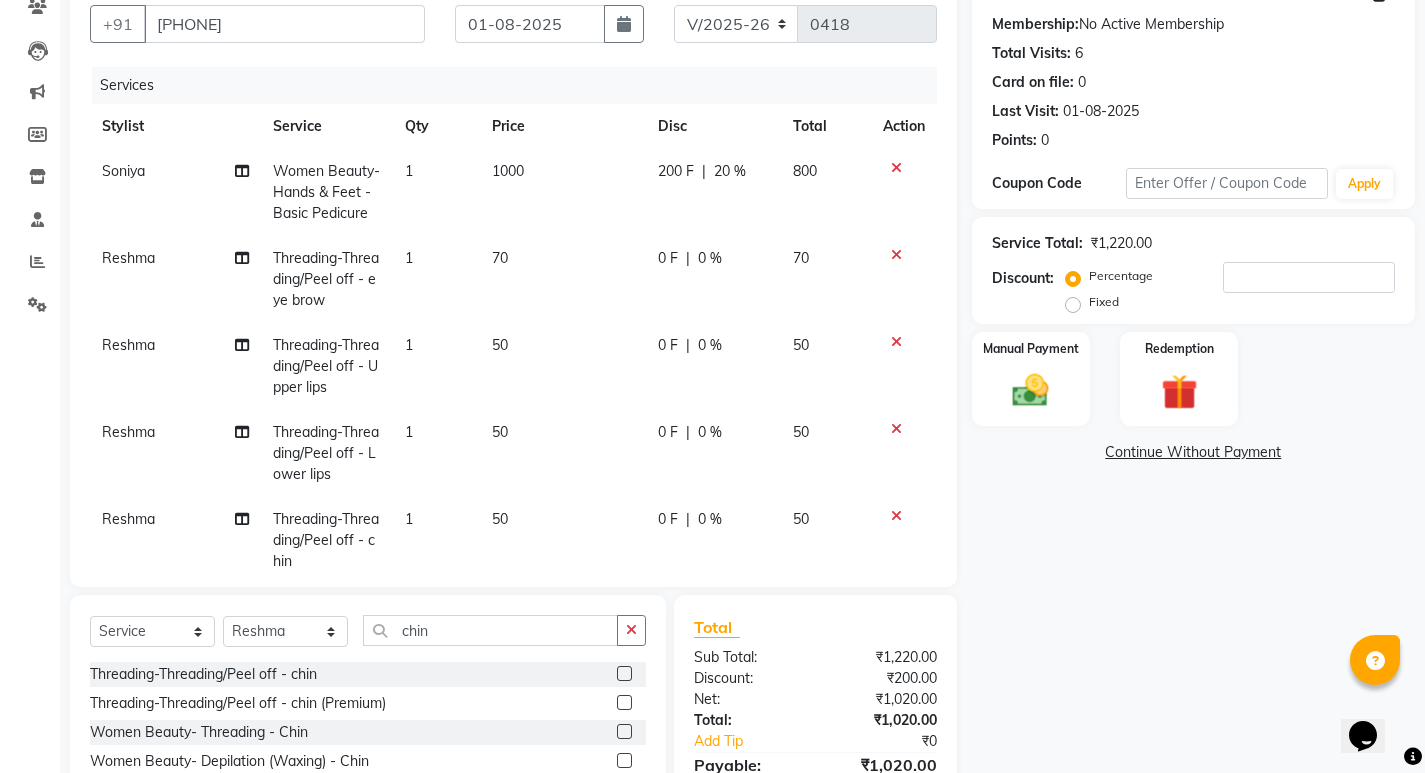 scroll, scrollTop: 48, scrollLeft: 0, axis: vertical 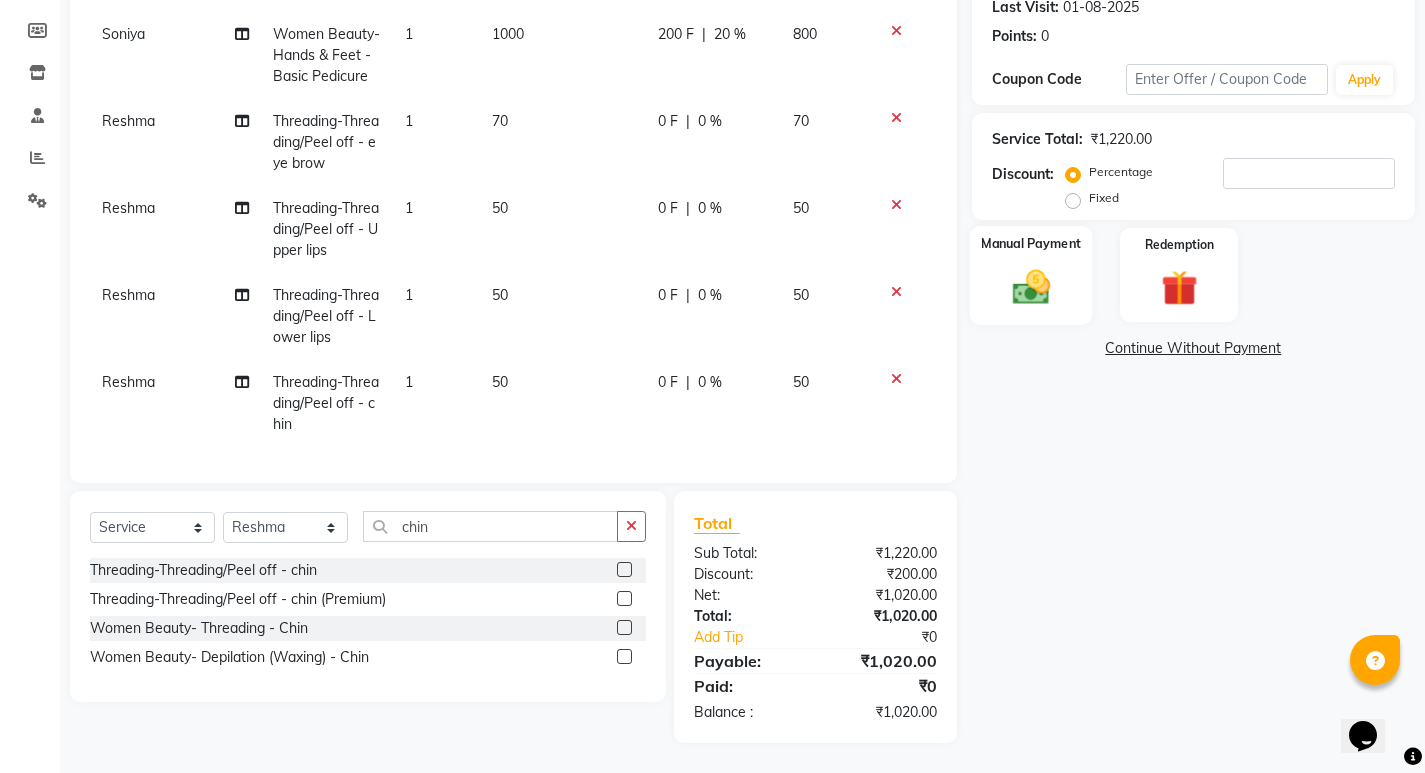 click on "Manual Payment" 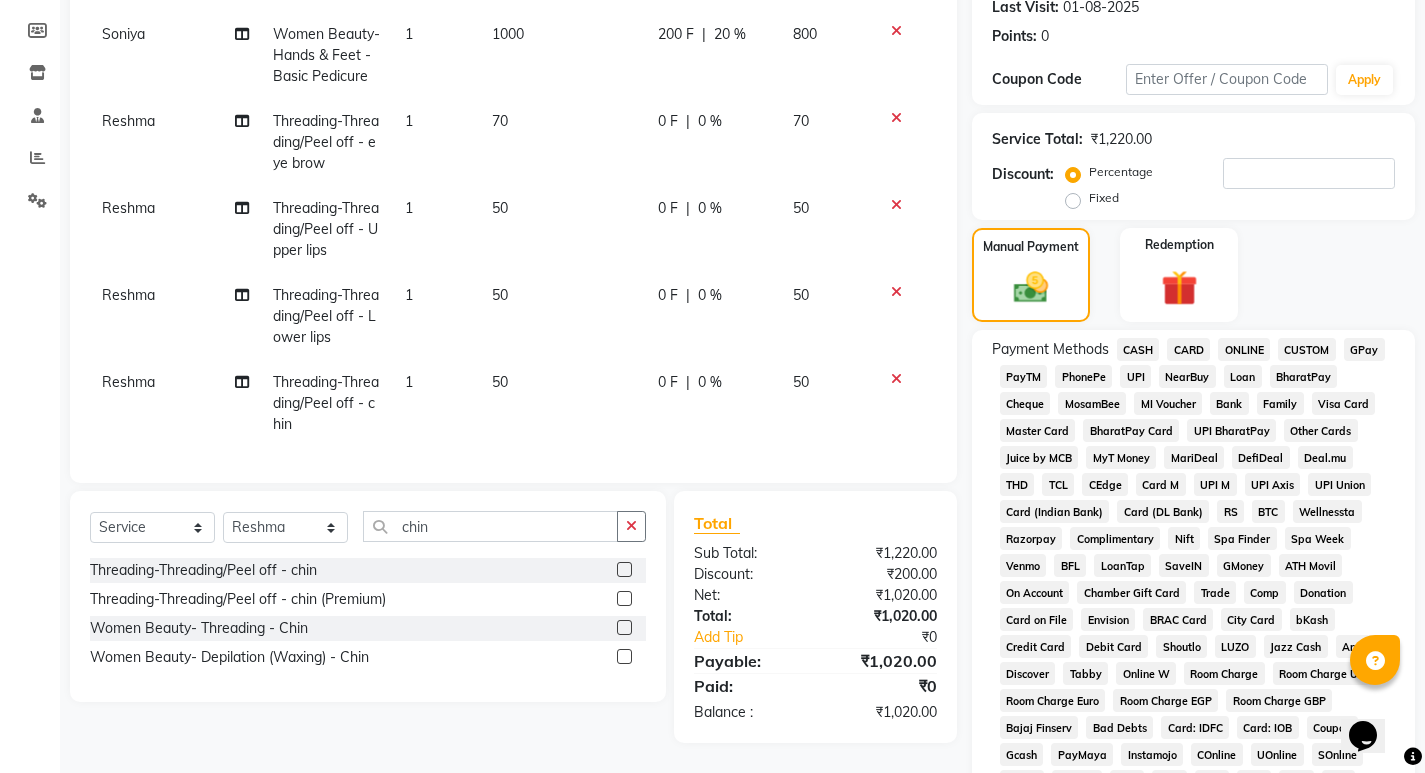 click on "PayTM" 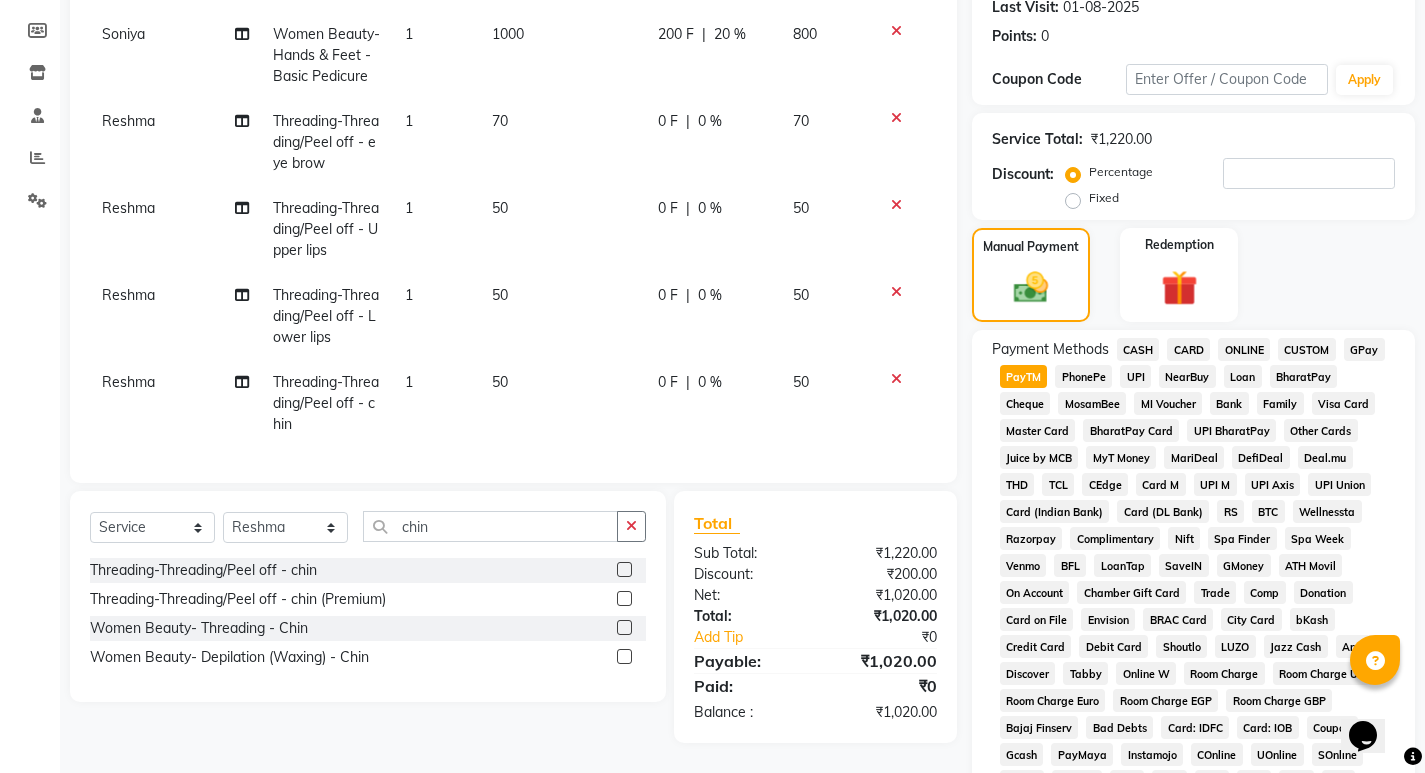 scroll, scrollTop: 705, scrollLeft: 0, axis: vertical 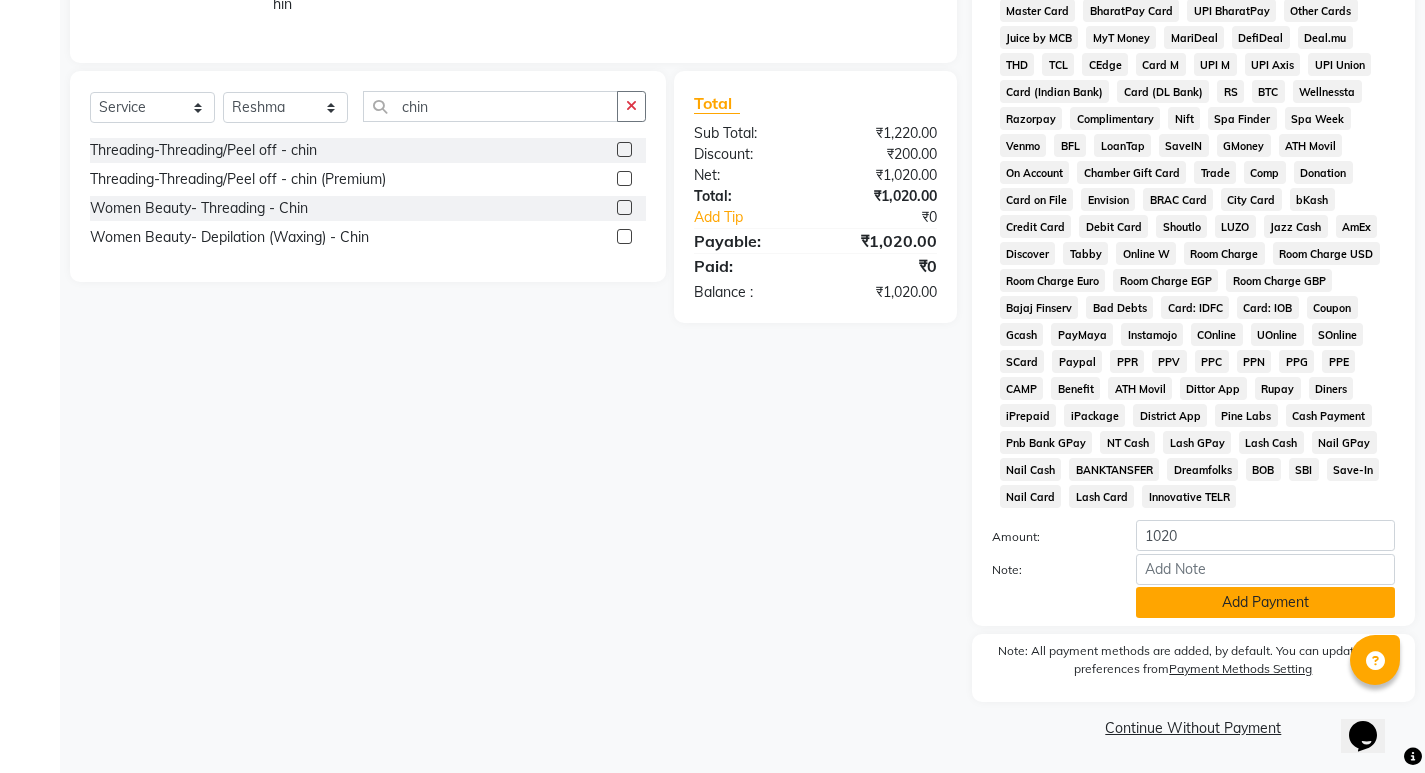 click on "Add Payment" 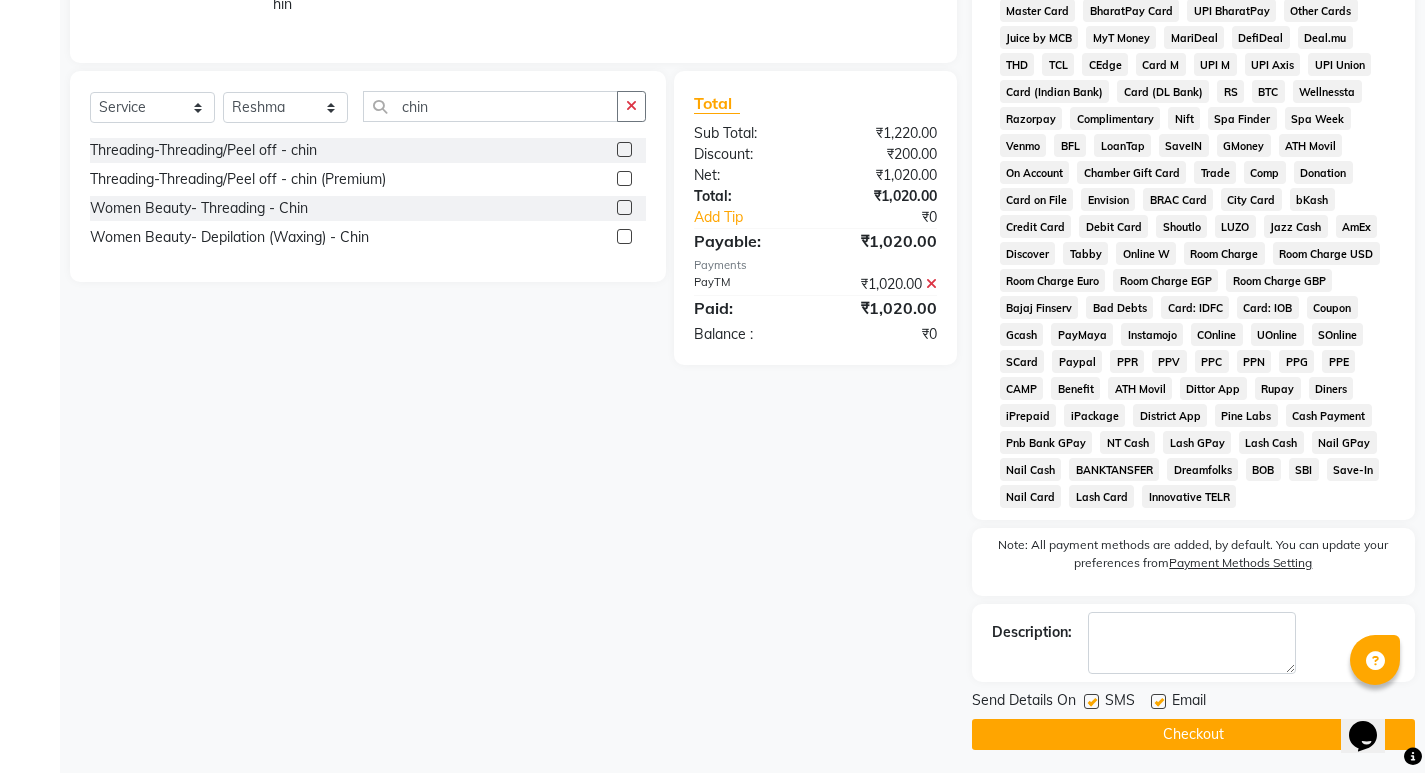 click on "Checkout" 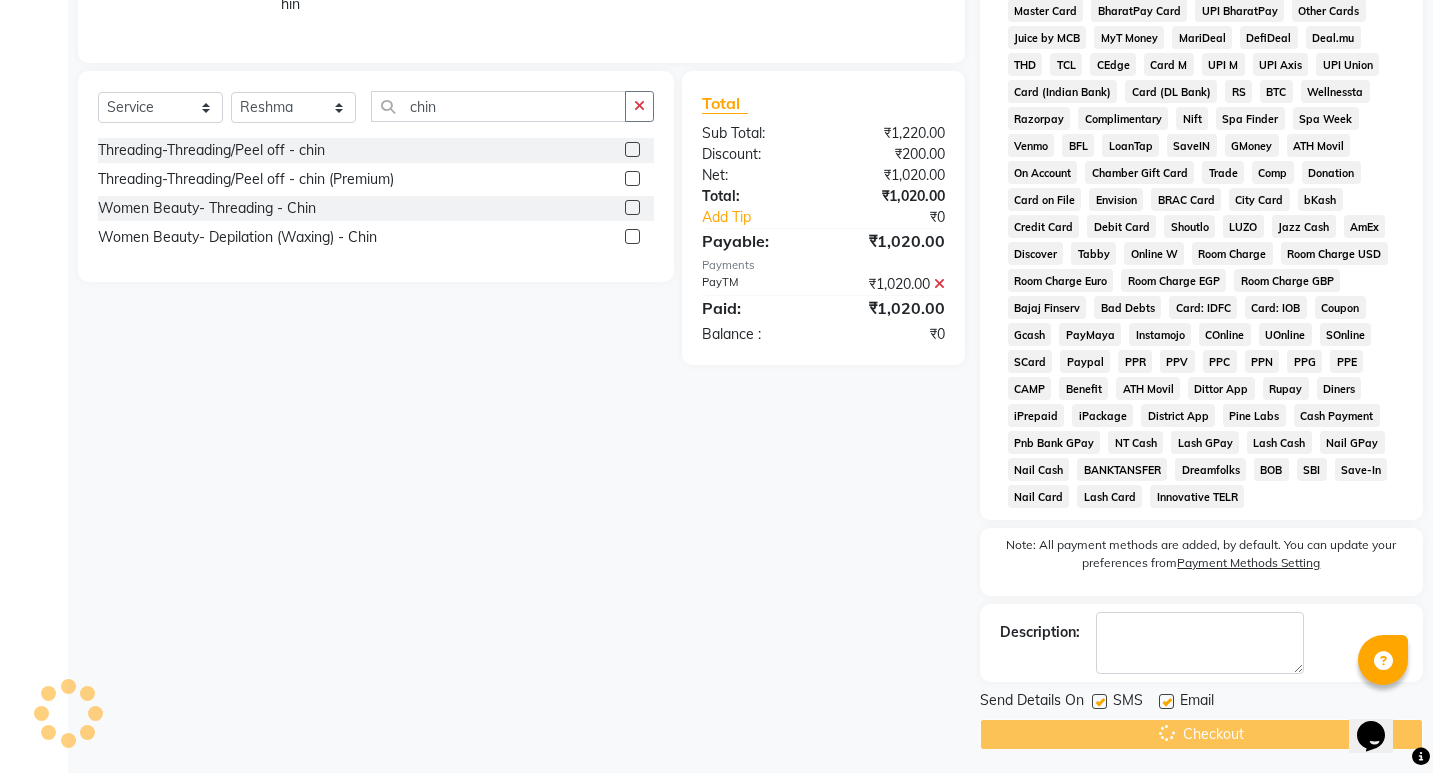 scroll, scrollTop: 0, scrollLeft: 0, axis: both 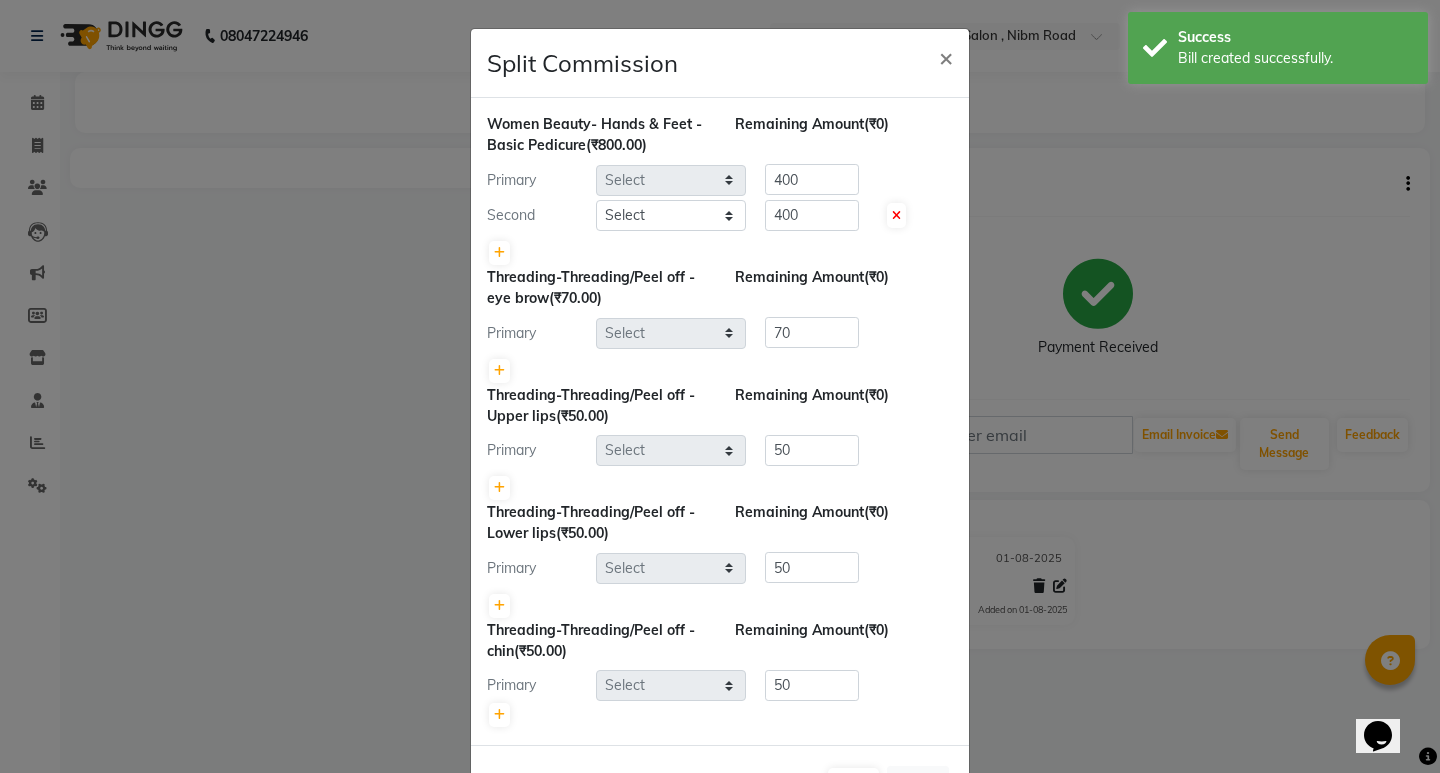 select on "41881" 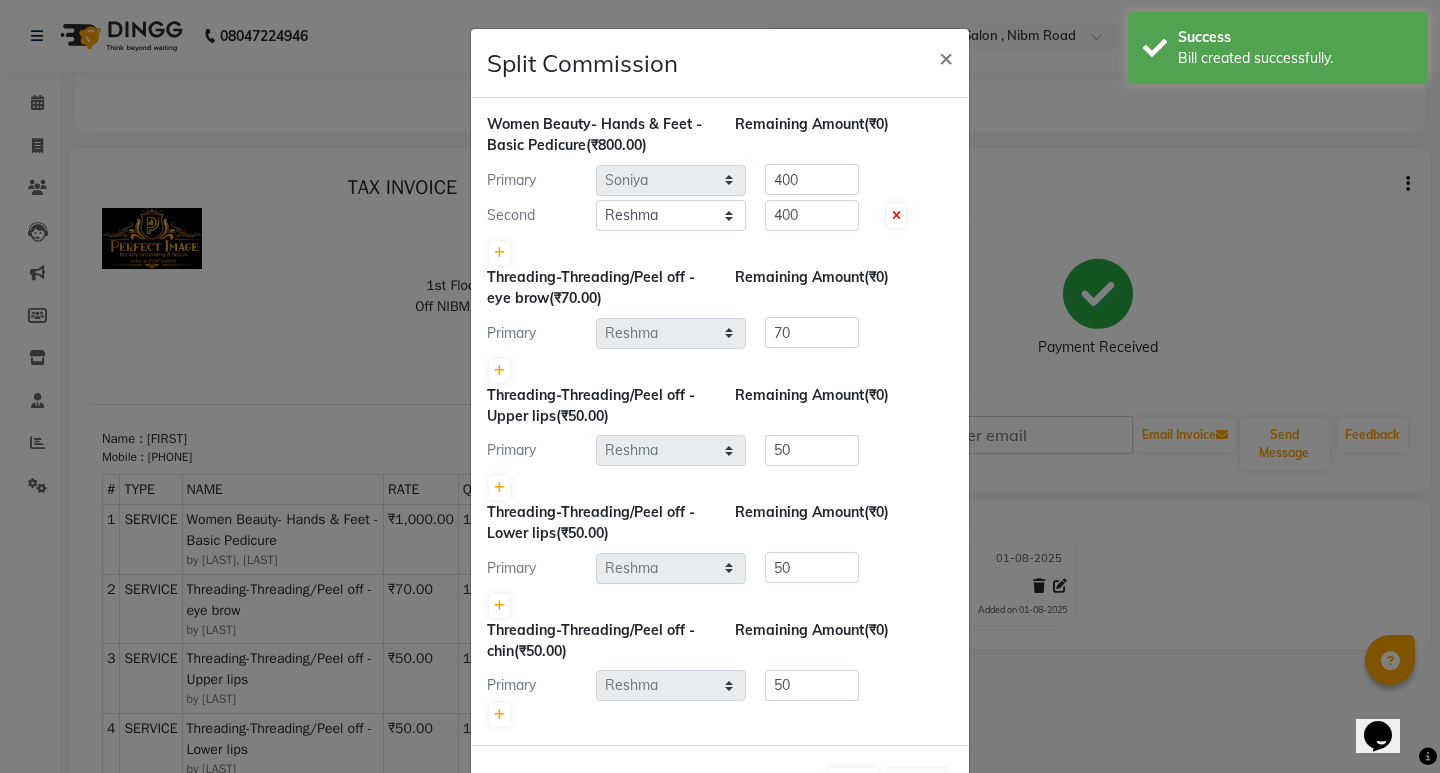 scroll, scrollTop: 0, scrollLeft: 0, axis: both 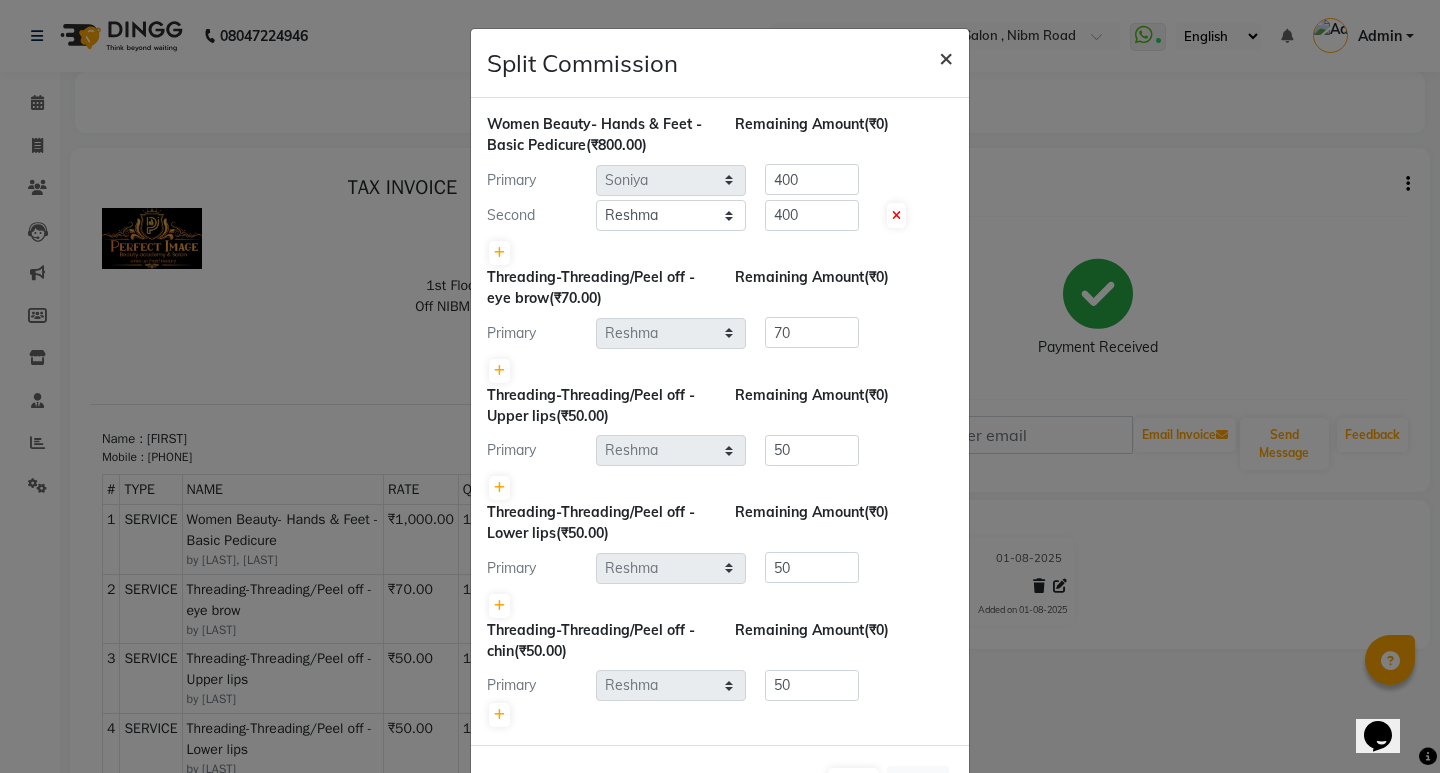 click on "×" 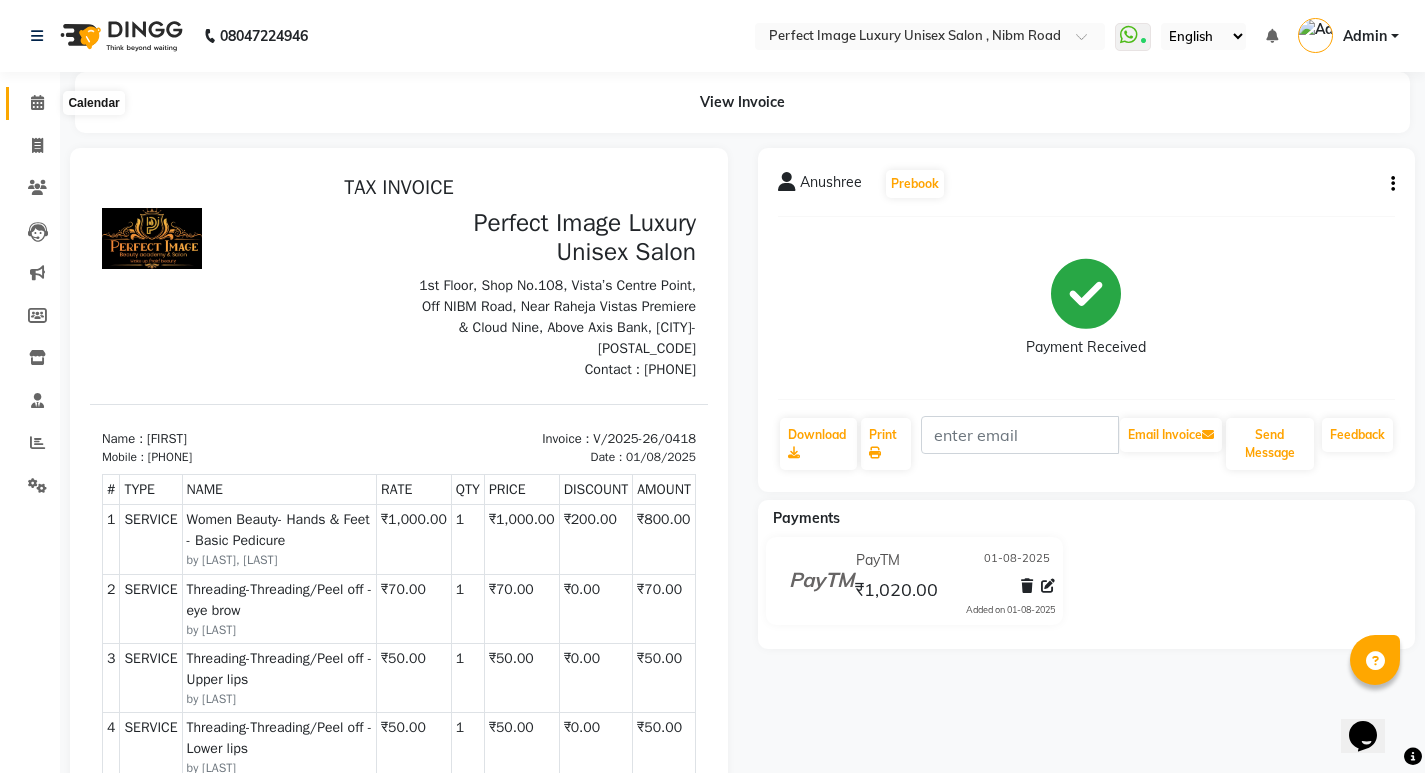 click 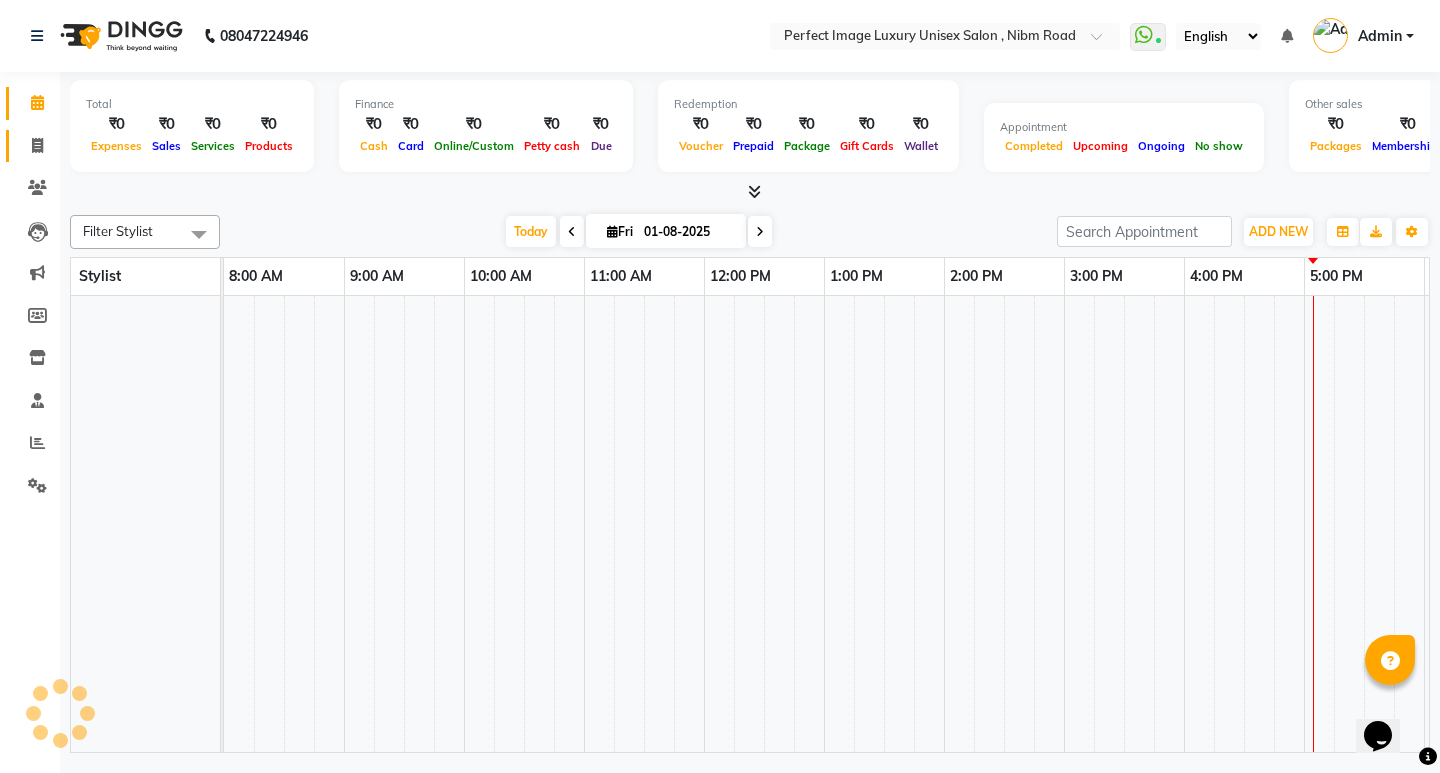 scroll, scrollTop: 0, scrollLeft: 475, axis: horizontal 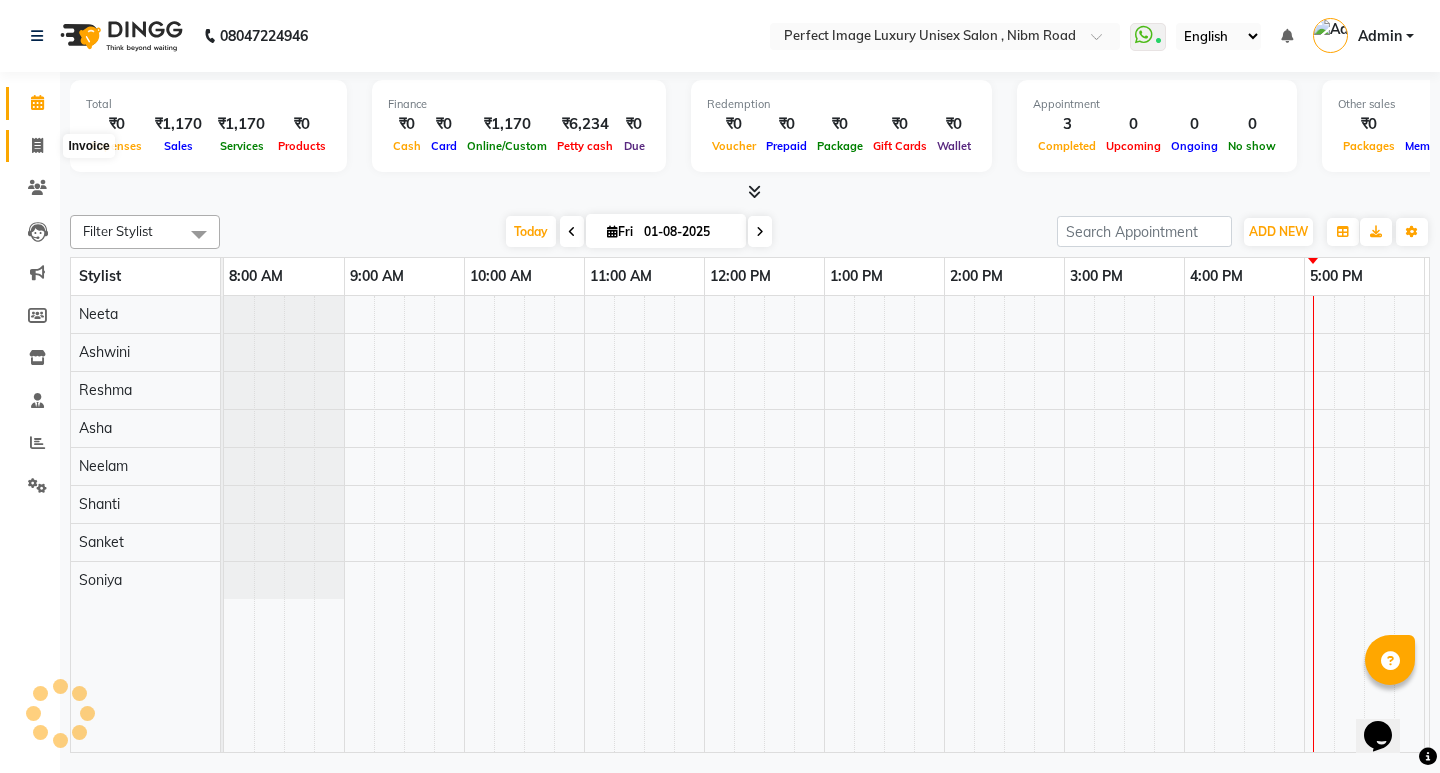 click 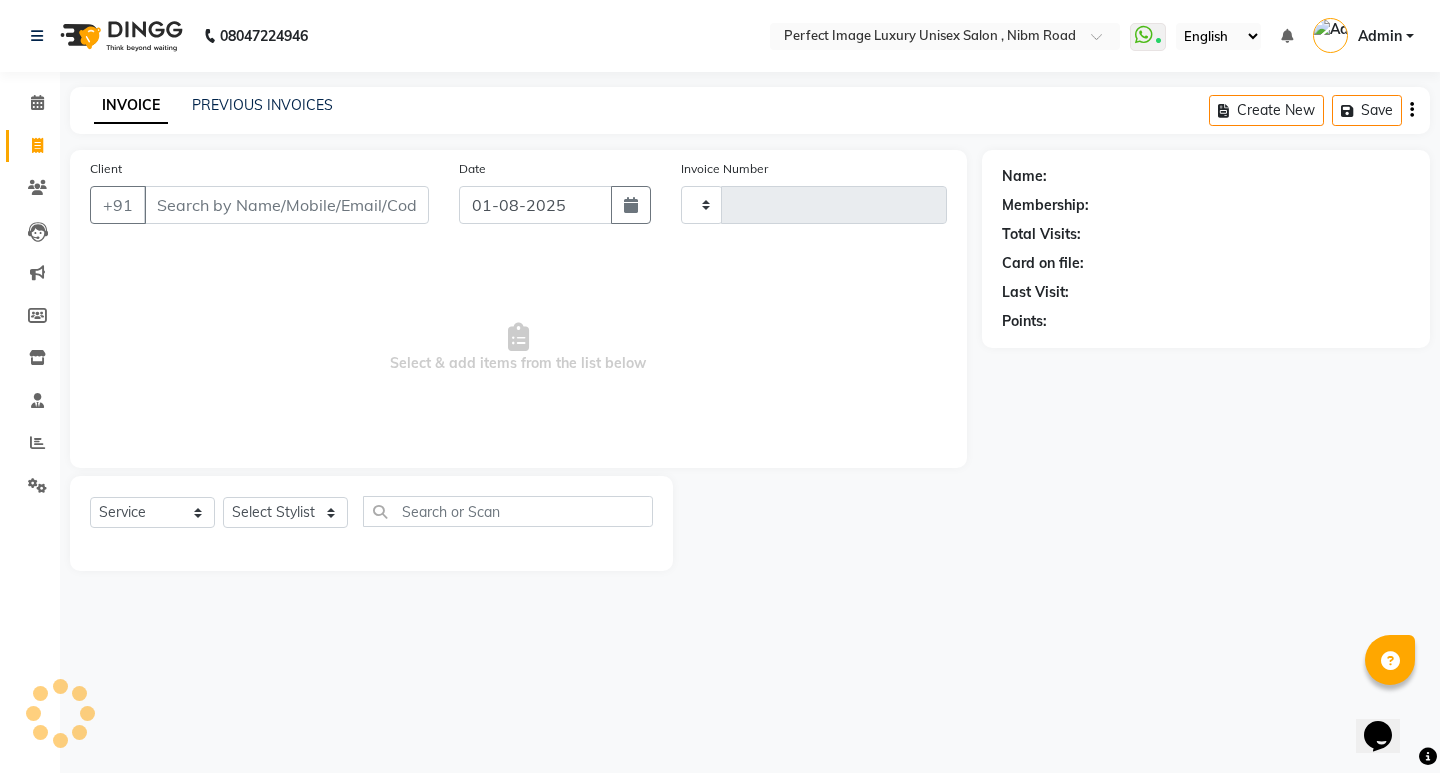 type on "0419" 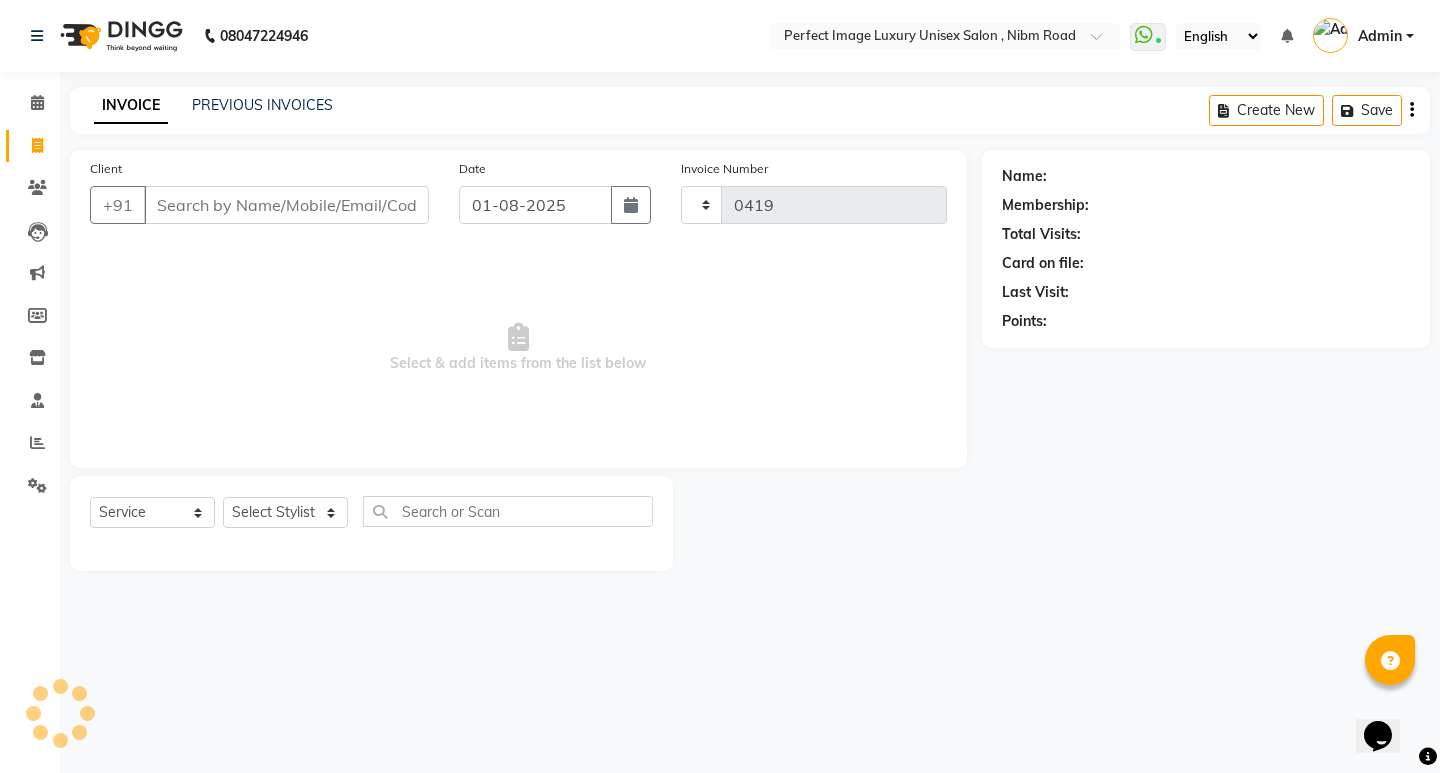 select on "5078" 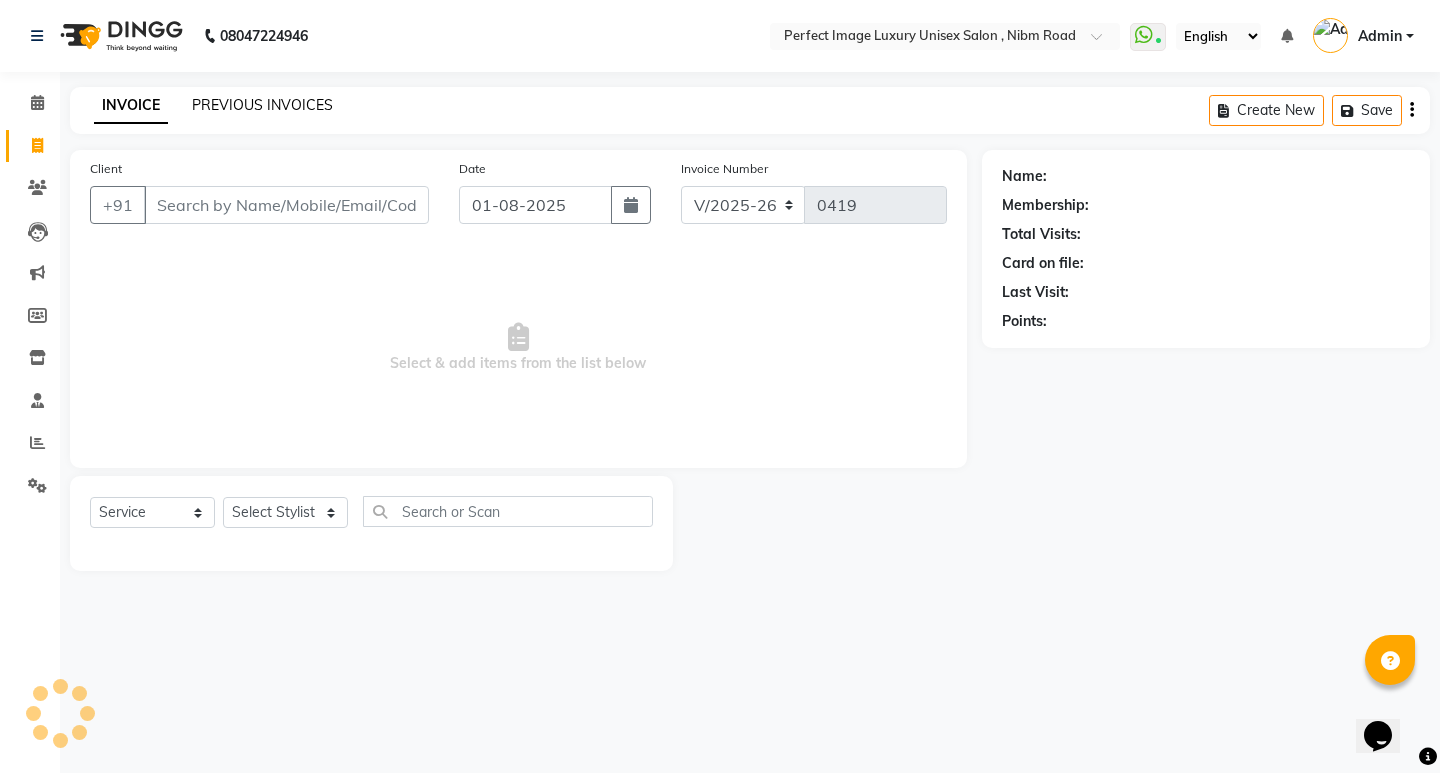 click on "PREVIOUS INVOICES" 